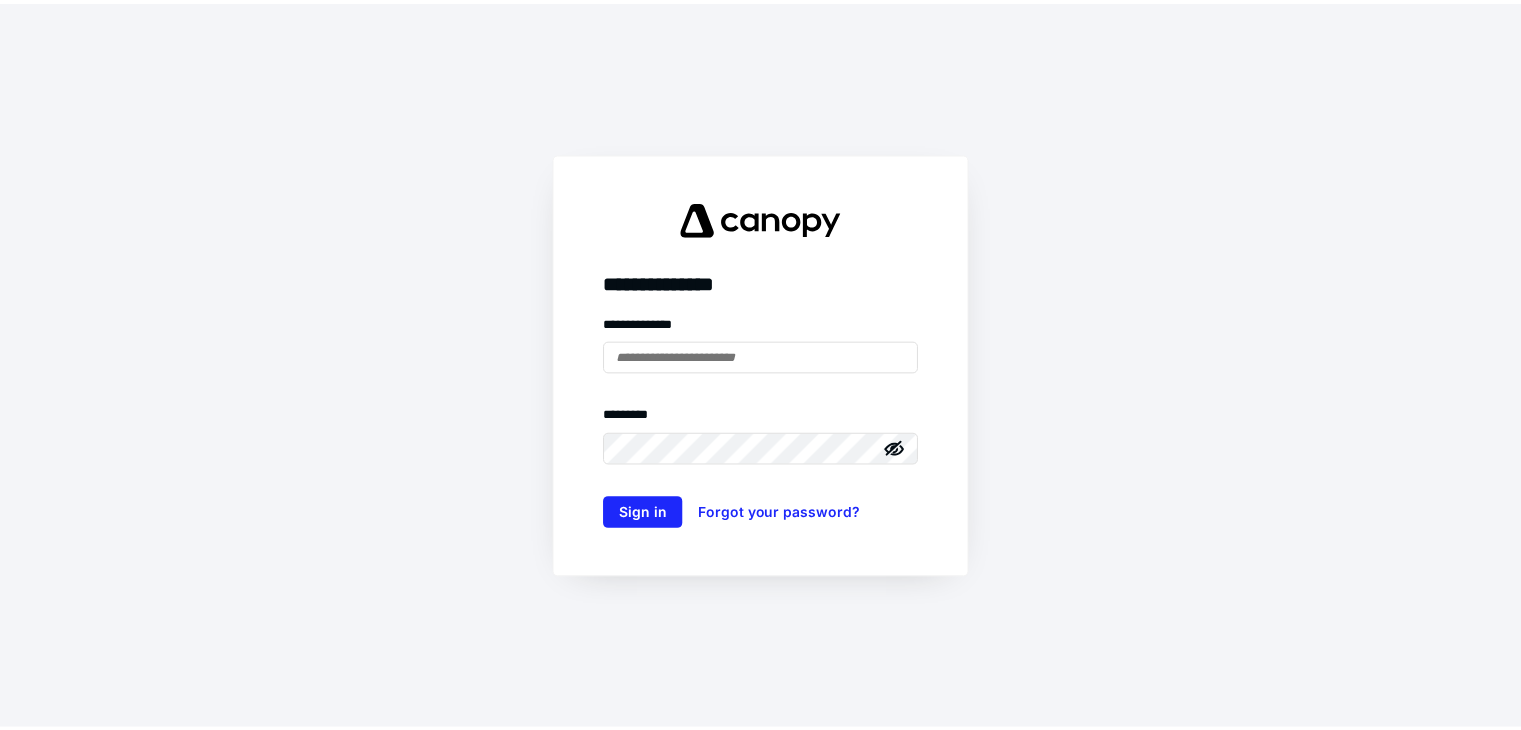 scroll, scrollTop: 0, scrollLeft: 0, axis: both 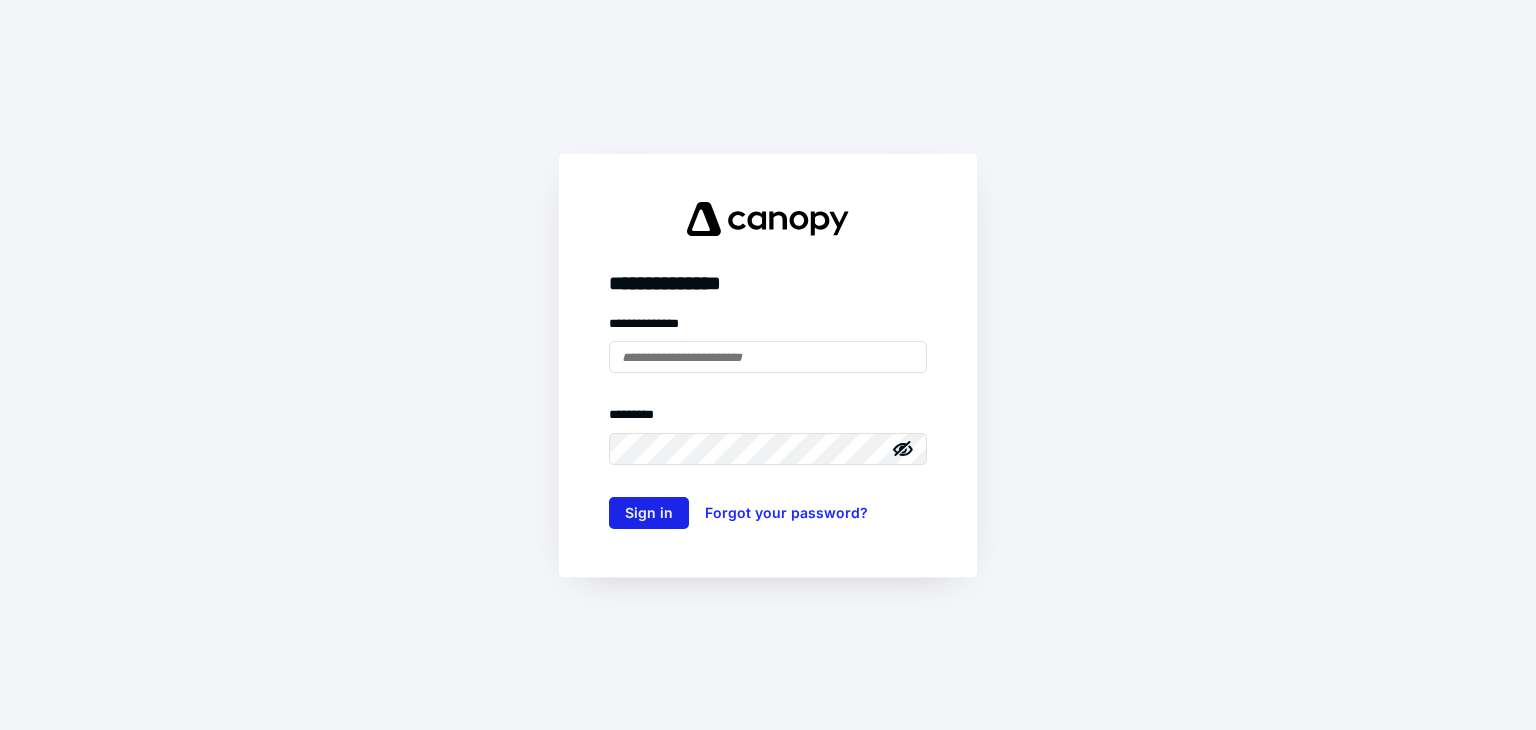 type on "**********" 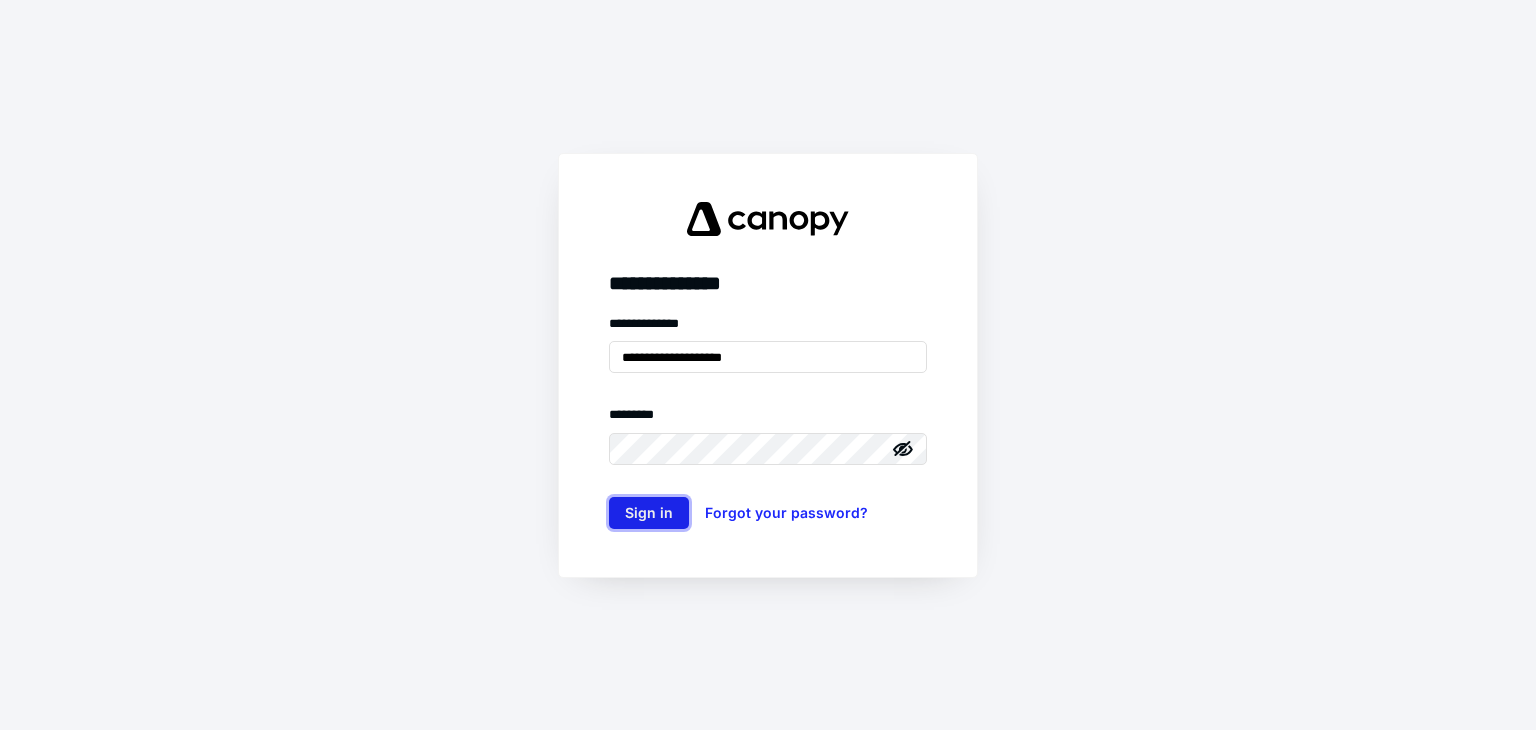 click on "Sign in" at bounding box center [649, 513] 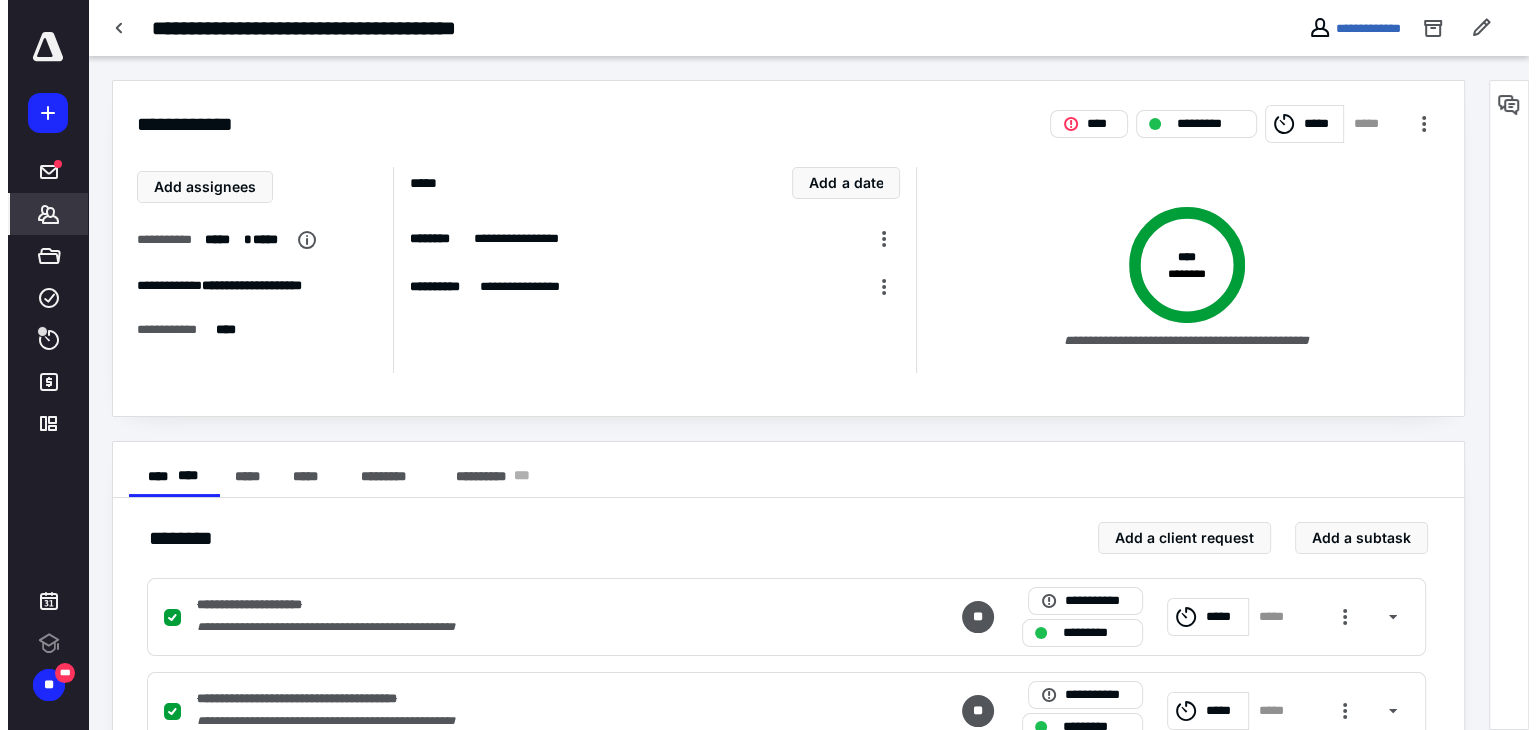 scroll, scrollTop: 0, scrollLeft: 0, axis: both 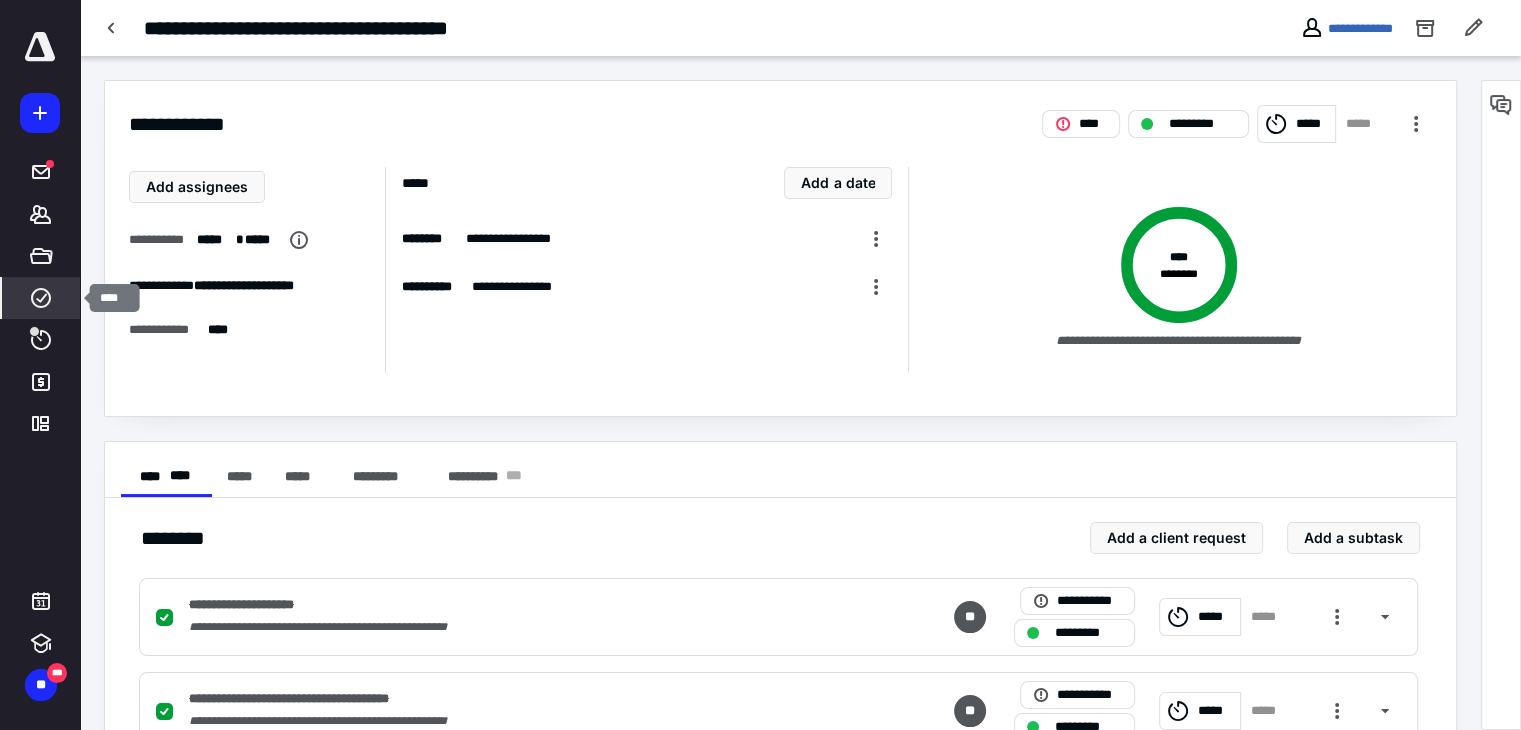 click 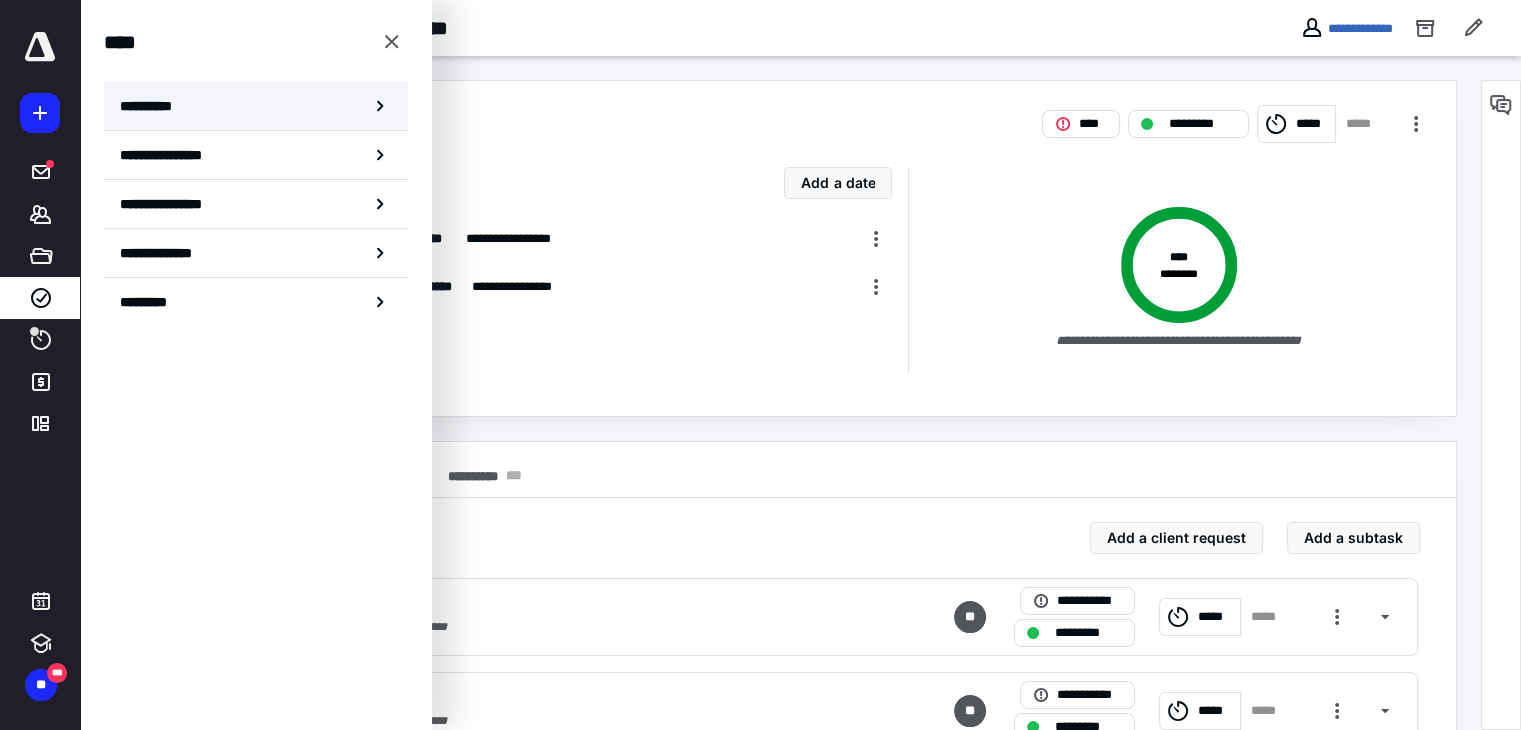 click on "**********" at bounding box center [153, 106] 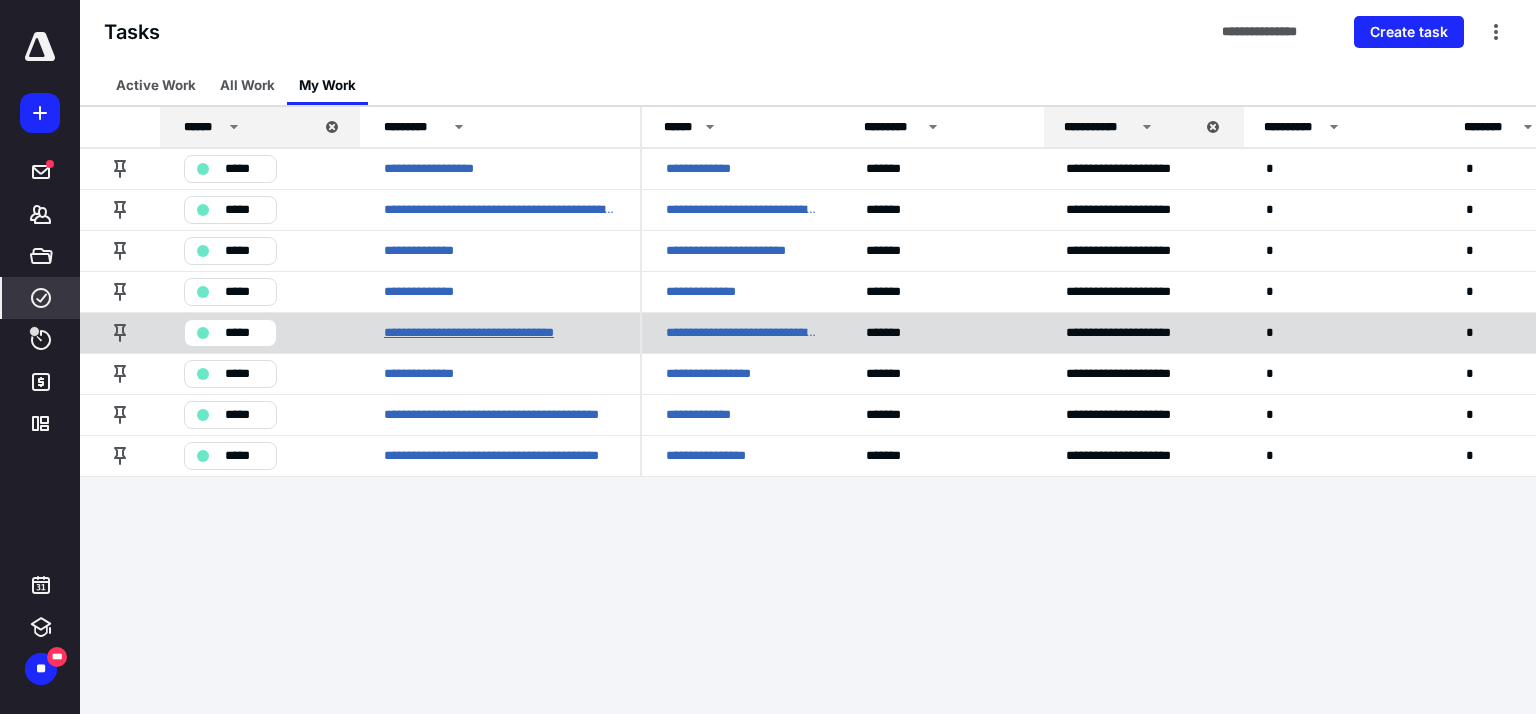 click on "**********" at bounding box center (492, 333) 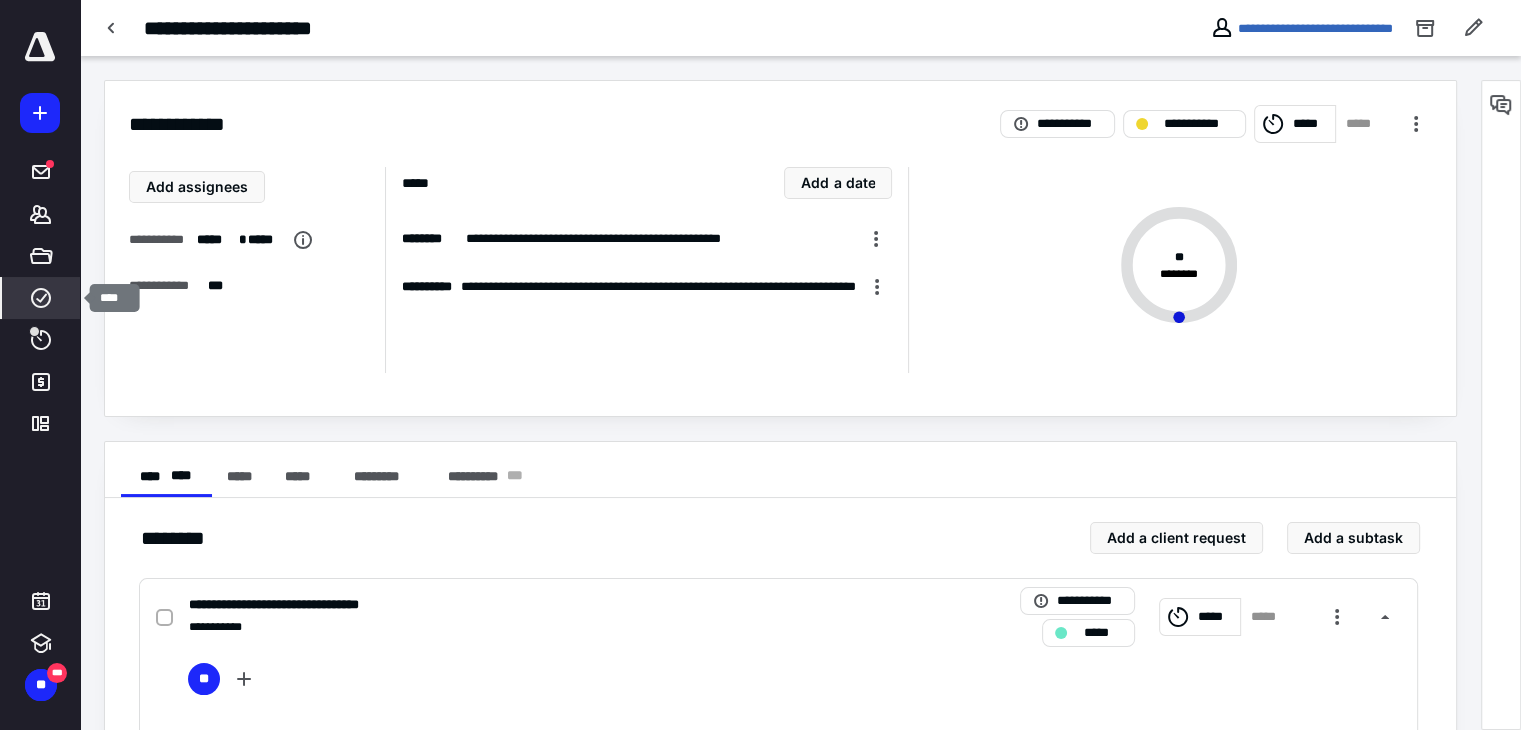 click 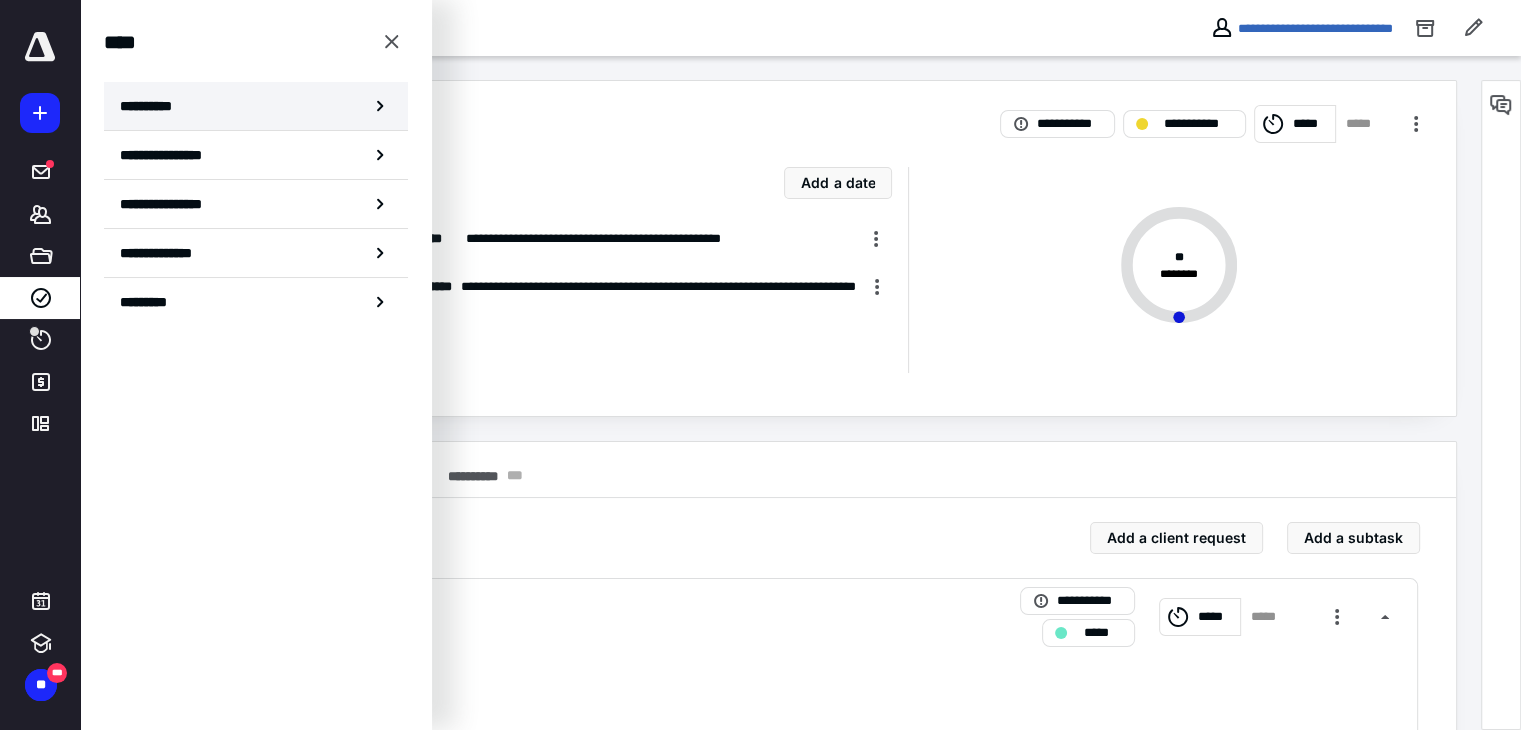 click on "**********" at bounding box center (153, 106) 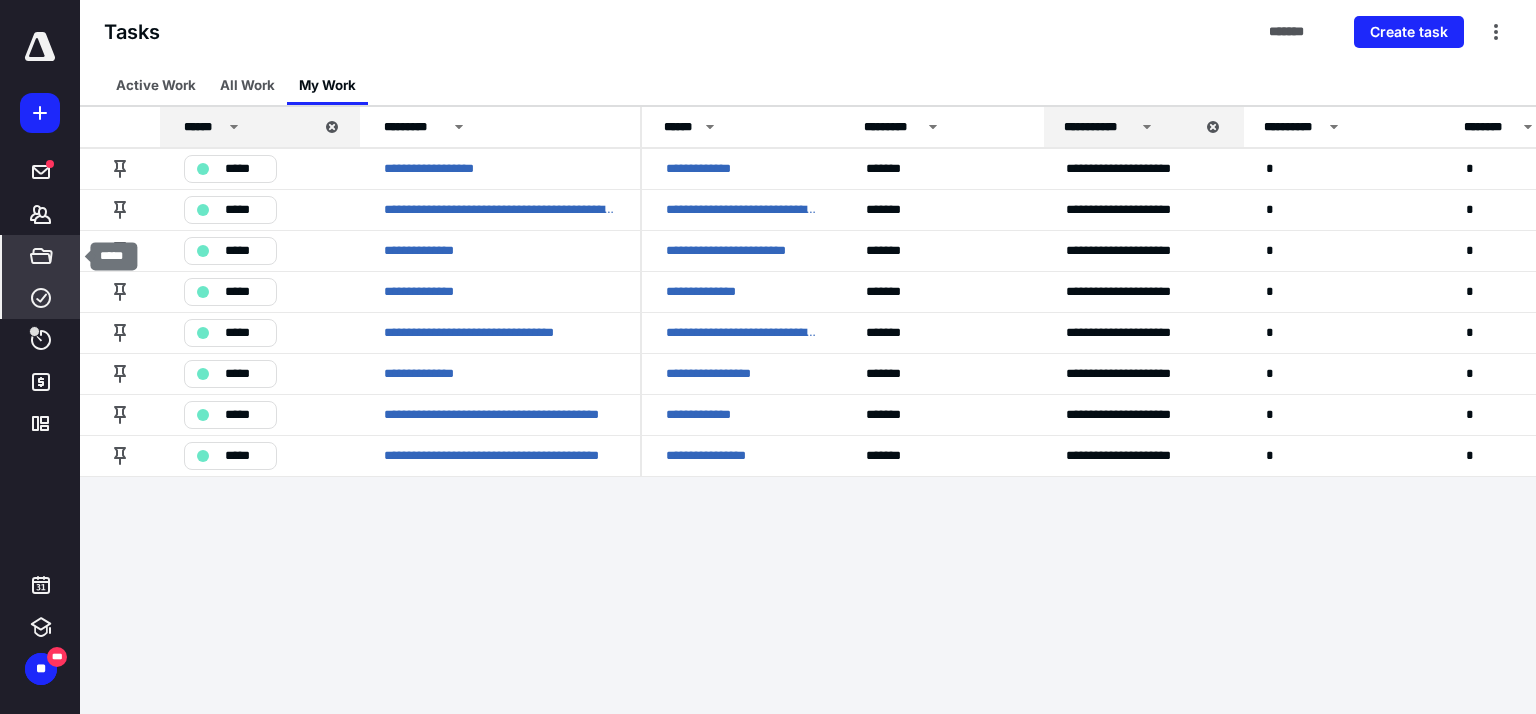 click 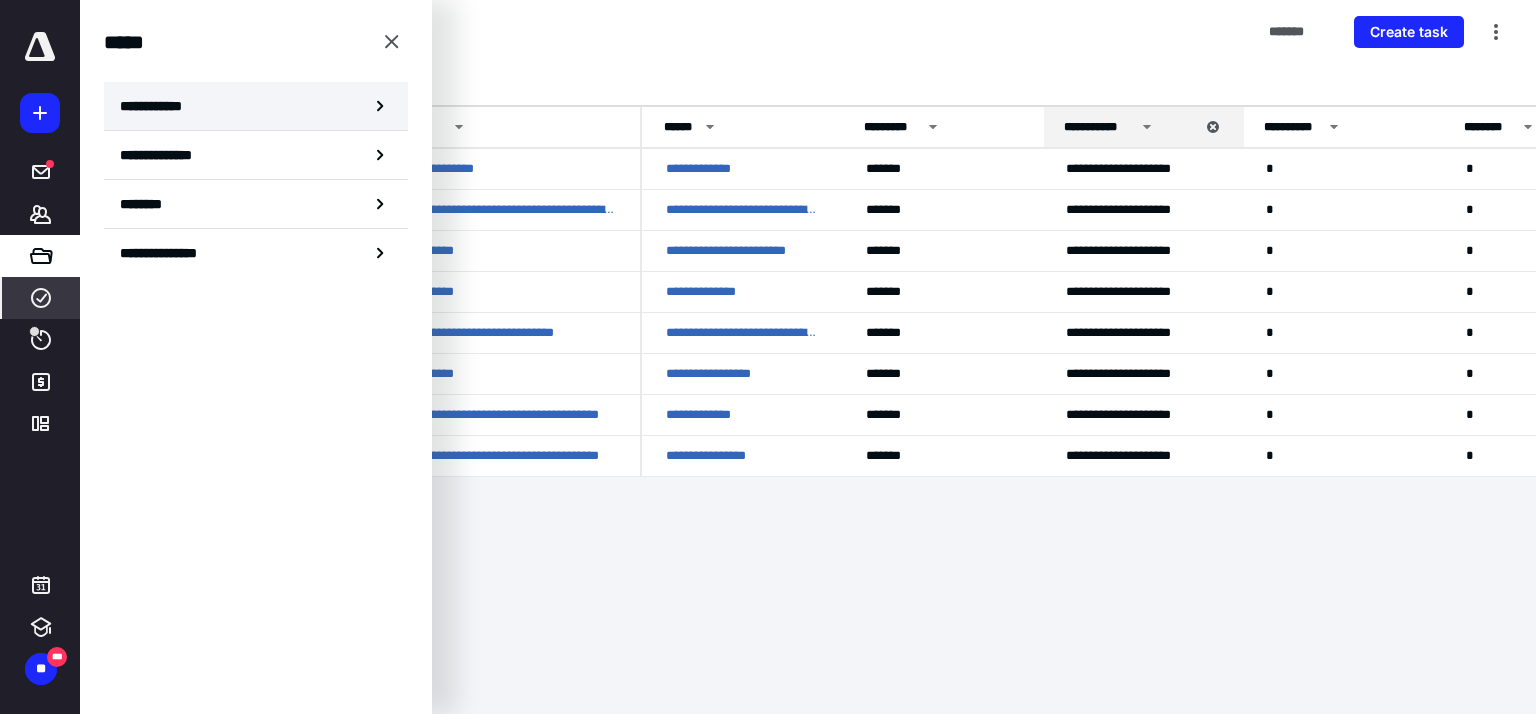 click on "**********" at bounding box center [256, 106] 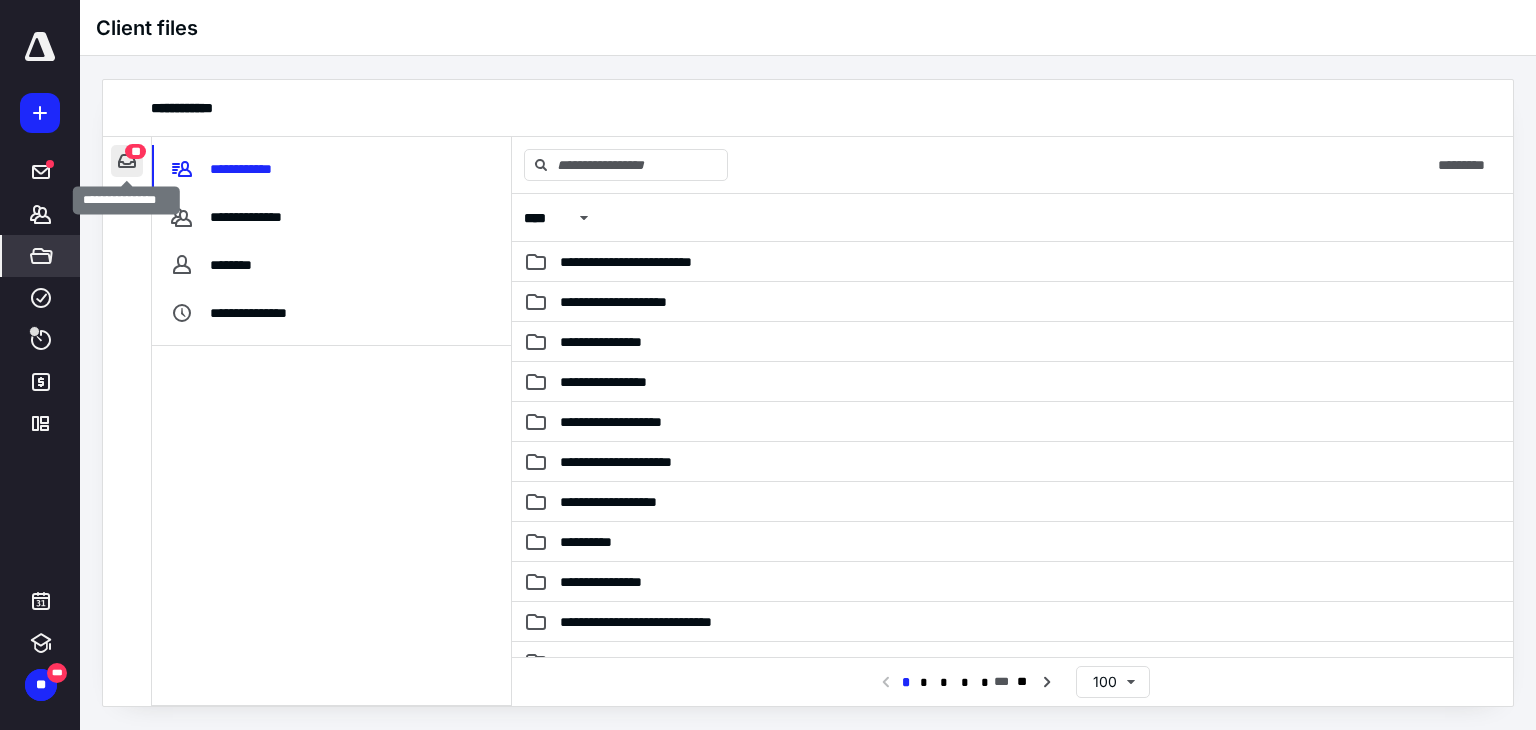 click at bounding box center (127, 161) 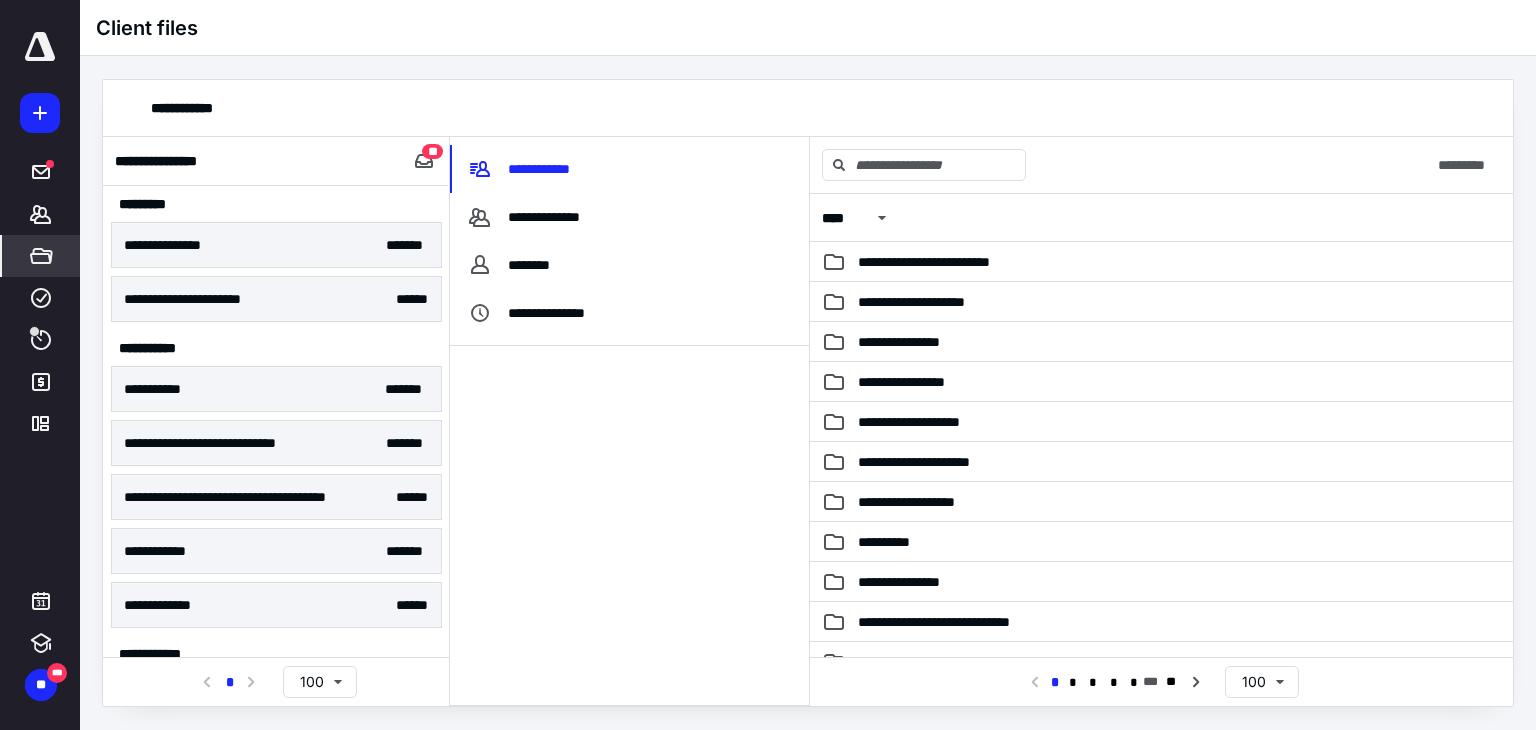 scroll, scrollTop: 56, scrollLeft: 0, axis: vertical 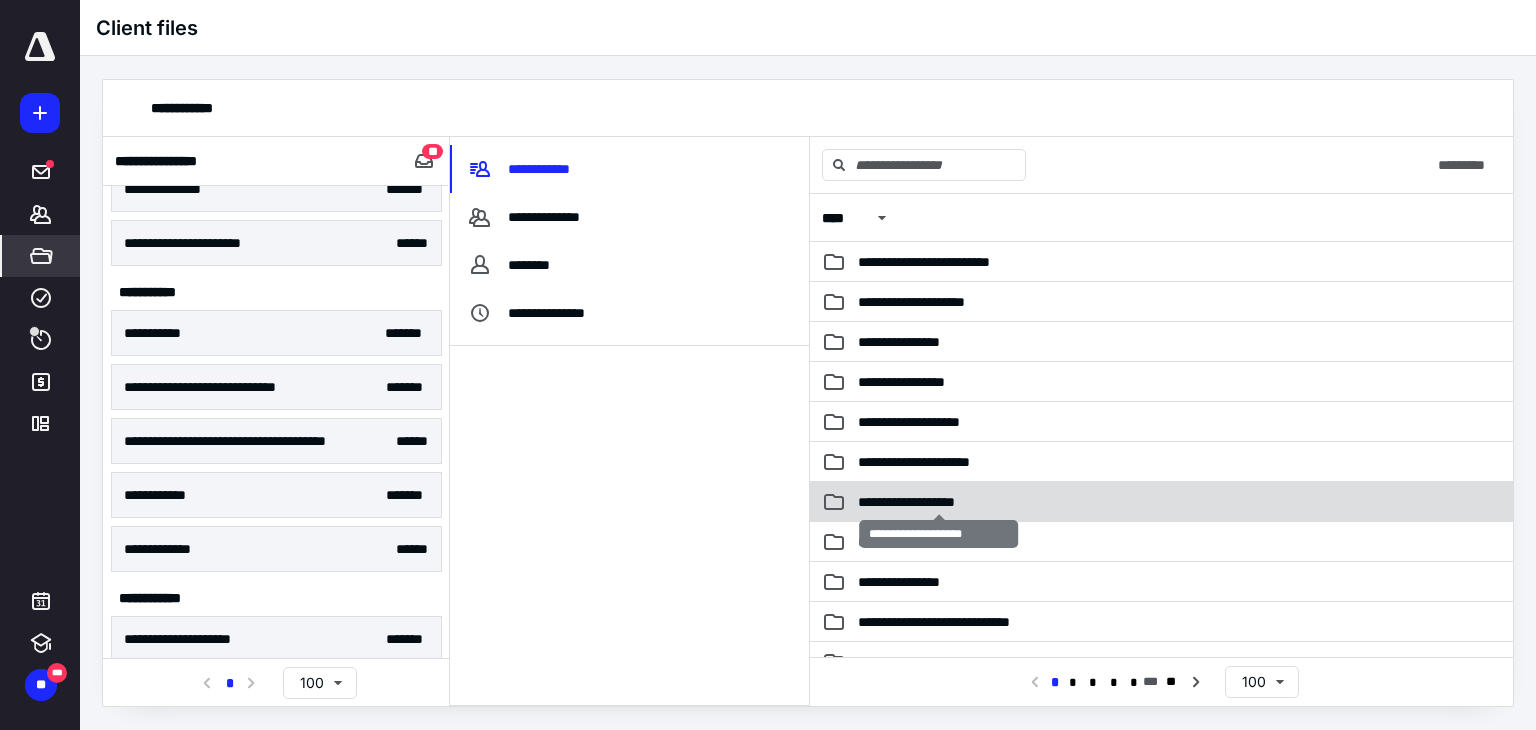 click on "**********" at bounding box center (938, 502) 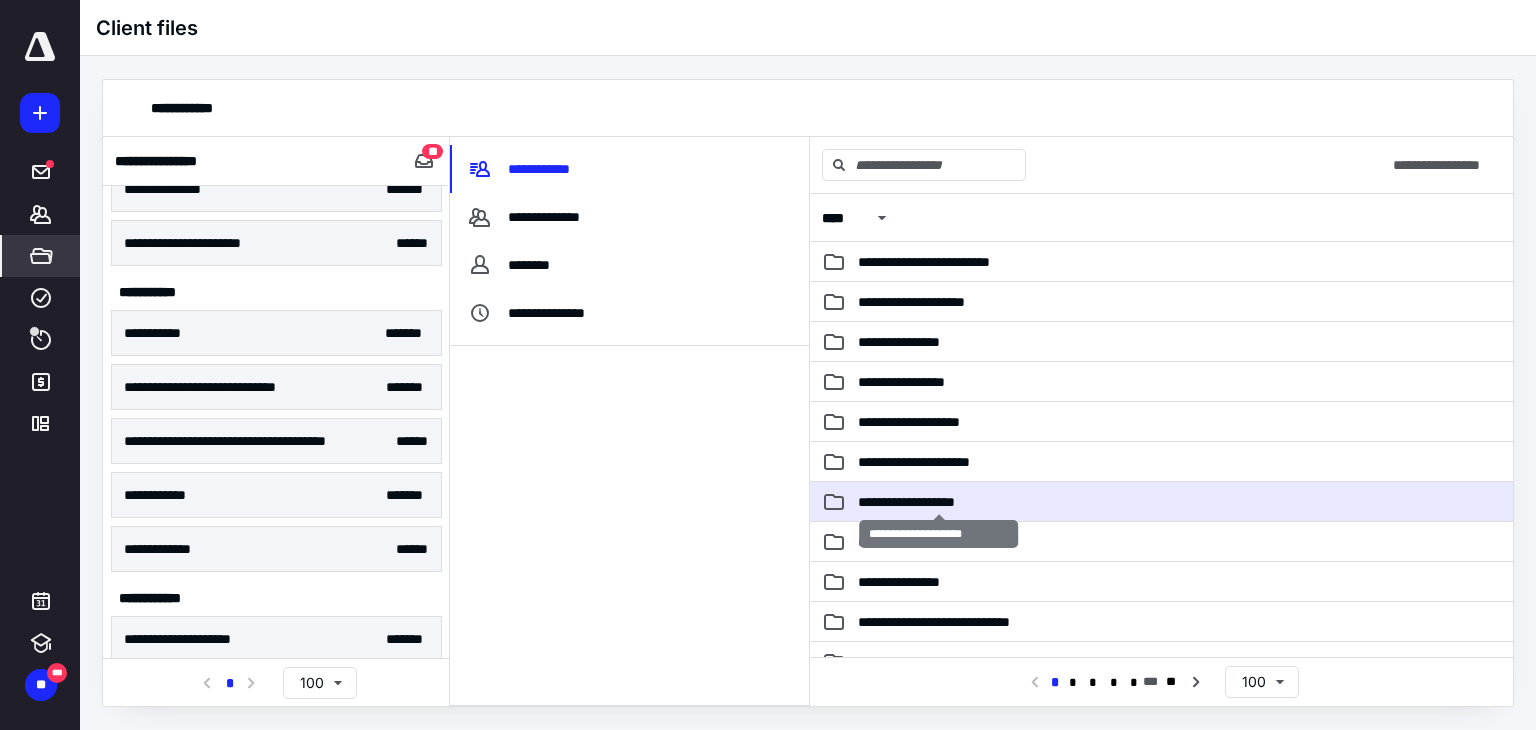 click on "**********" at bounding box center [938, 502] 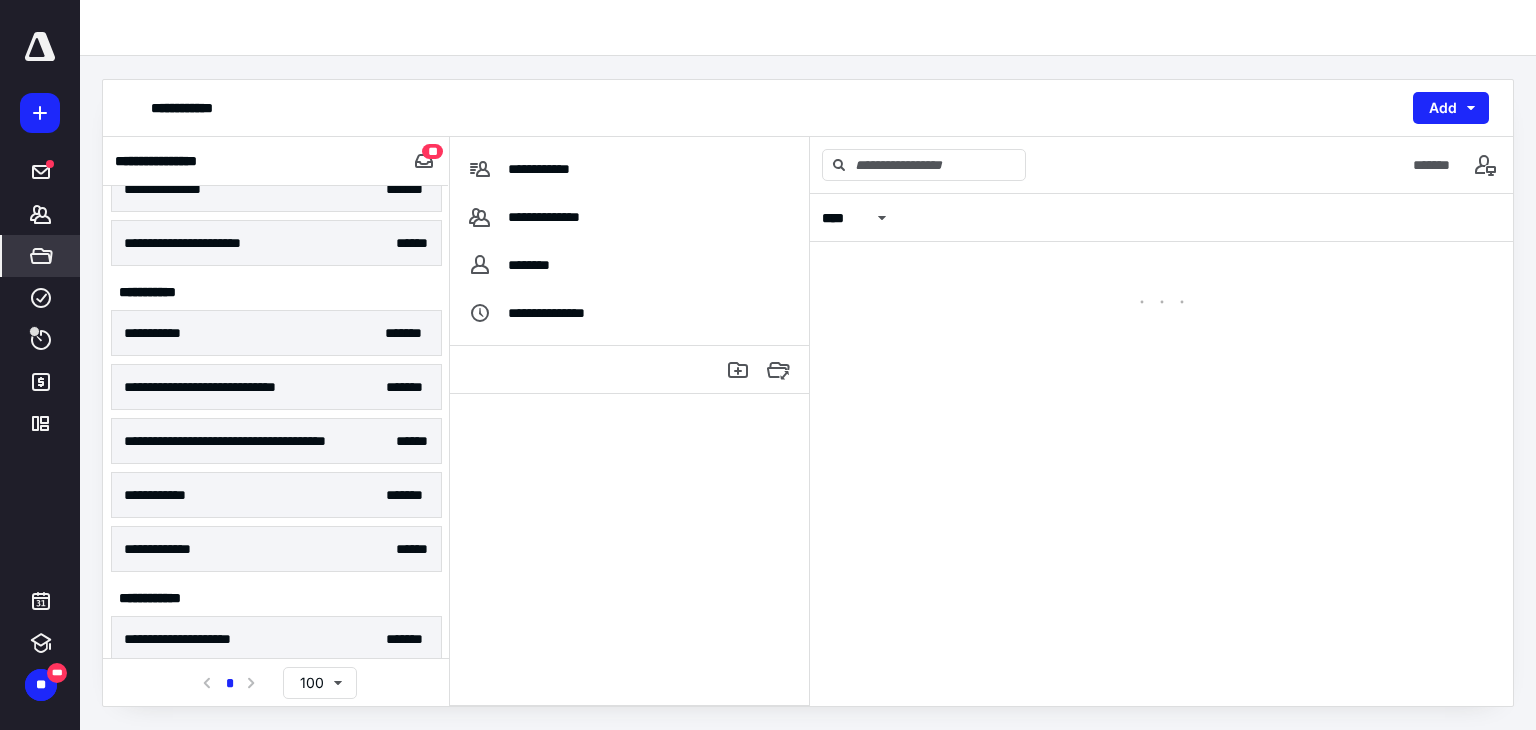 scroll, scrollTop: 0, scrollLeft: 0, axis: both 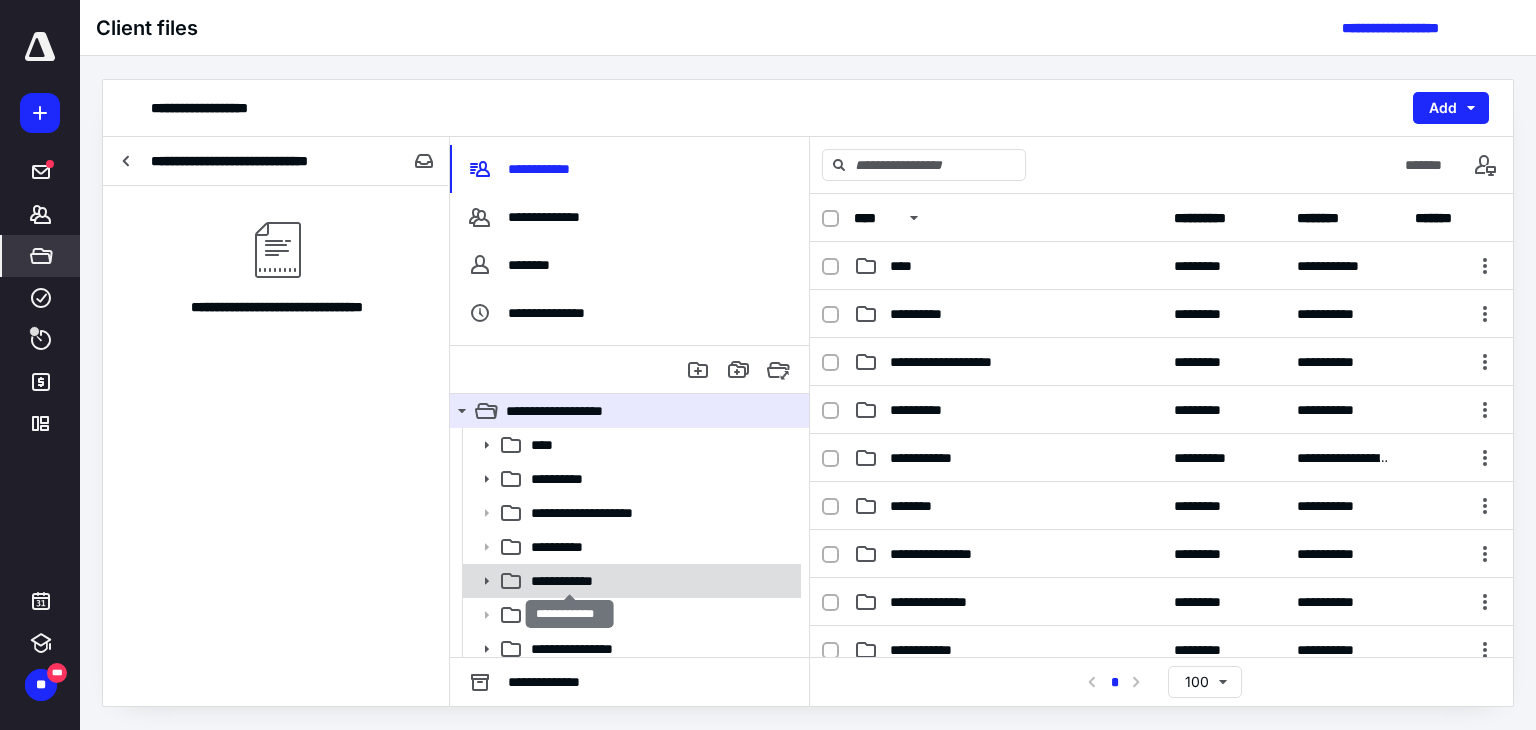 click on "**********" at bounding box center (570, 581) 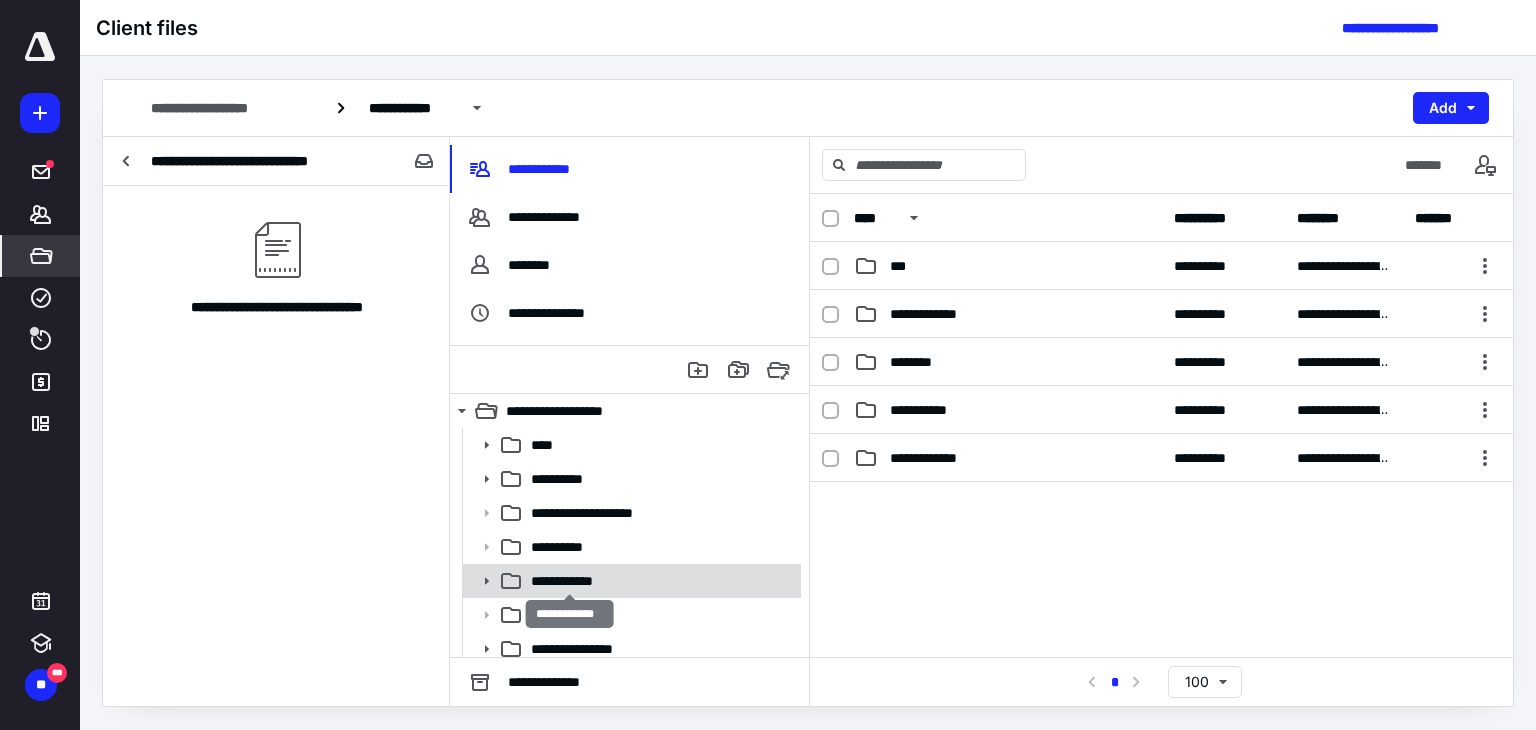 click on "**********" at bounding box center [570, 581] 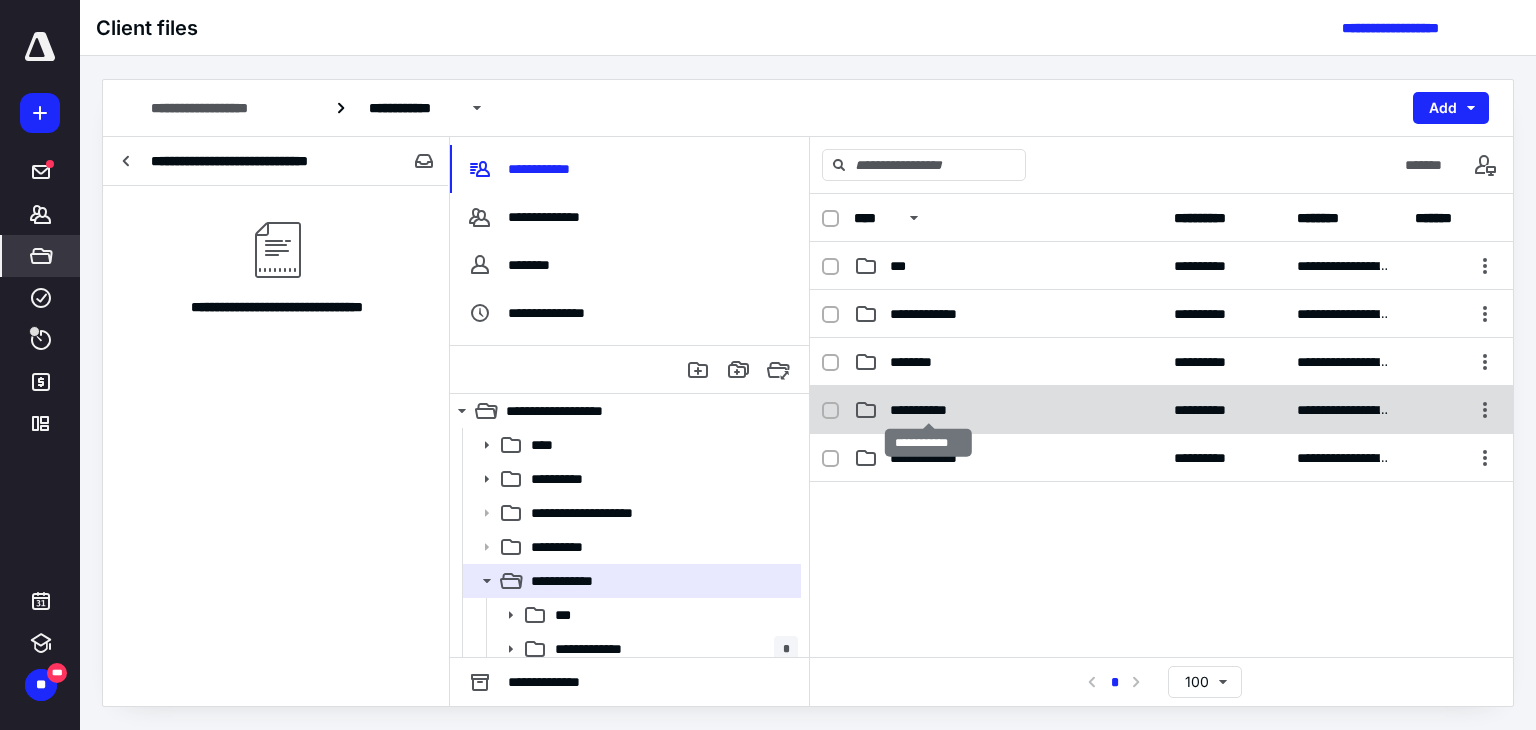click on "**********" at bounding box center [928, 410] 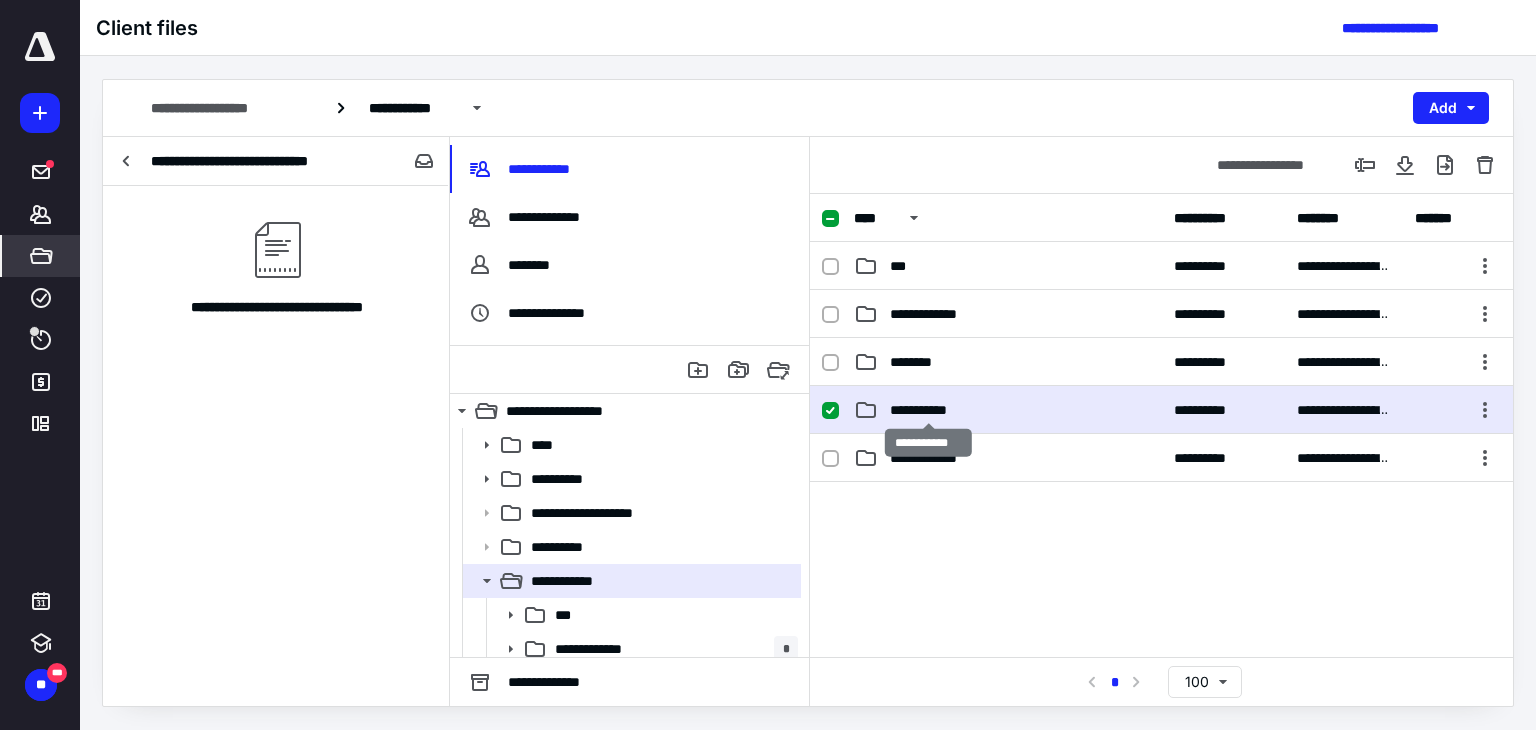 click on "**********" at bounding box center [928, 410] 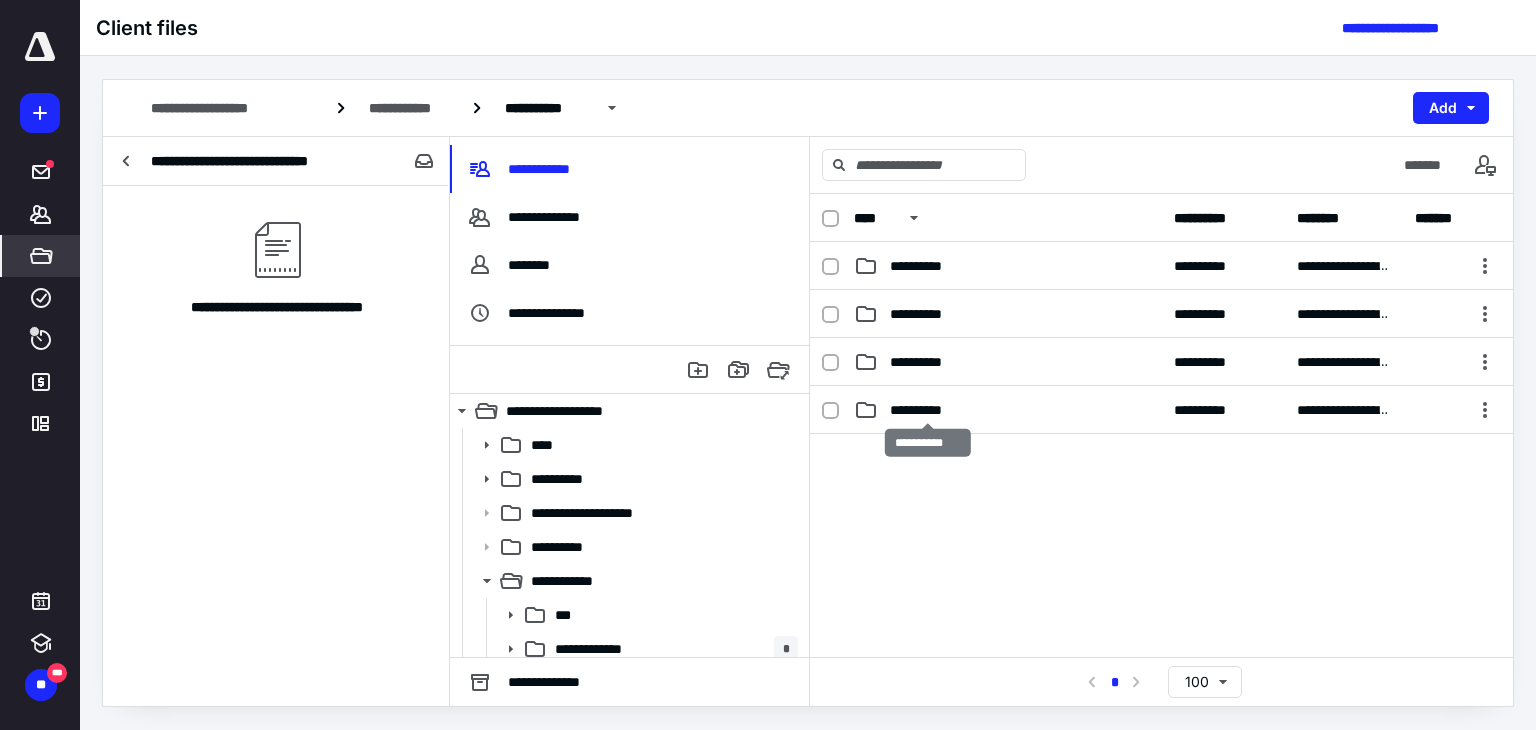 click on "**********" at bounding box center [927, 410] 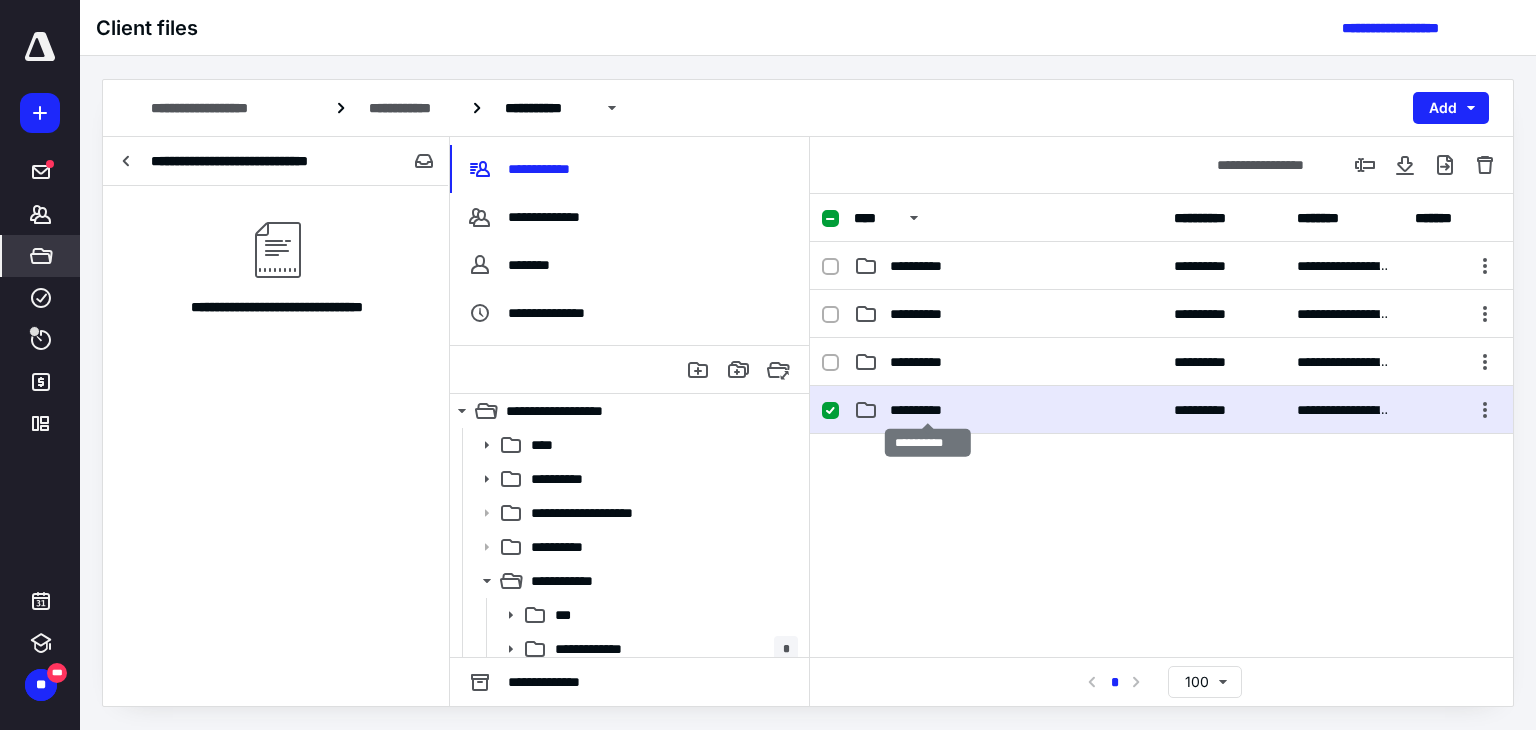 click on "**********" at bounding box center [927, 410] 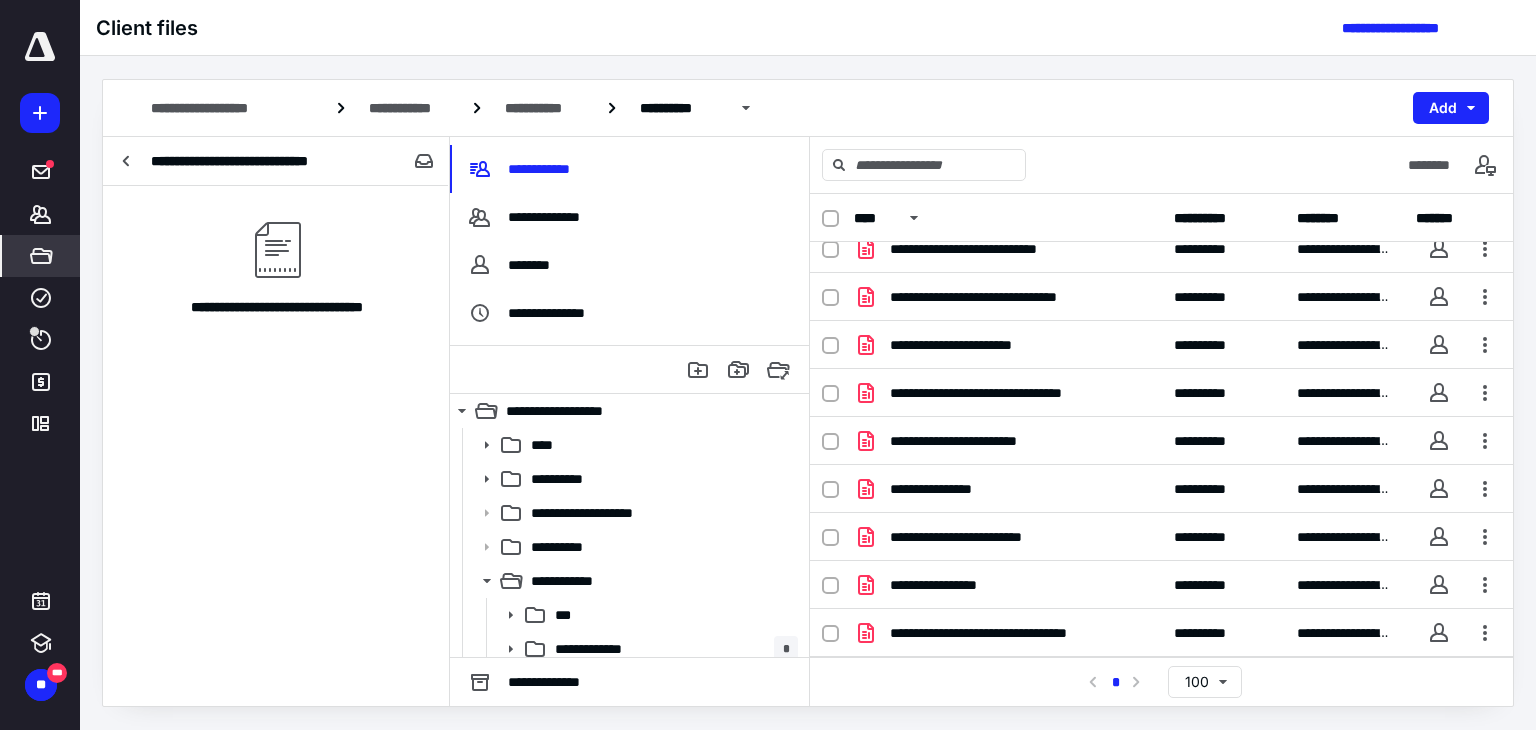 scroll, scrollTop: 190, scrollLeft: 0, axis: vertical 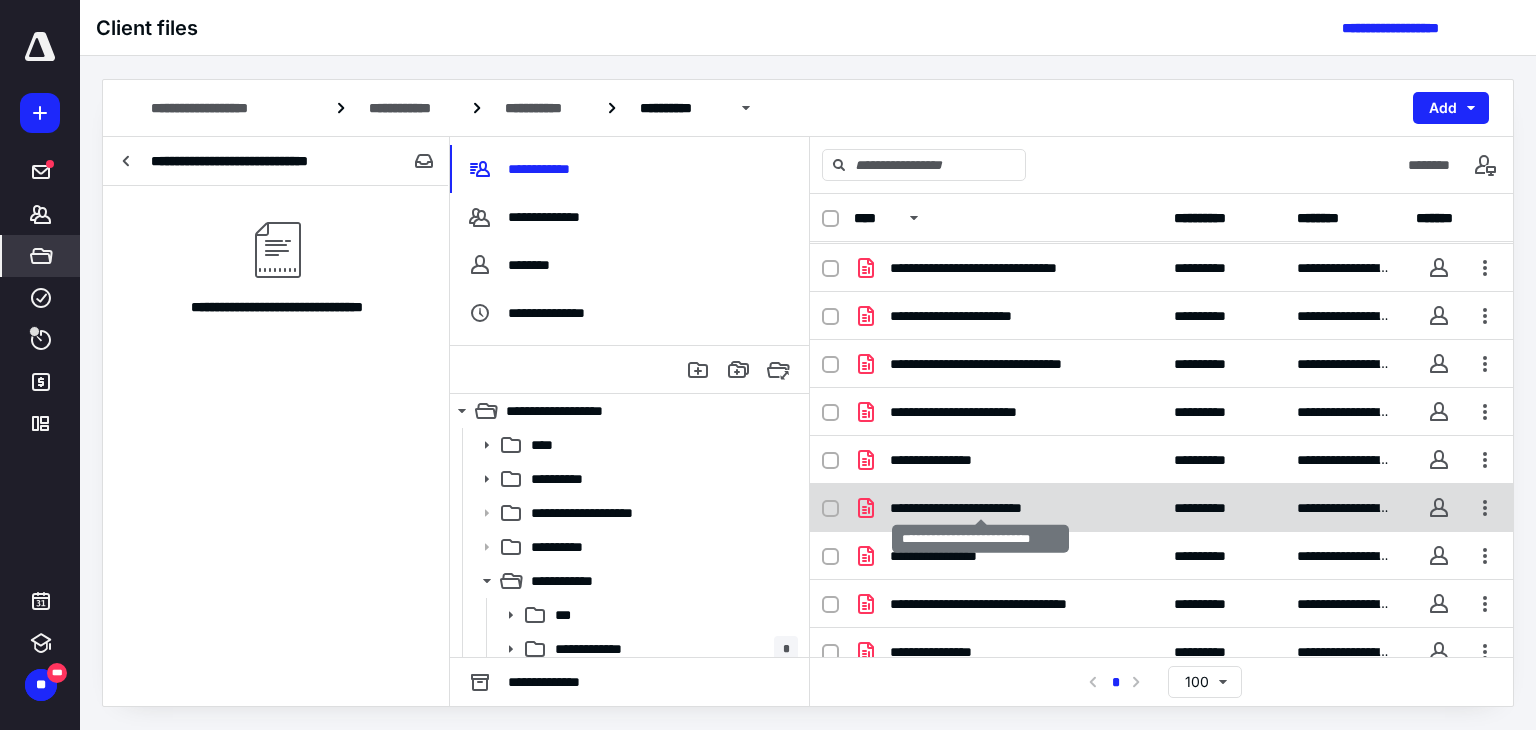click on "**********" at bounding box center [980, 508] 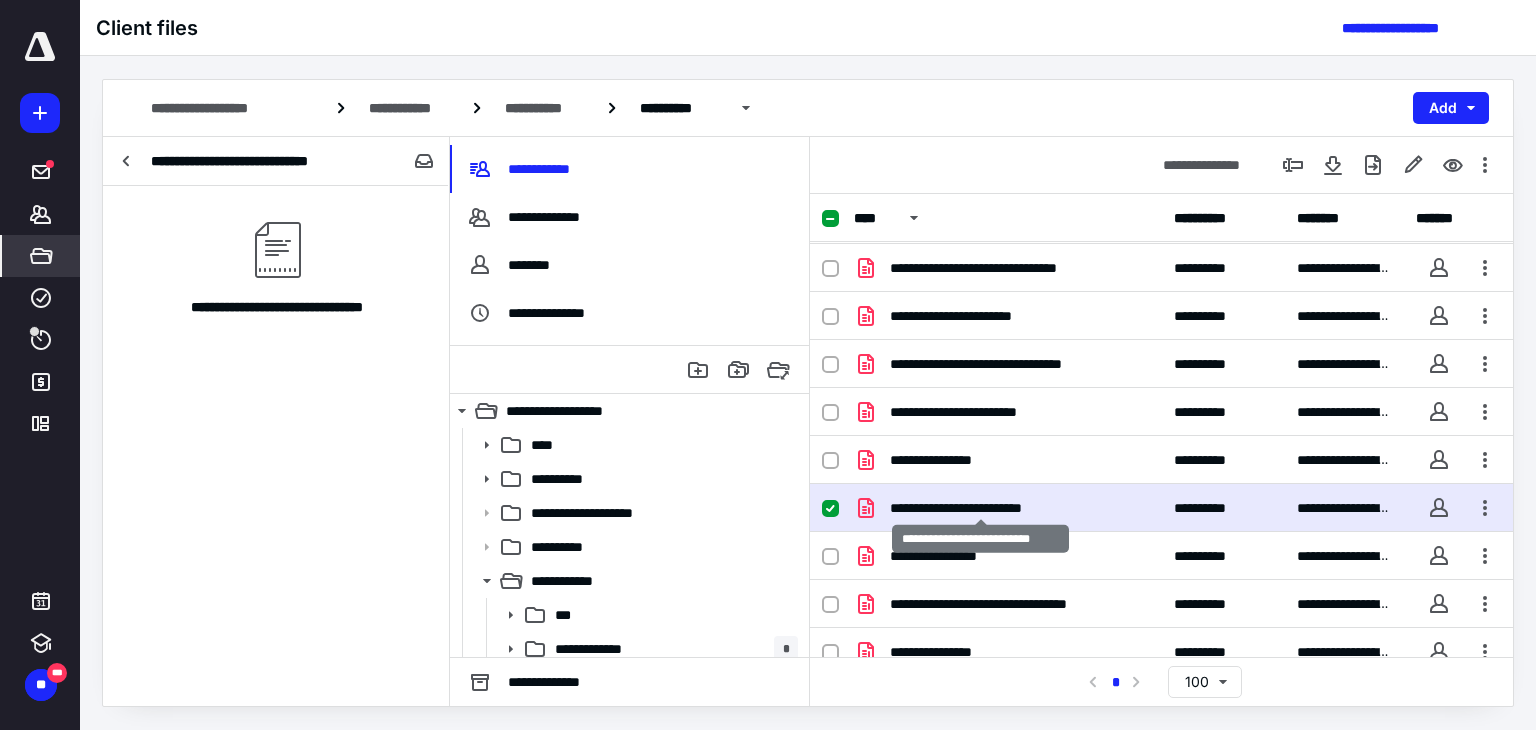 click on "**********" at bounding box center [980, 508] 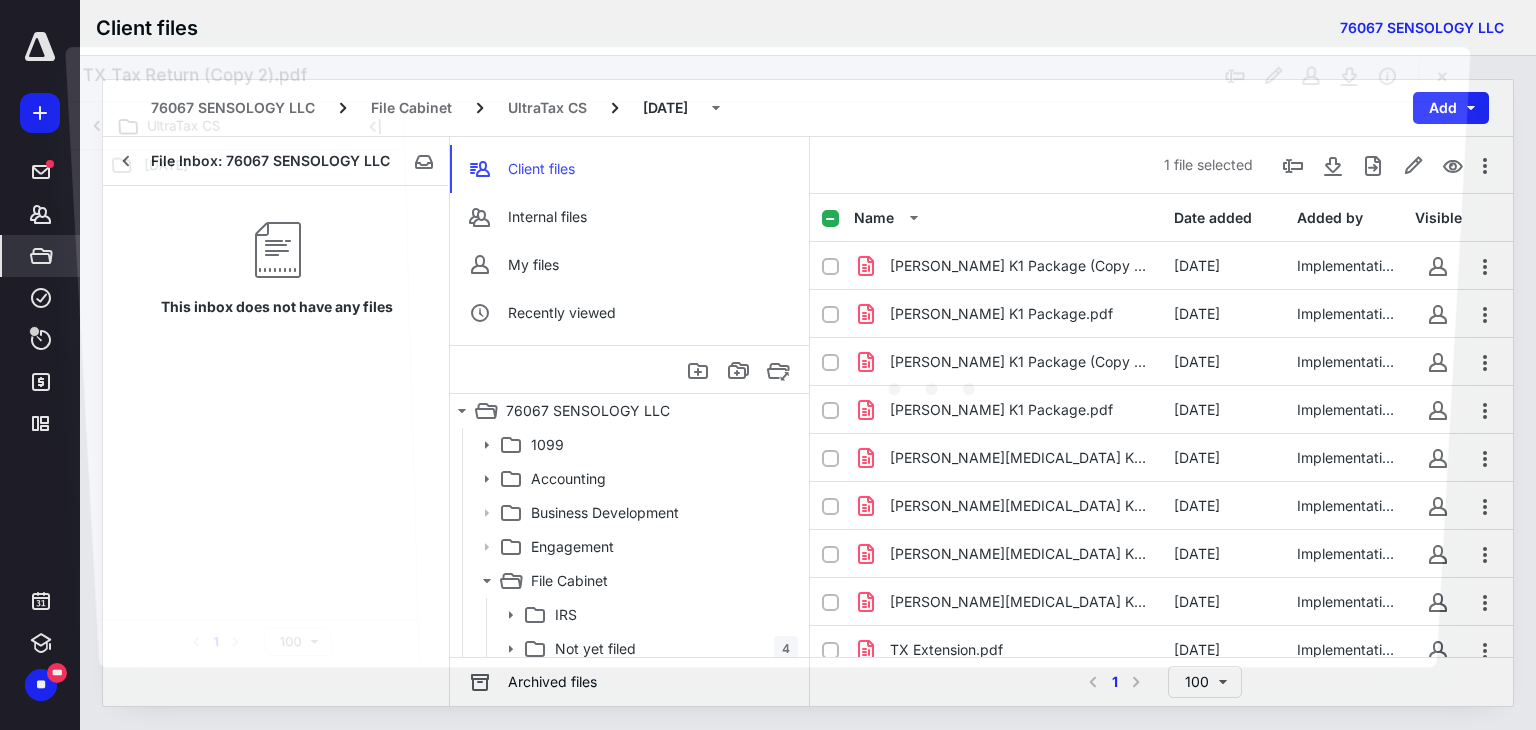 scroll, scrollTop: 190, scrollLeft: 0, axis: vertical 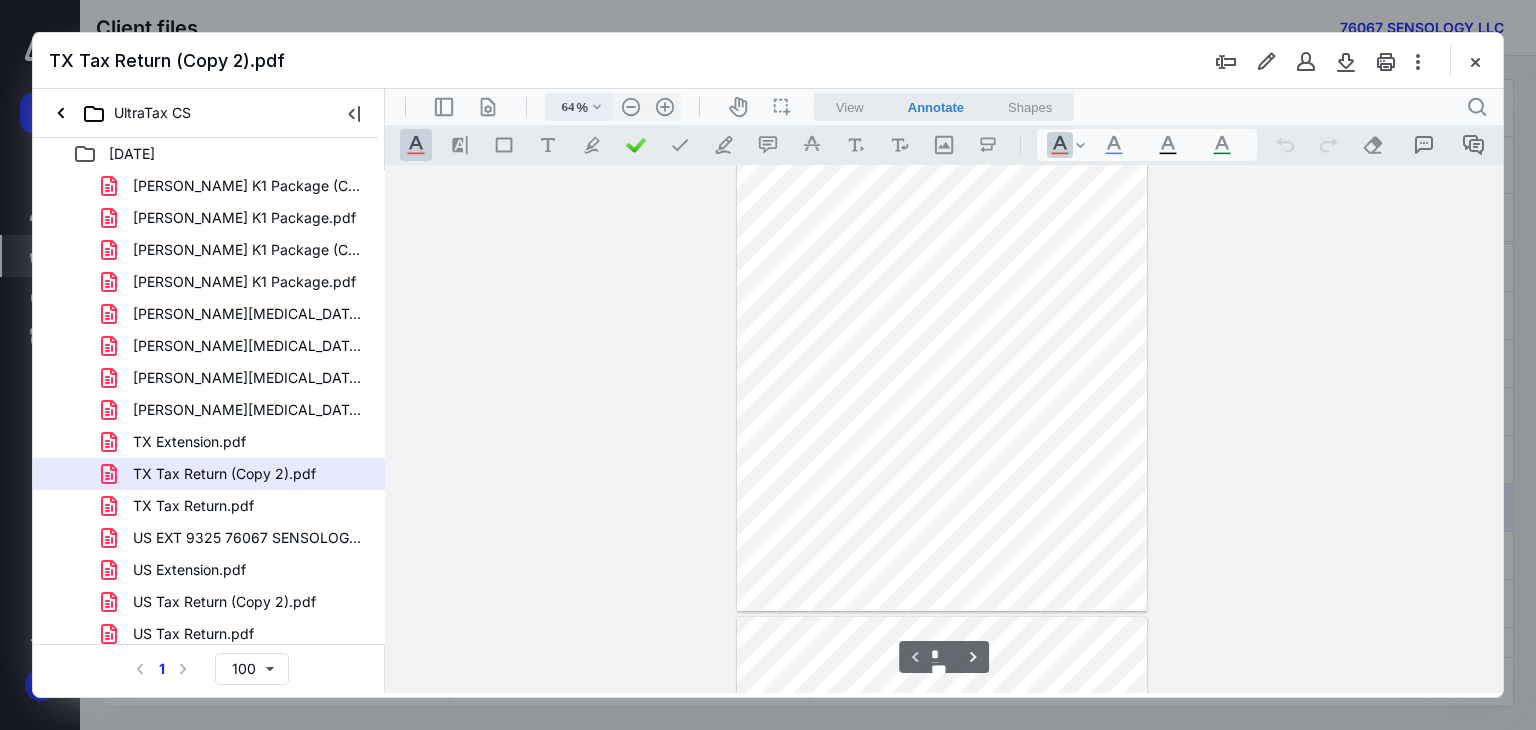 click on ".cls-1{fill:#abb0c4;} icon - chevron - down" at bounding box center (597, 107) 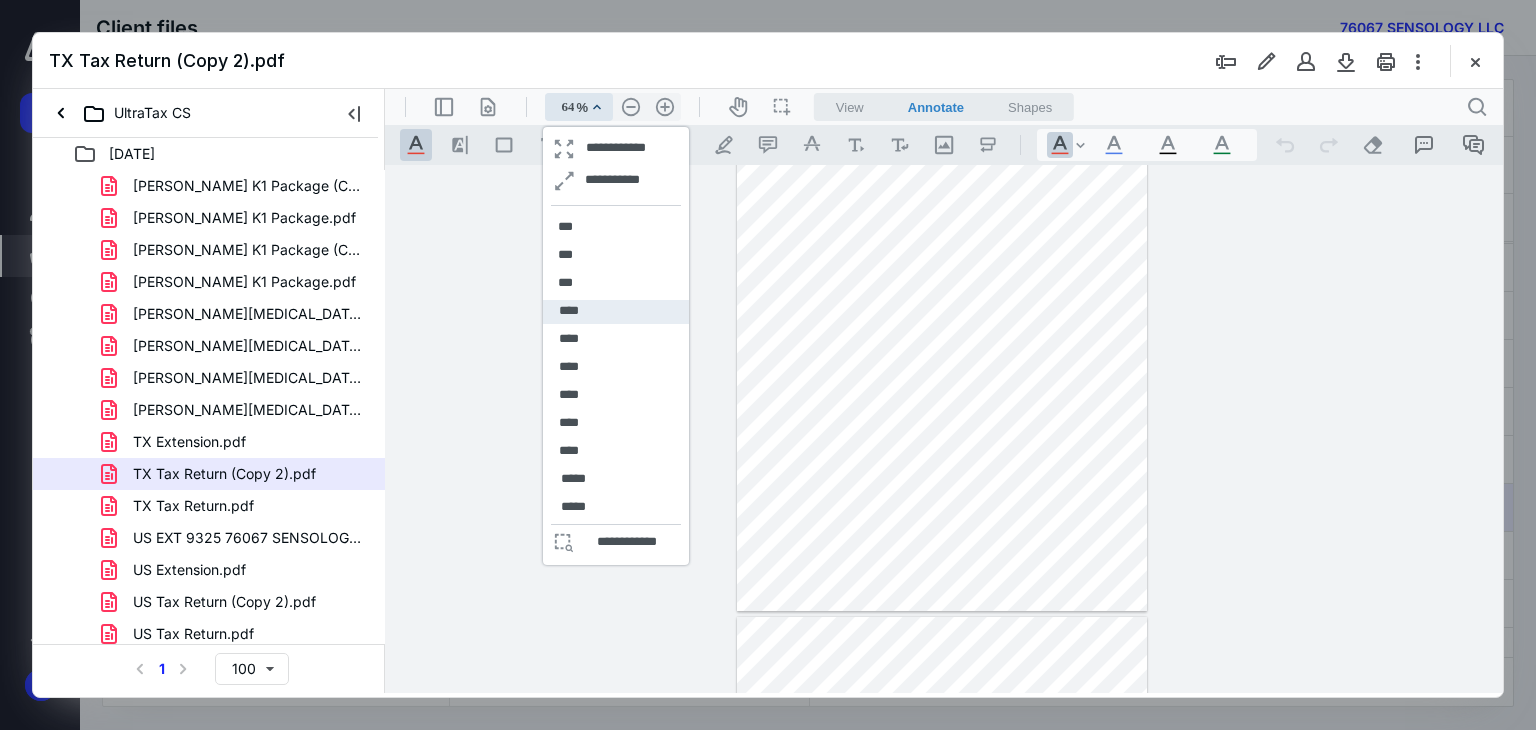 click on "****" at bounding box center [569, 311] 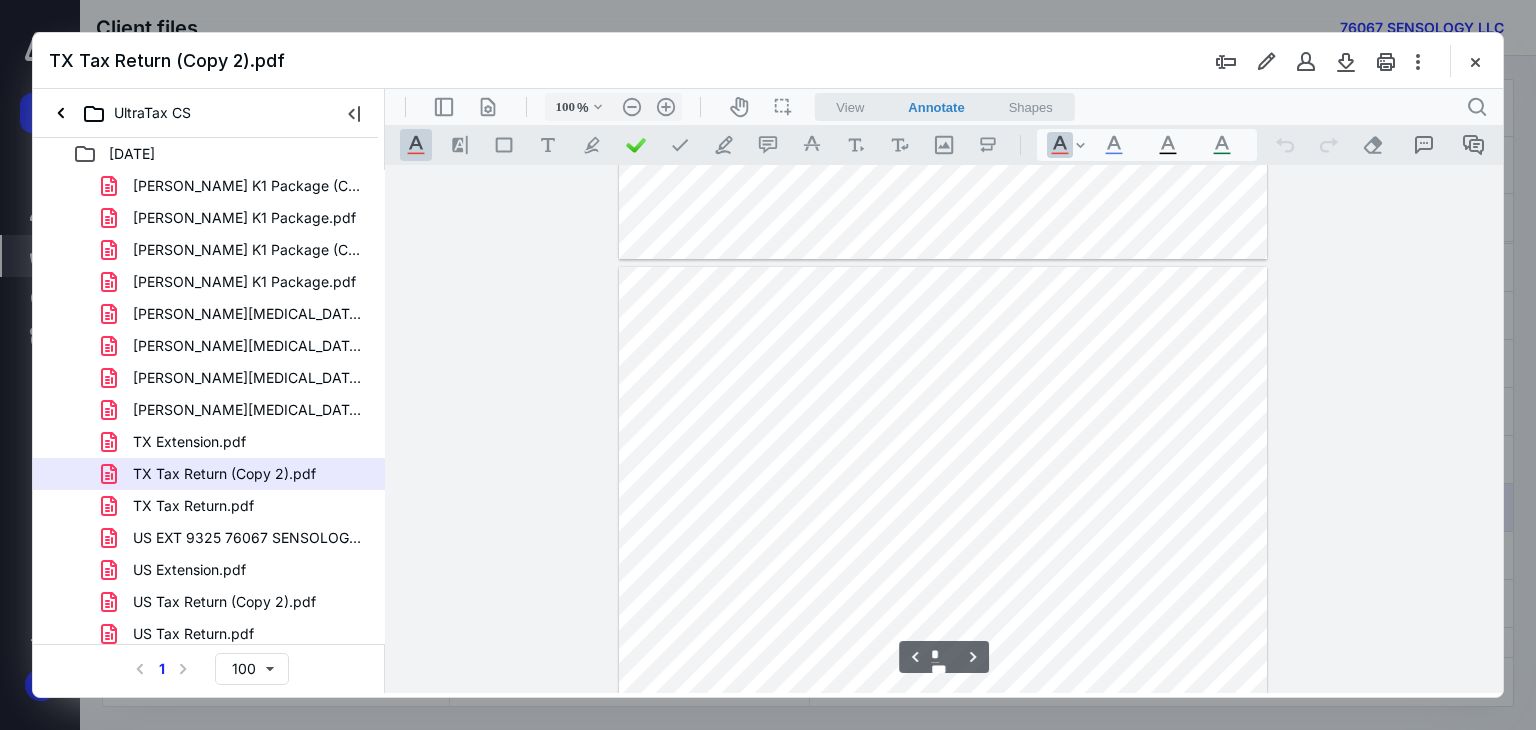 scroll, scrollTop: 781, scrollLeft: 0, axis: vertical 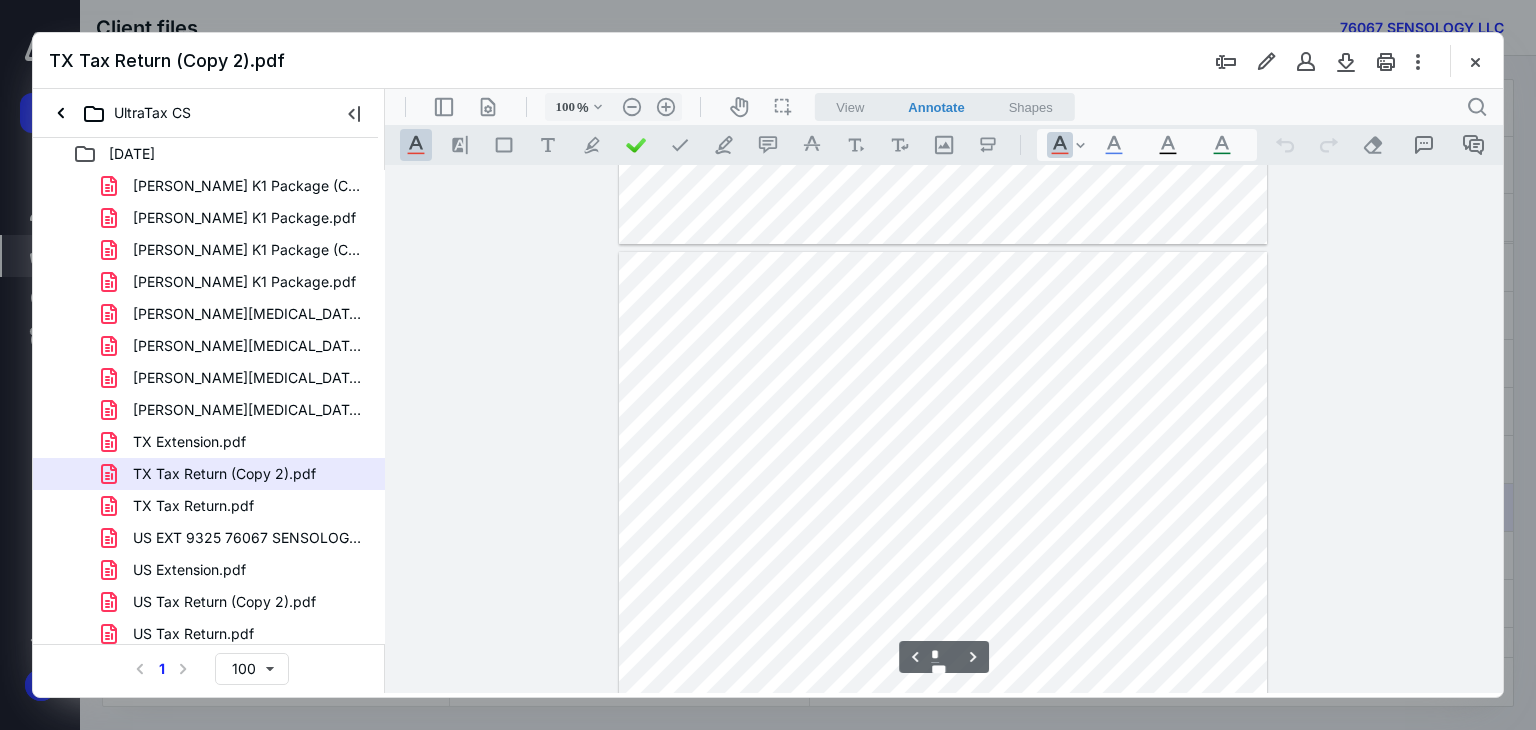 type on "*" 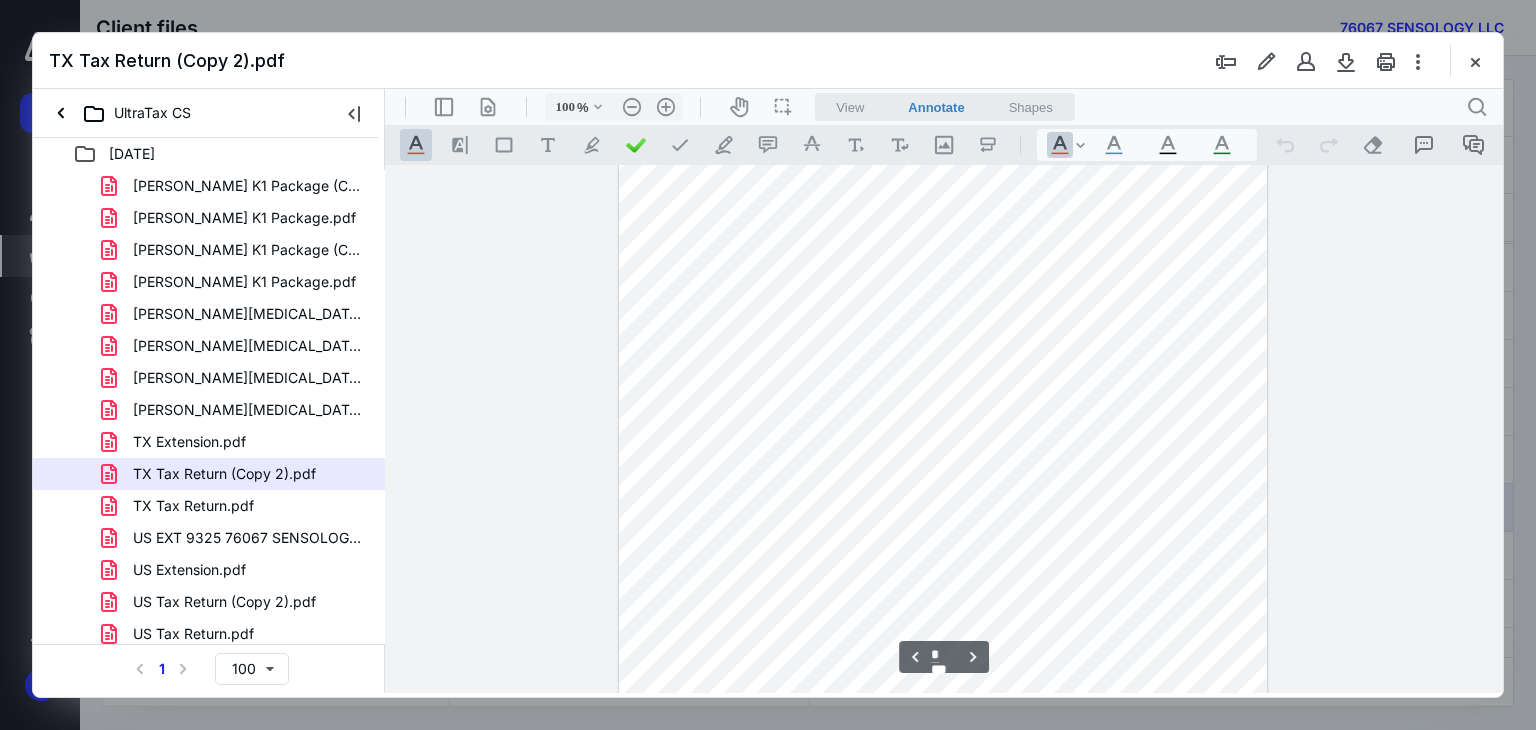 scroll, scrollTop: 0, scrollLeft: 0, axis: both 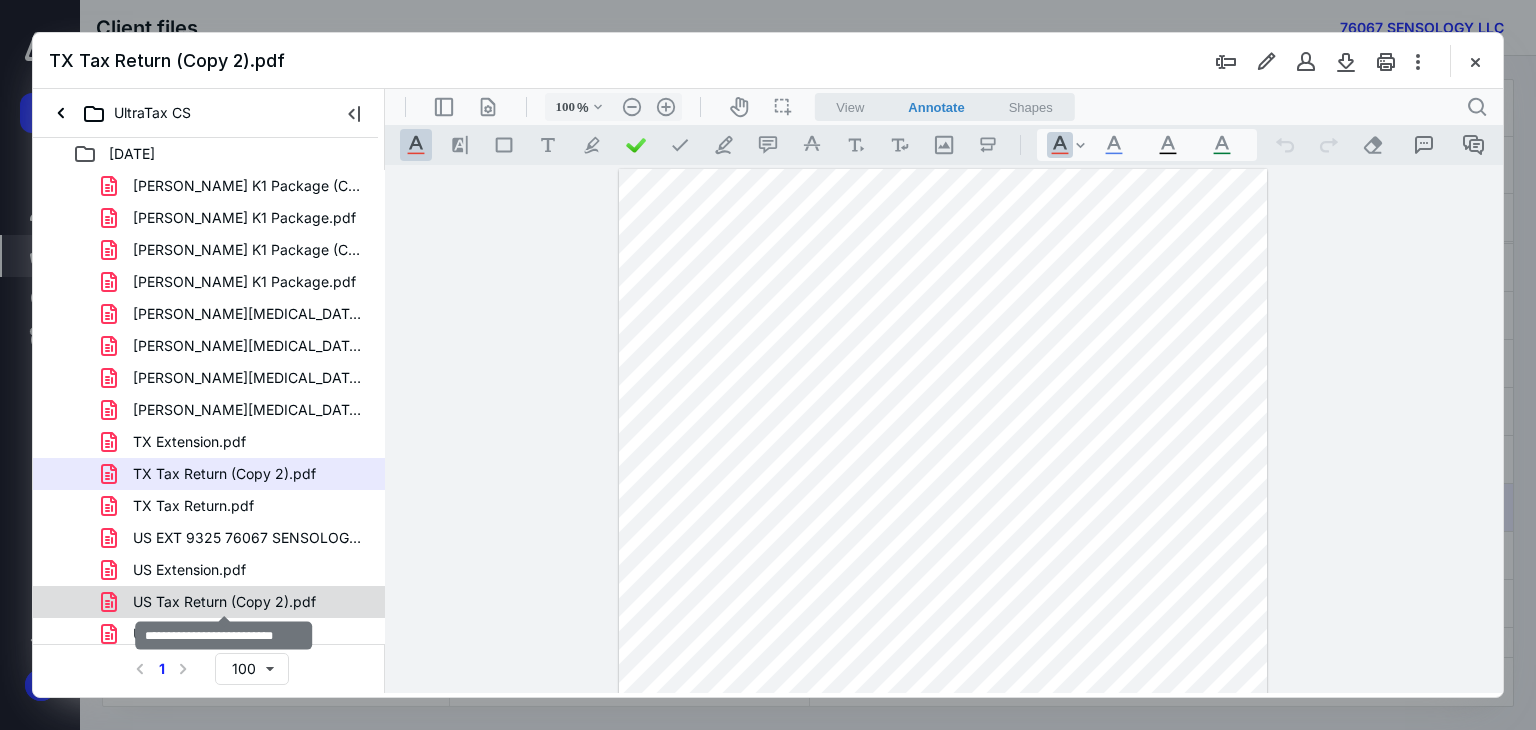 click on "US Tax Return (Copy 2).pdf" at bounding box center (224, 602) 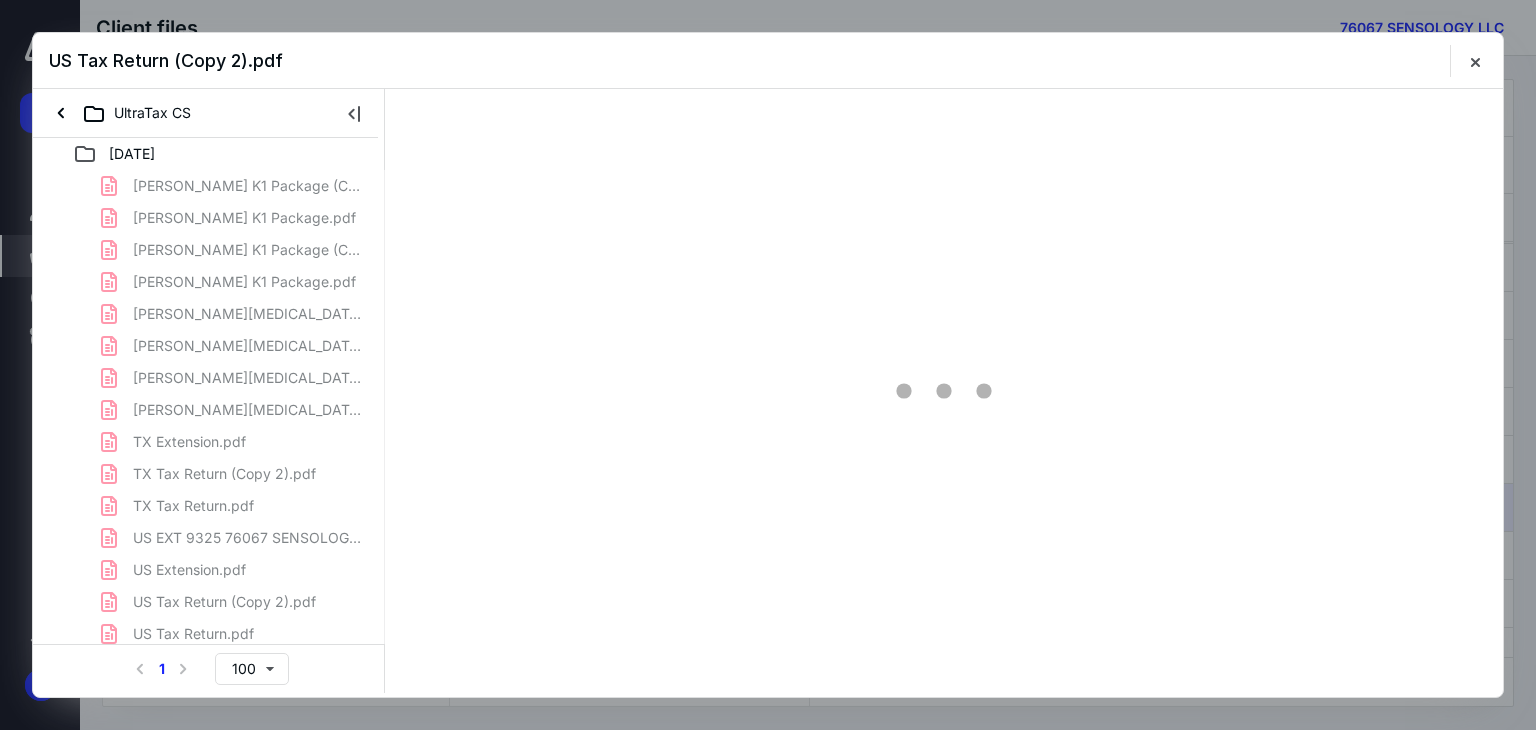 click on "[PERSON_NAME] K1 Package (Copy 2).pdf [PERSON_NAME] K1 Package.pdf [PERSON_NAME] K1 Package (Copy 2).pdf [PERSON_NAME] K1 Package.pdf [PERSON_NAME][MEDICAL_DATA] K1 Package (Copy 2).pdf [PERSON_NAME][MEDICAL_DATA] K1 Package.pdf [PERSON_NAME][MEDICAL_DATA] K1 Package (Copy 2).pdf [PERSON_NAME][MEDICAL_DATA] K1 Package.pdf TX Extension.pdf TX Tax Return (Copy 2).pdf TX Tax Return.pdf US EXT 9325 76067 SENSOLOGY LLC.pdf US Extension.pdf US Tax Return (Copy 2).pdf US Tax Return.pdf" at bounding box center [209, 410] 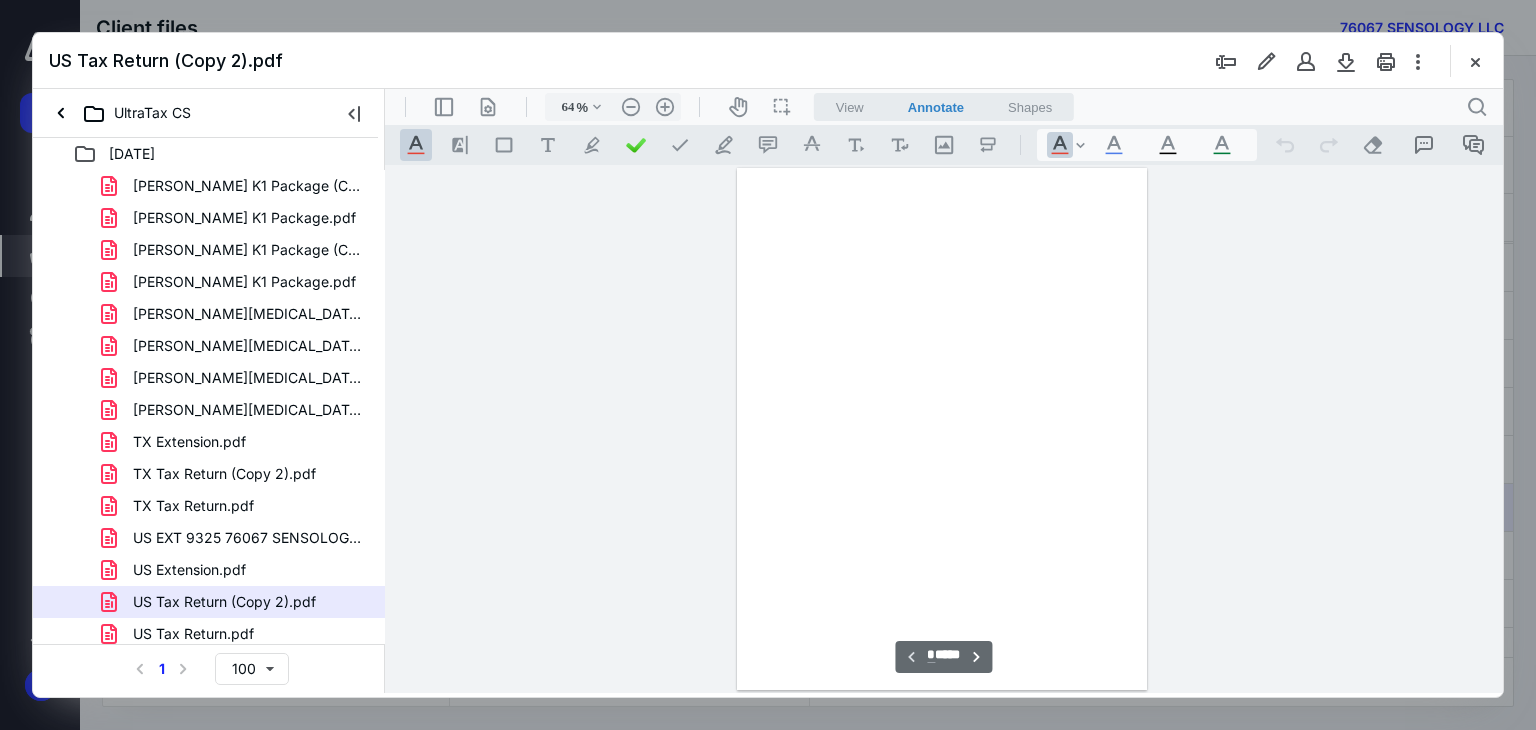 scroll, scrollTop: 79, scrollLeft: 0, axis: vertical 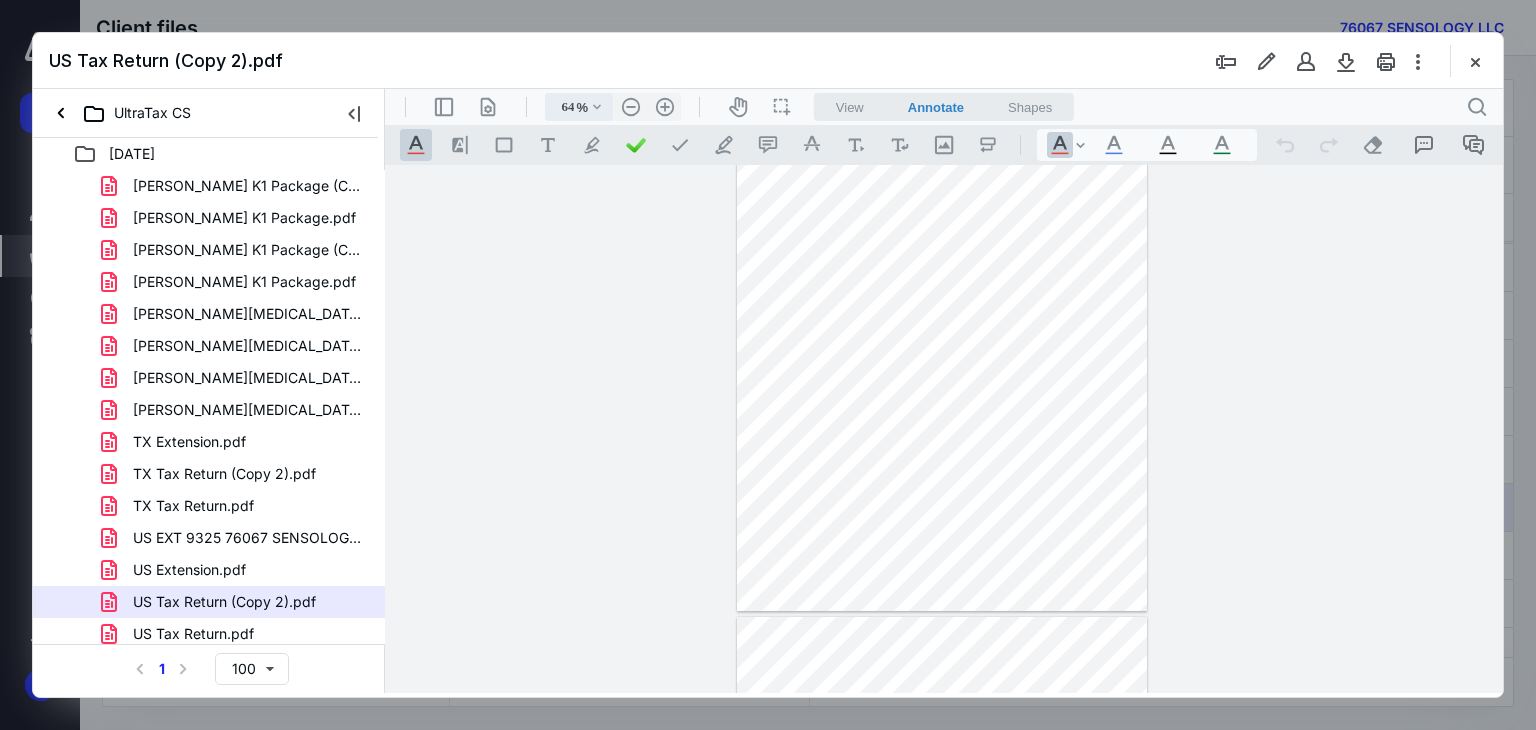 click on ".cls-1{fill:#abb0c4;} icon - chevron - down" at bounding box center [597, 107] 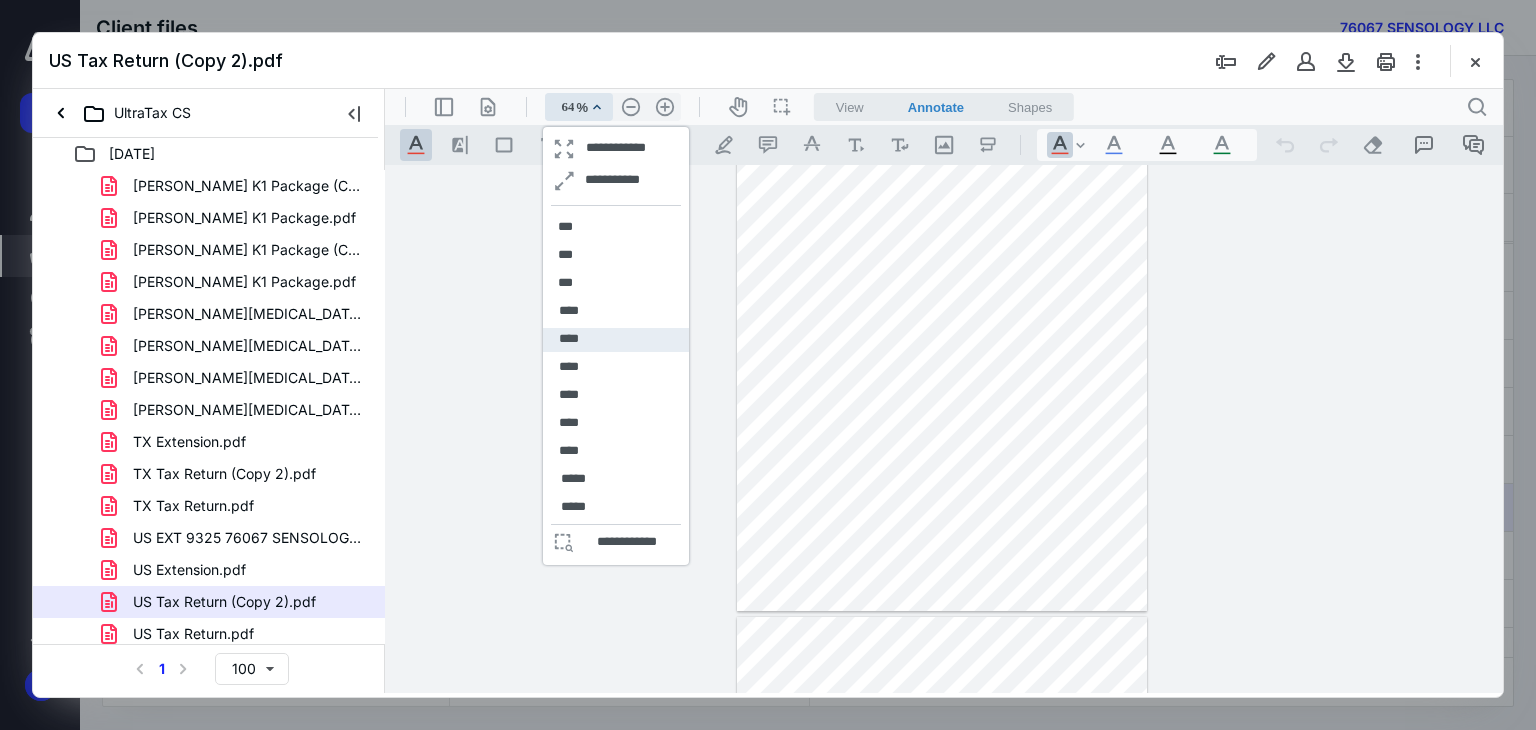 click on "****" at bounding box center (569, 339) 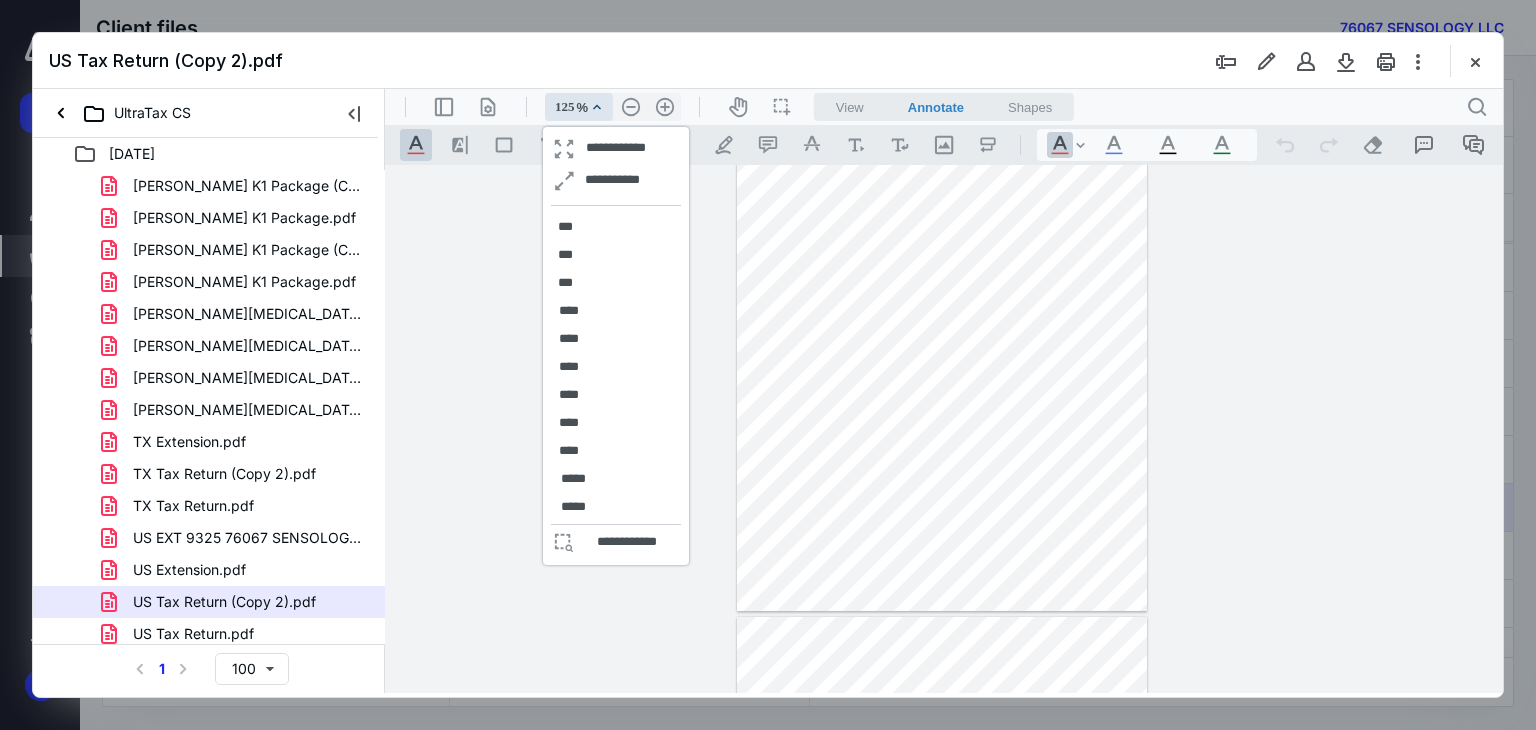scroll, scrollTop: 376, scrollLeft: 0, axis: vertical 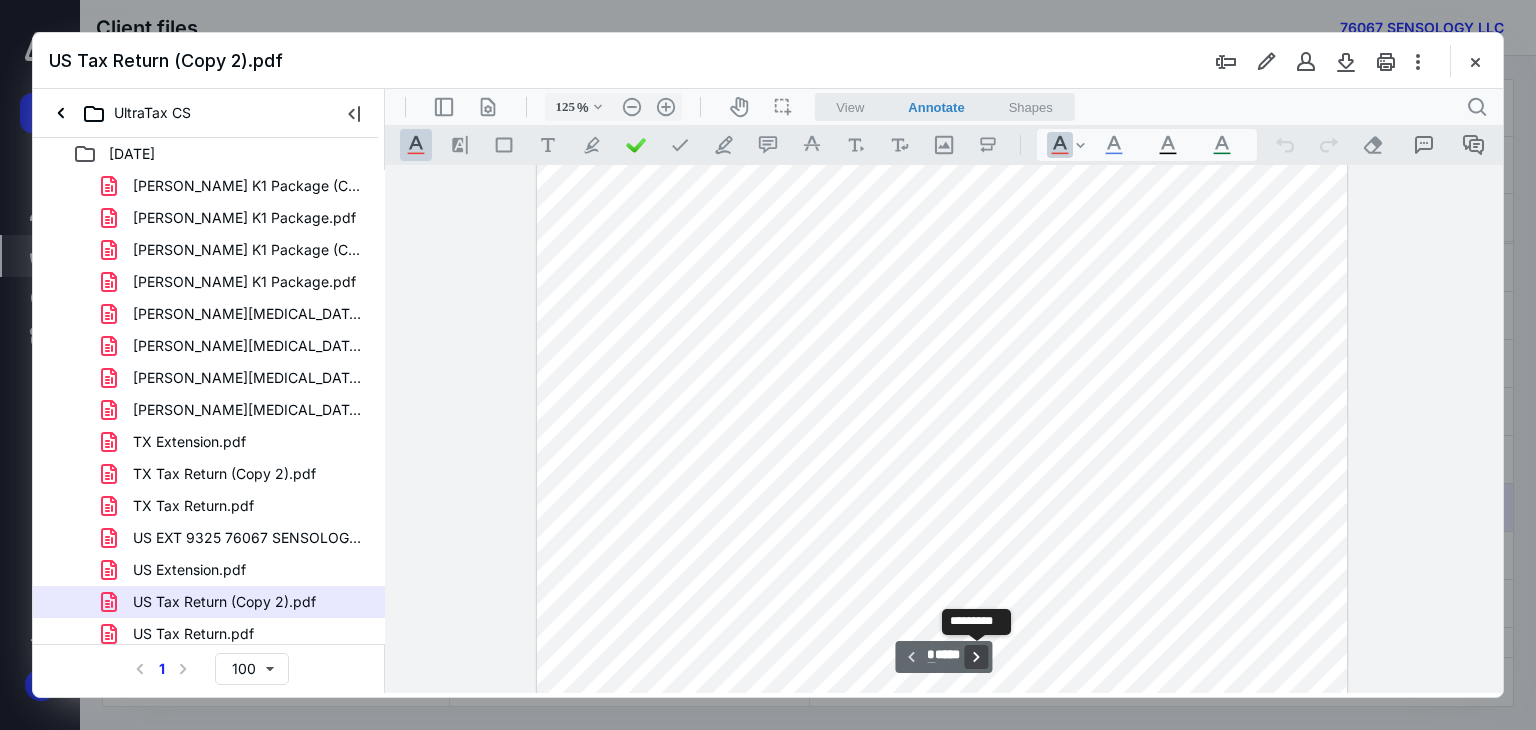 click on "**********" at bounding box center [977, 657] 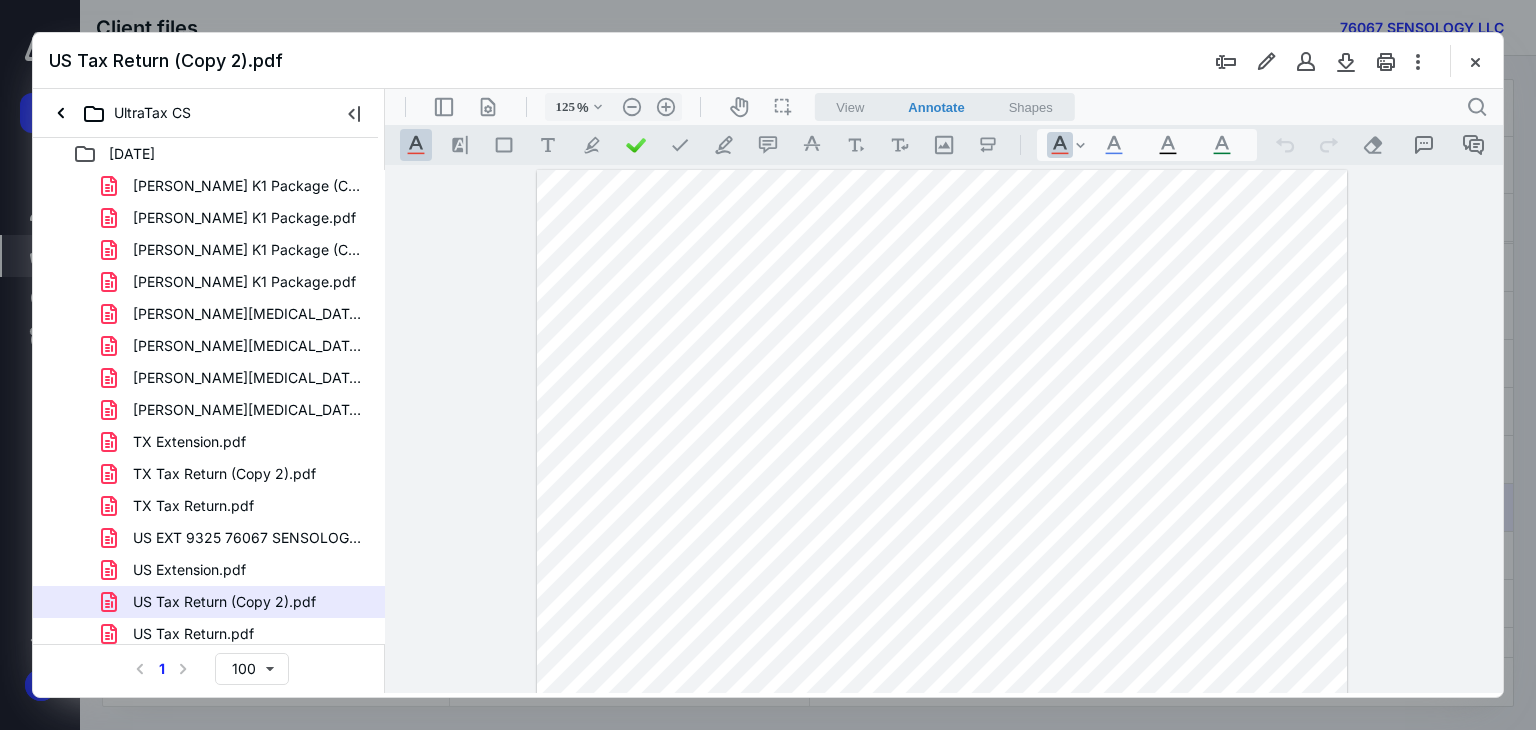drag, startPoint x: 1493, startPoint y: 181, endPoint x: 1493, endPoint y: 195, distance: 14 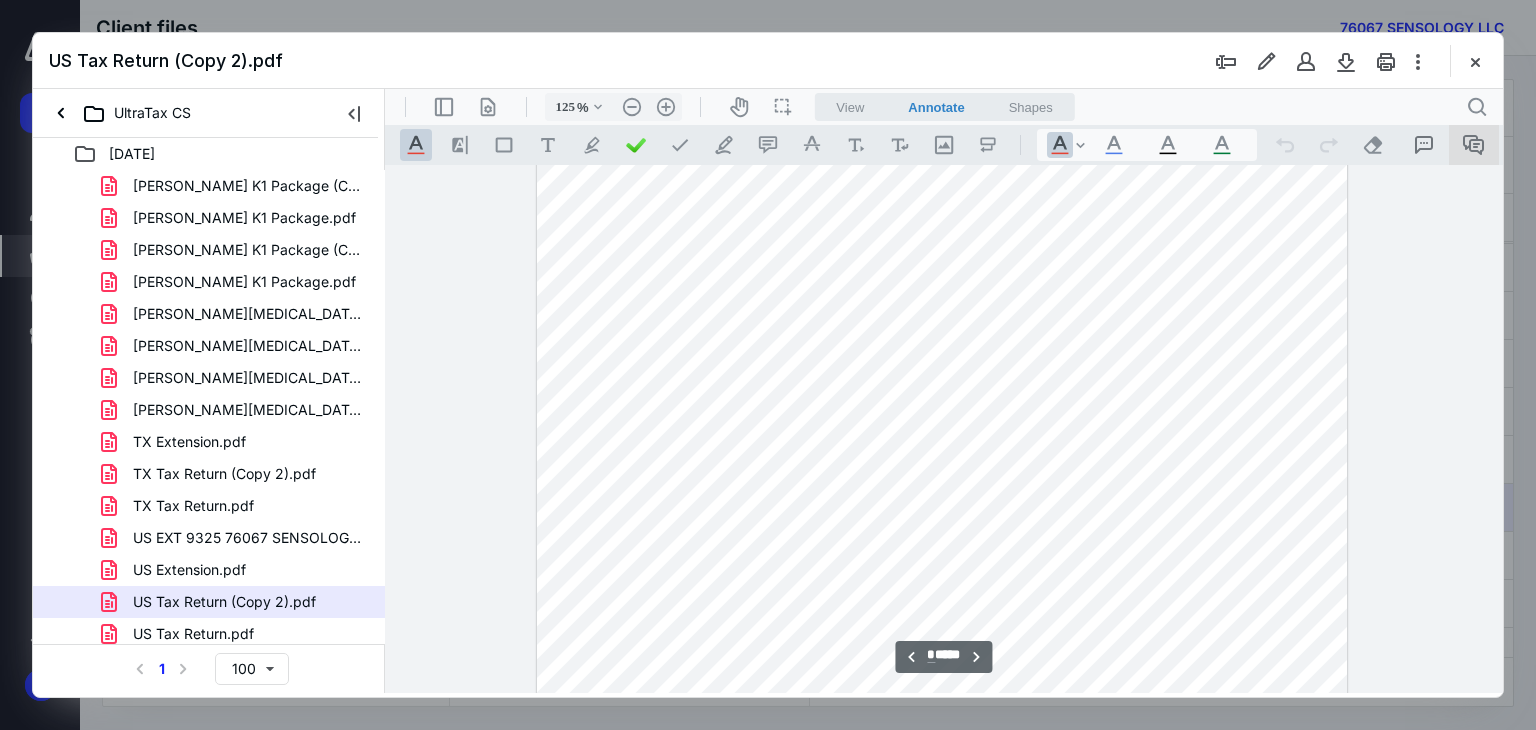 scroll, scrollTop: 1082, scrollLeft: 0, axis: vertical 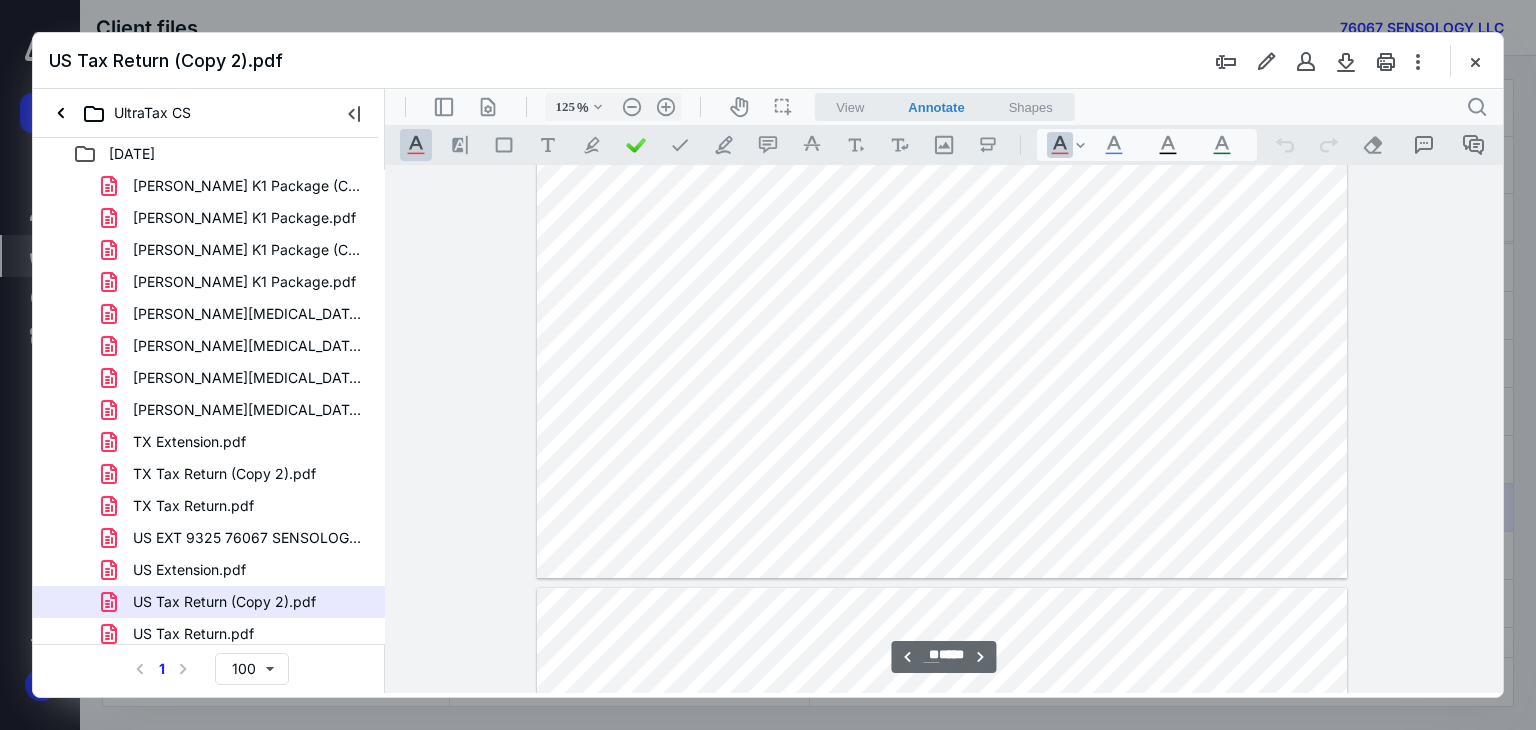type on "**" 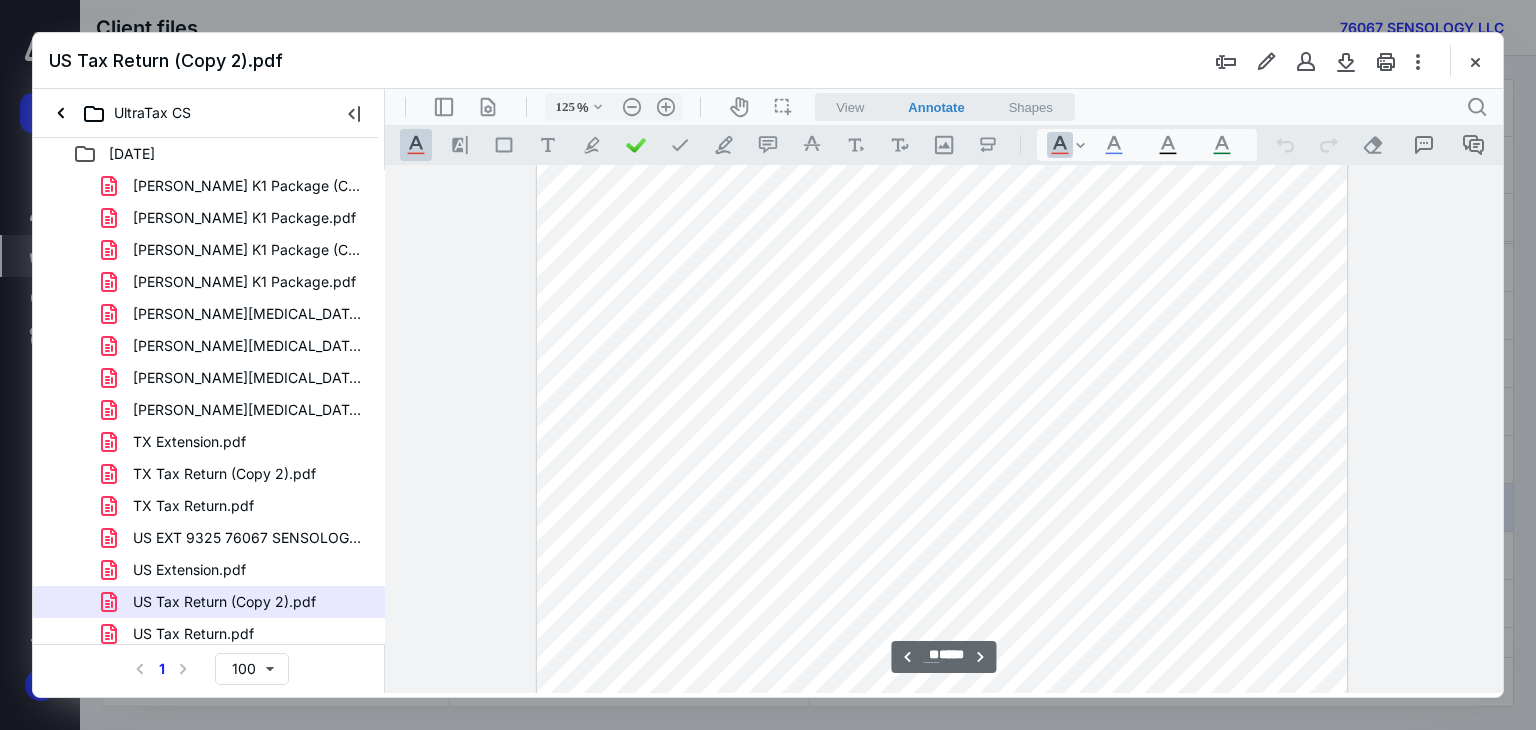 scroll, scrollTop: 16911, scrollLeft: 0, axis: vertical 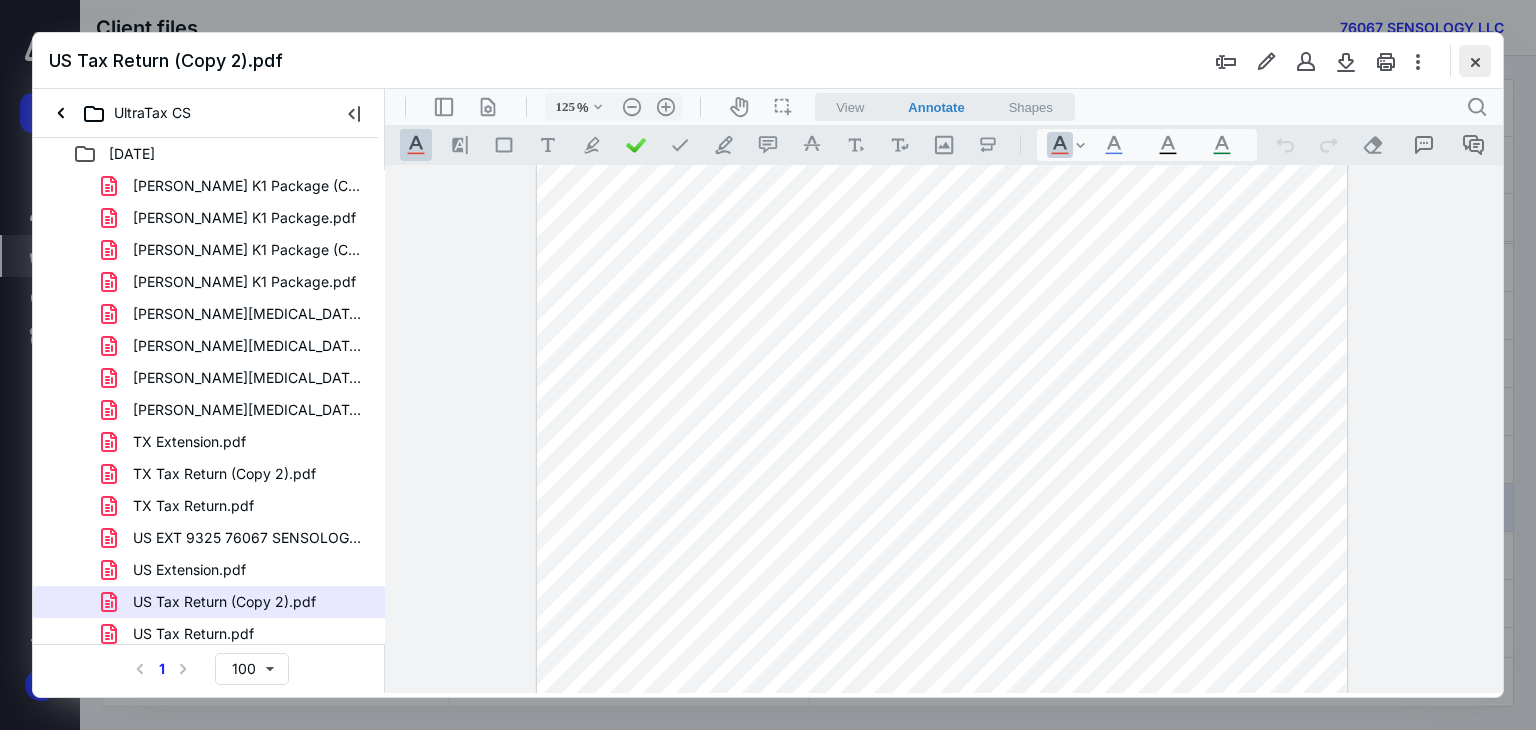 click at bounding box center [1475, 61] 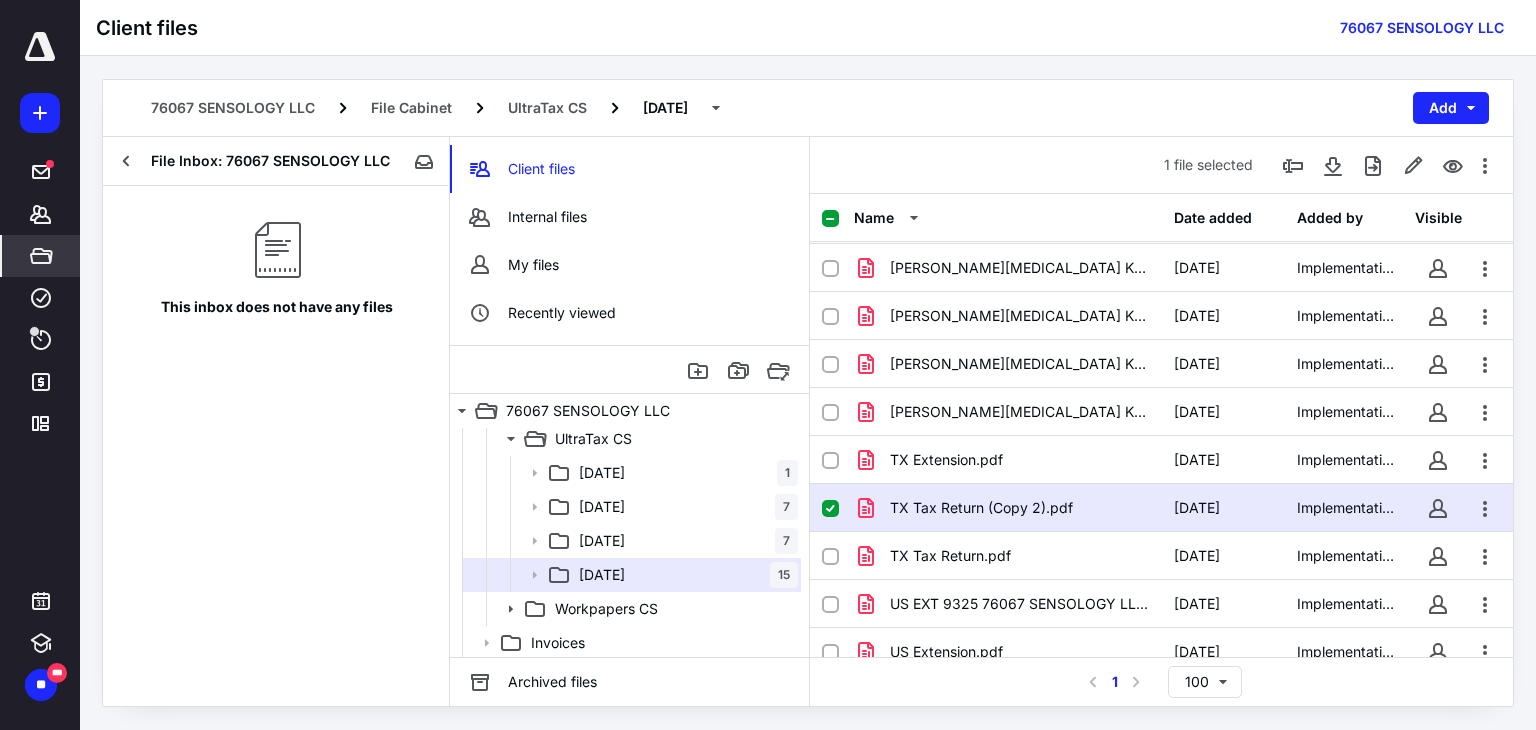 scroll, scrollTop: 382, scrollLeft: 0, axis: vertical 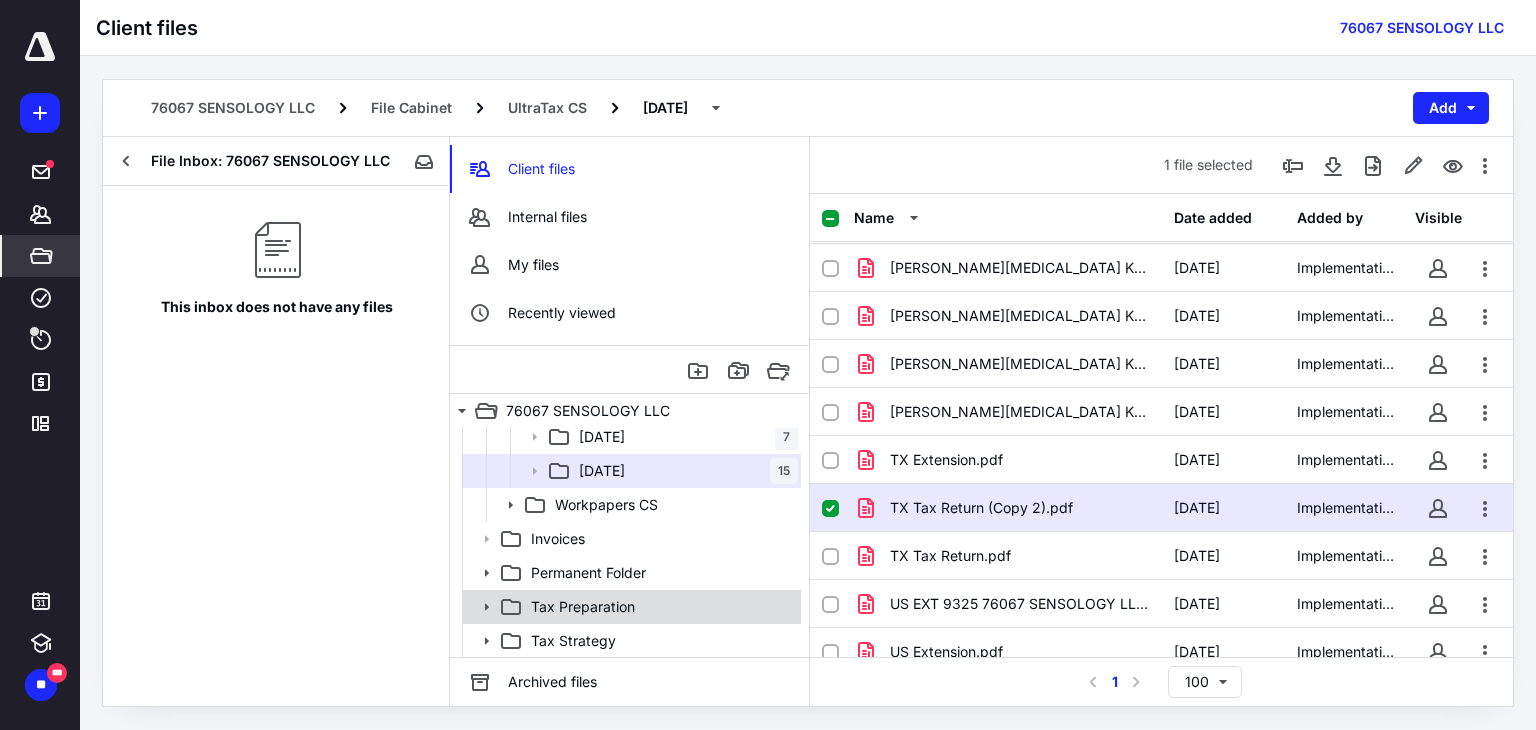 click on "Tax Preparation" at bounding box center (583, 607) 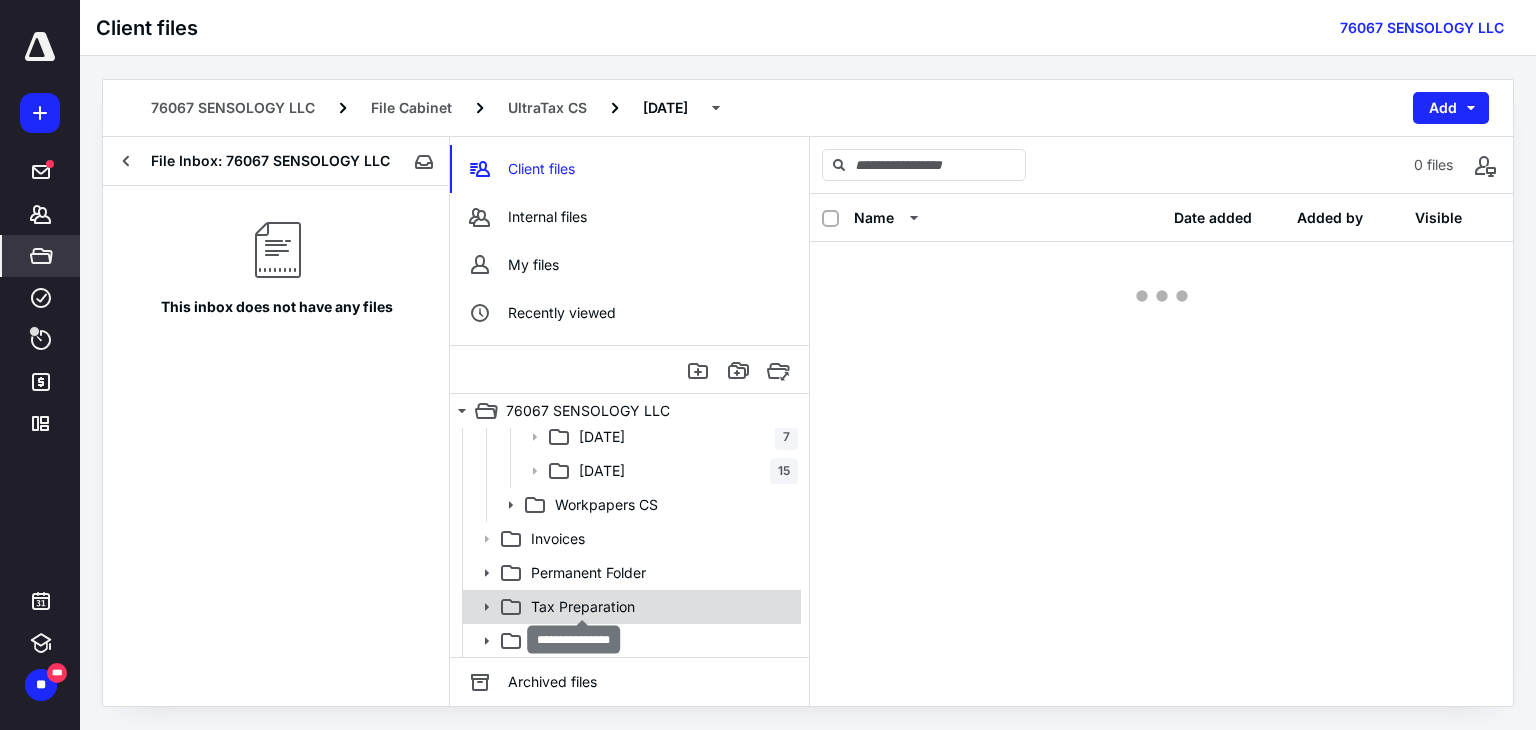 scroll, scrollTop: 0, scrollLeft: 0, axis: both 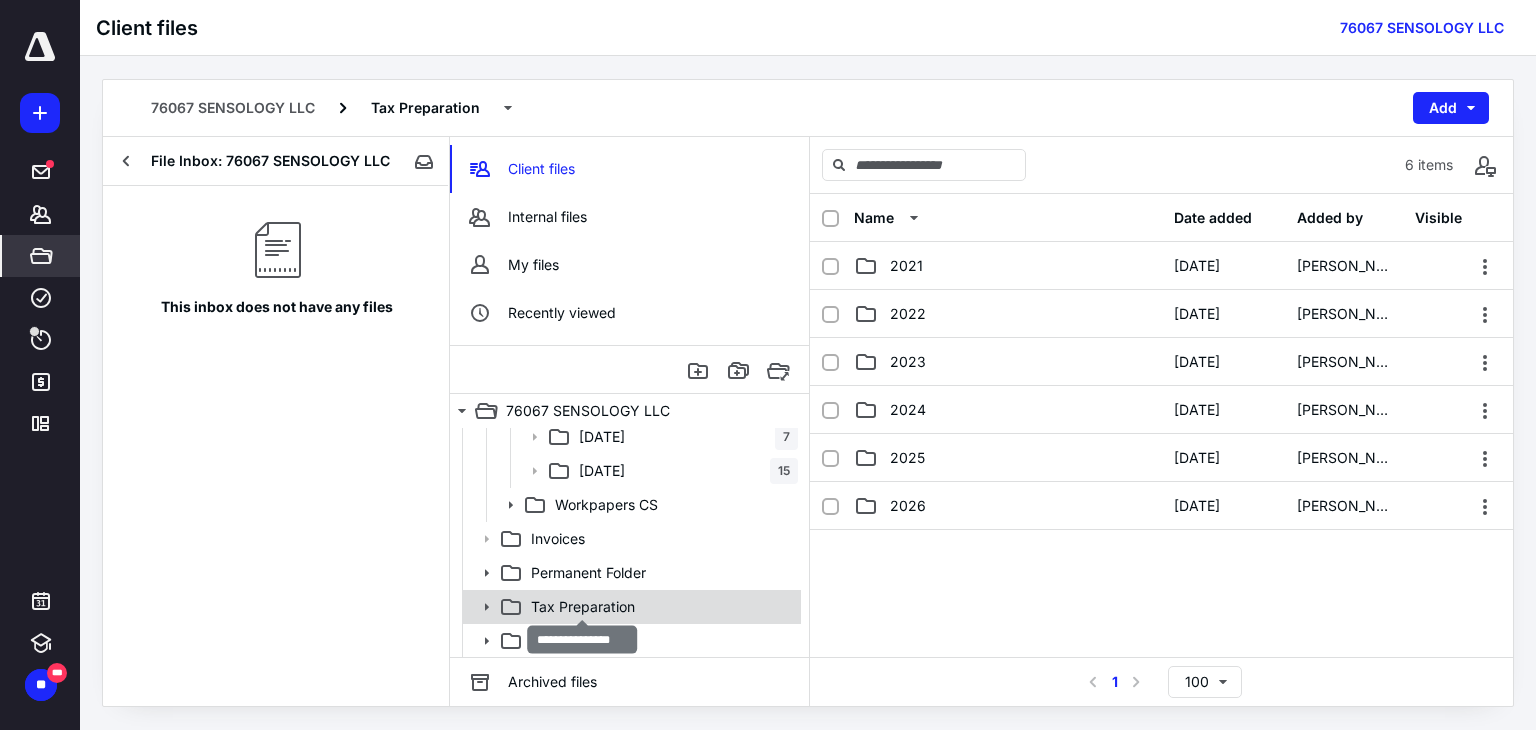 click on "Tax Preparation" at bounding box center (583, 607) 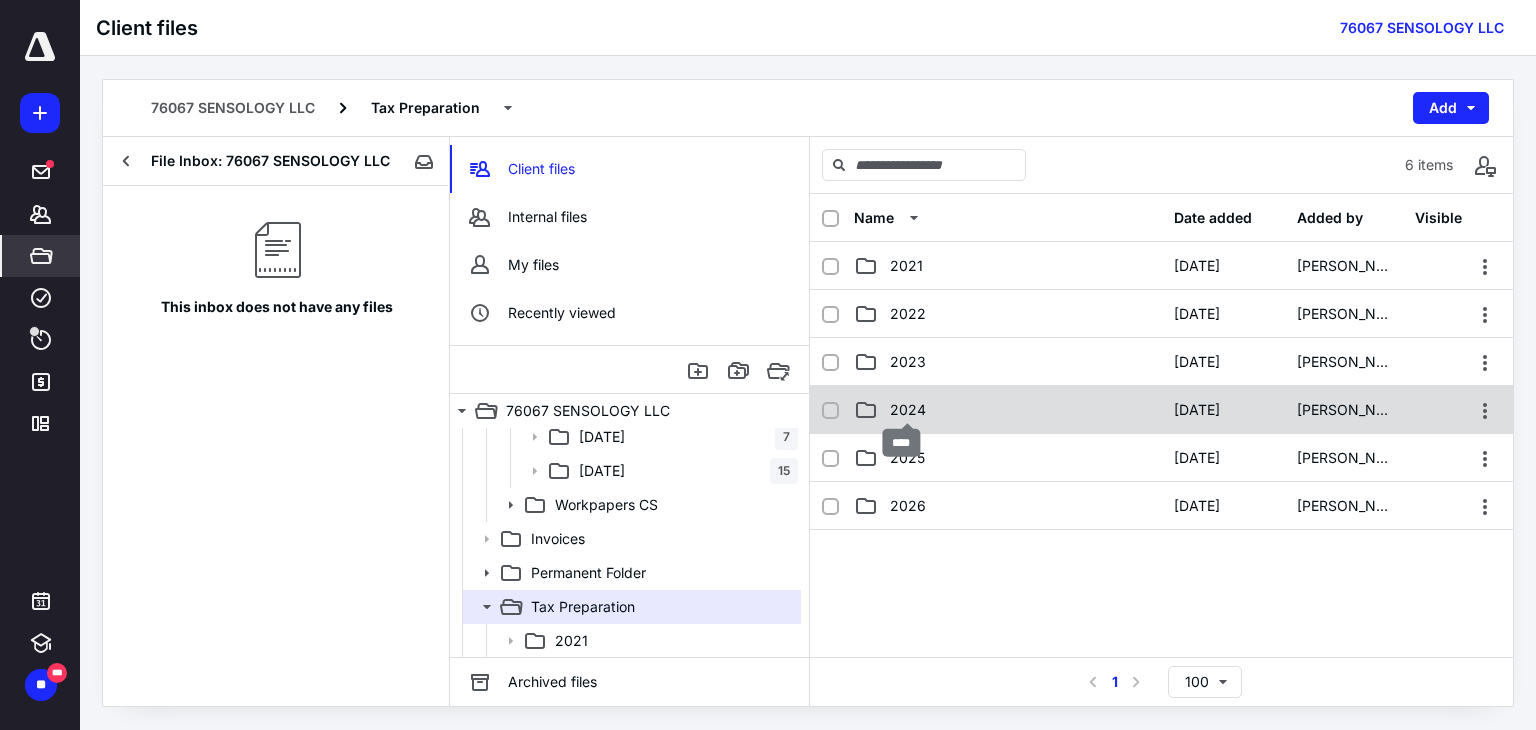 click on "2024" at bounding box center [908, 410] 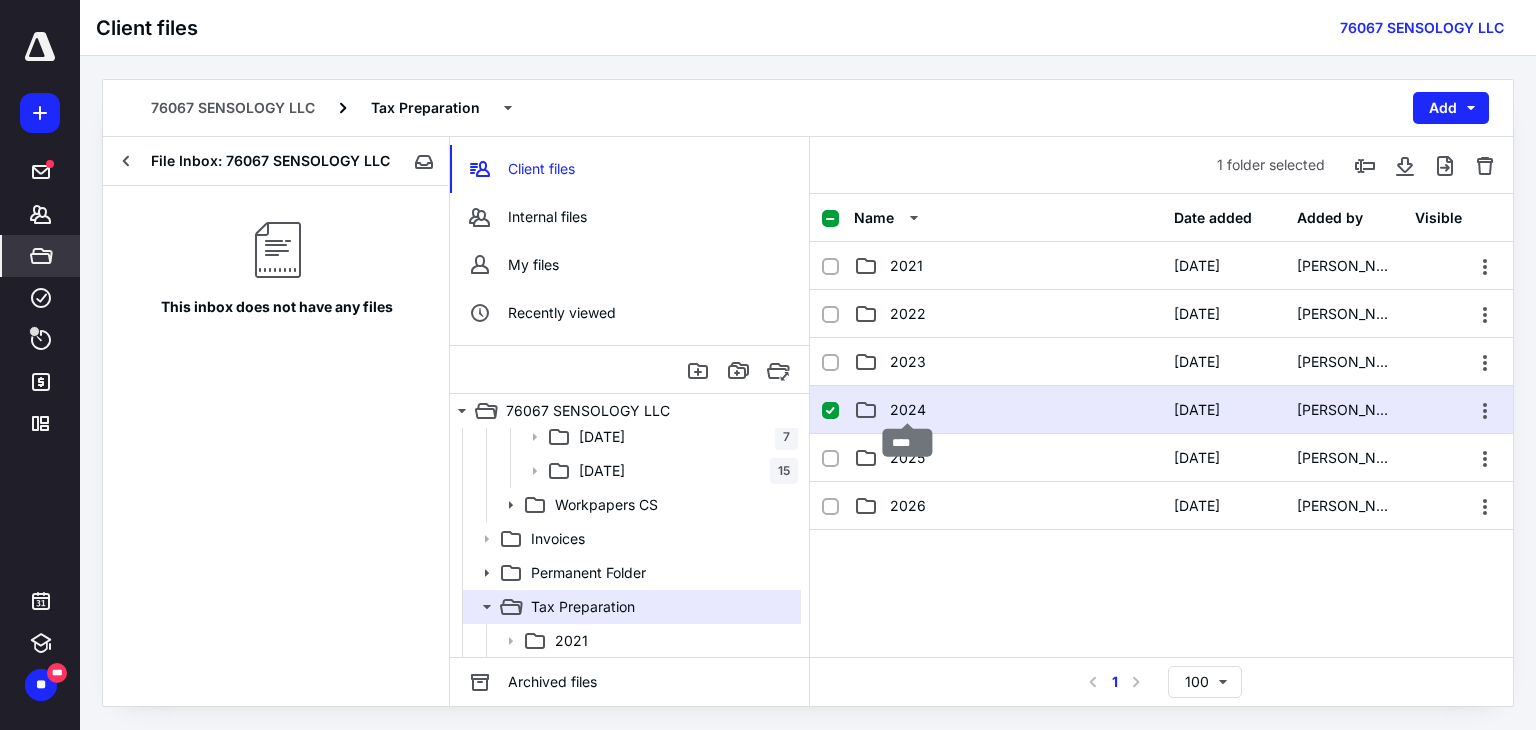 click on "2024" at bounding box center (908, 410) 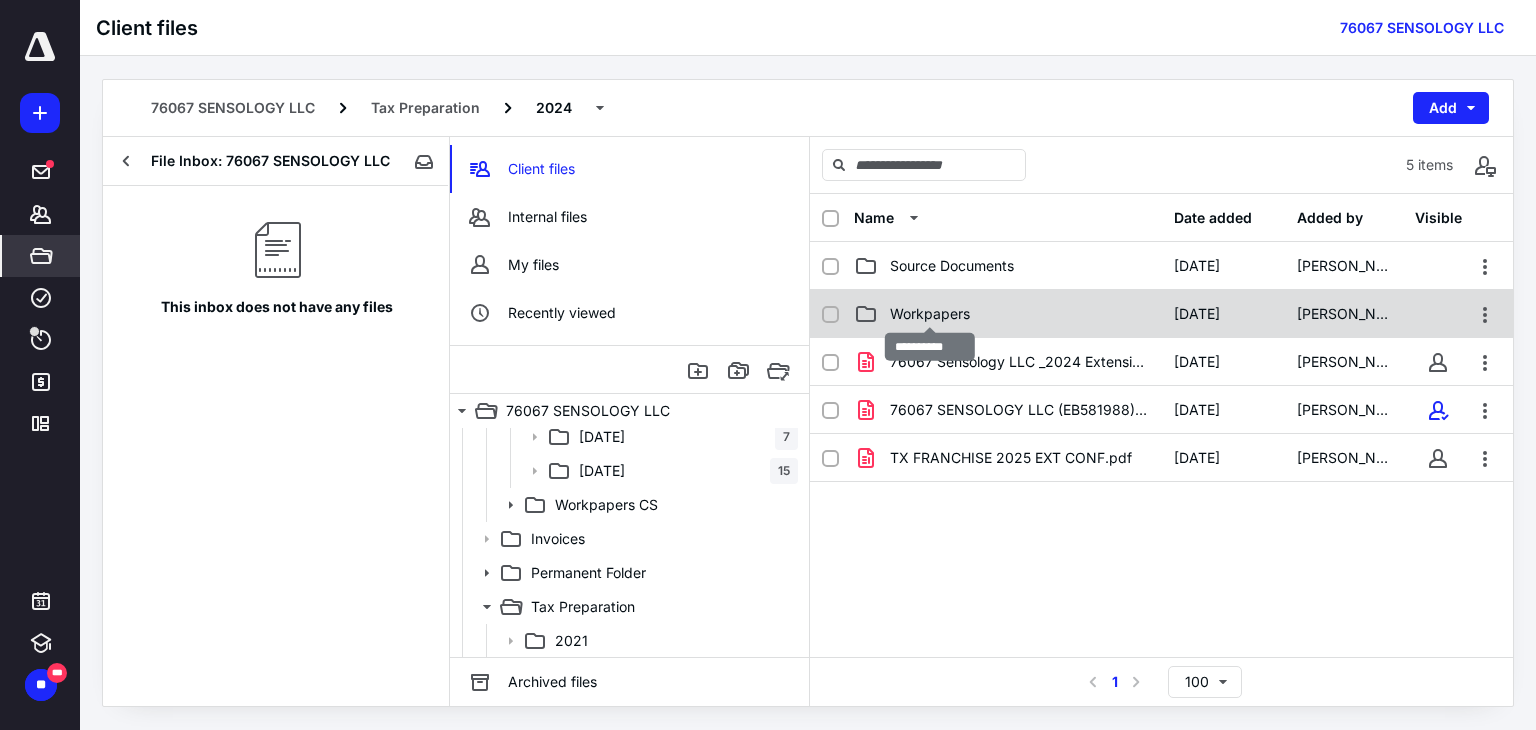 click on "Workpapers" at bounding box center (930, 314) 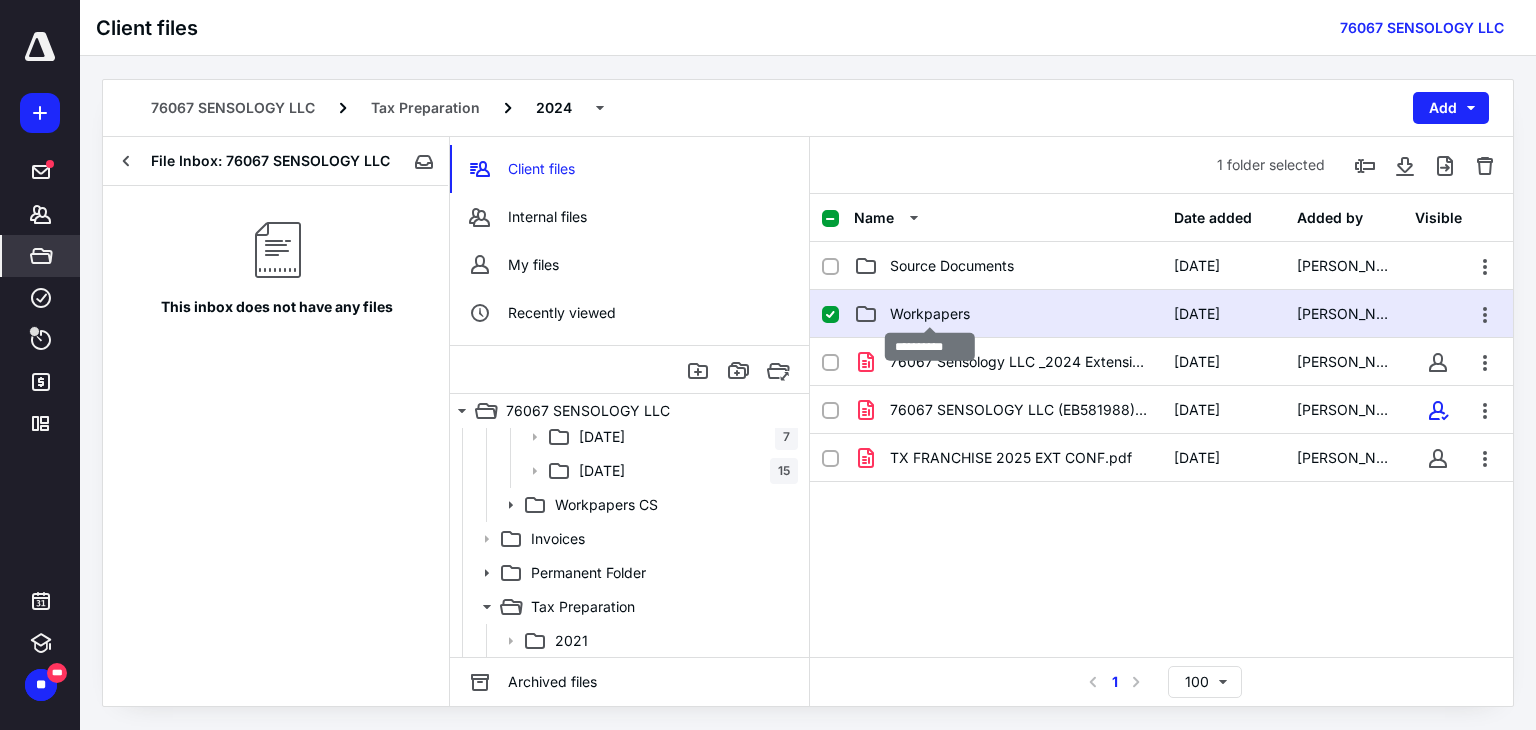 click on "Workpapers" at bounding box center [930, 314] 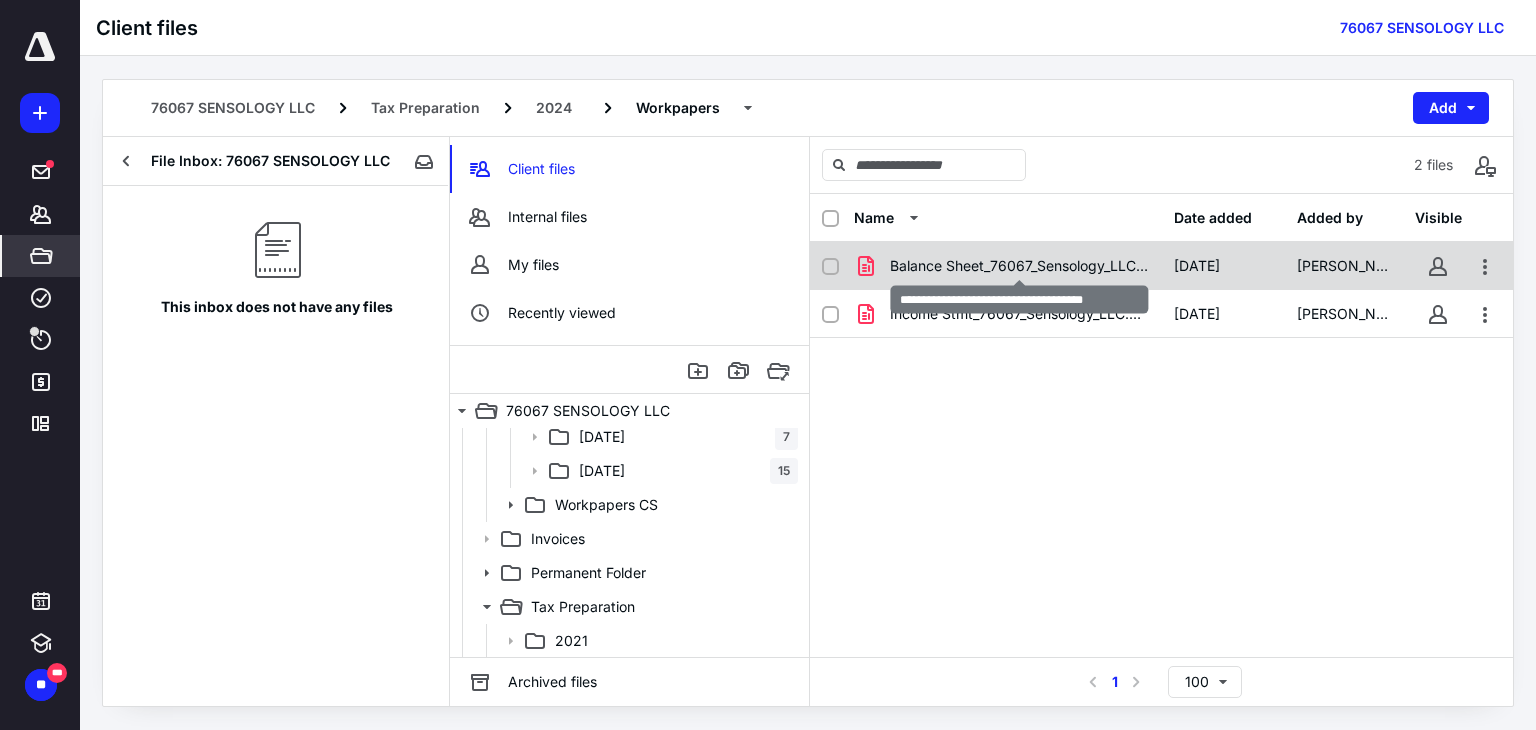 click on "Balance Sheet_76067_Sensology_LLC.pdf" at bounding box center (1020, 266) 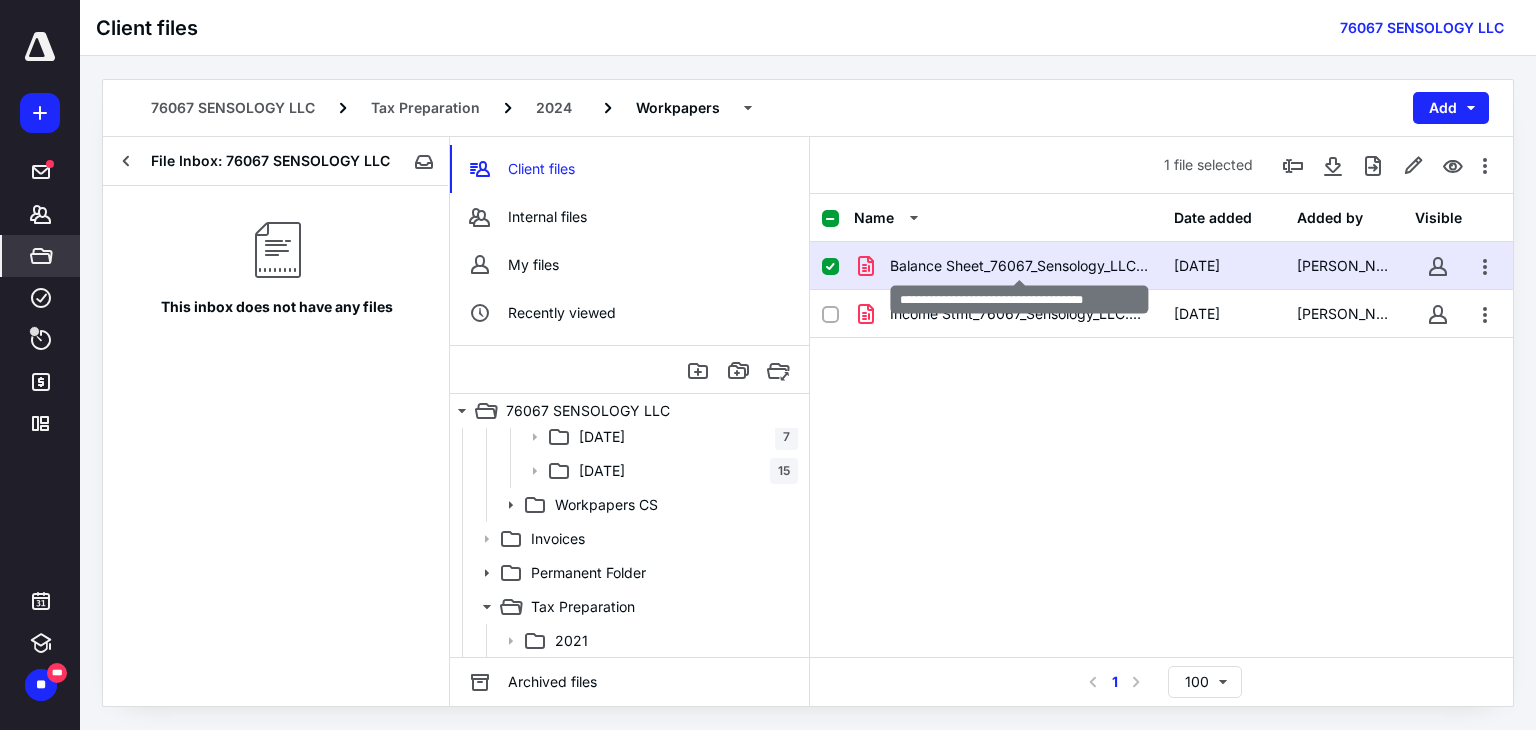click on "Balance Sheet_76067_Sensology_LLC.pdf" at bounding box center (1020, 266) 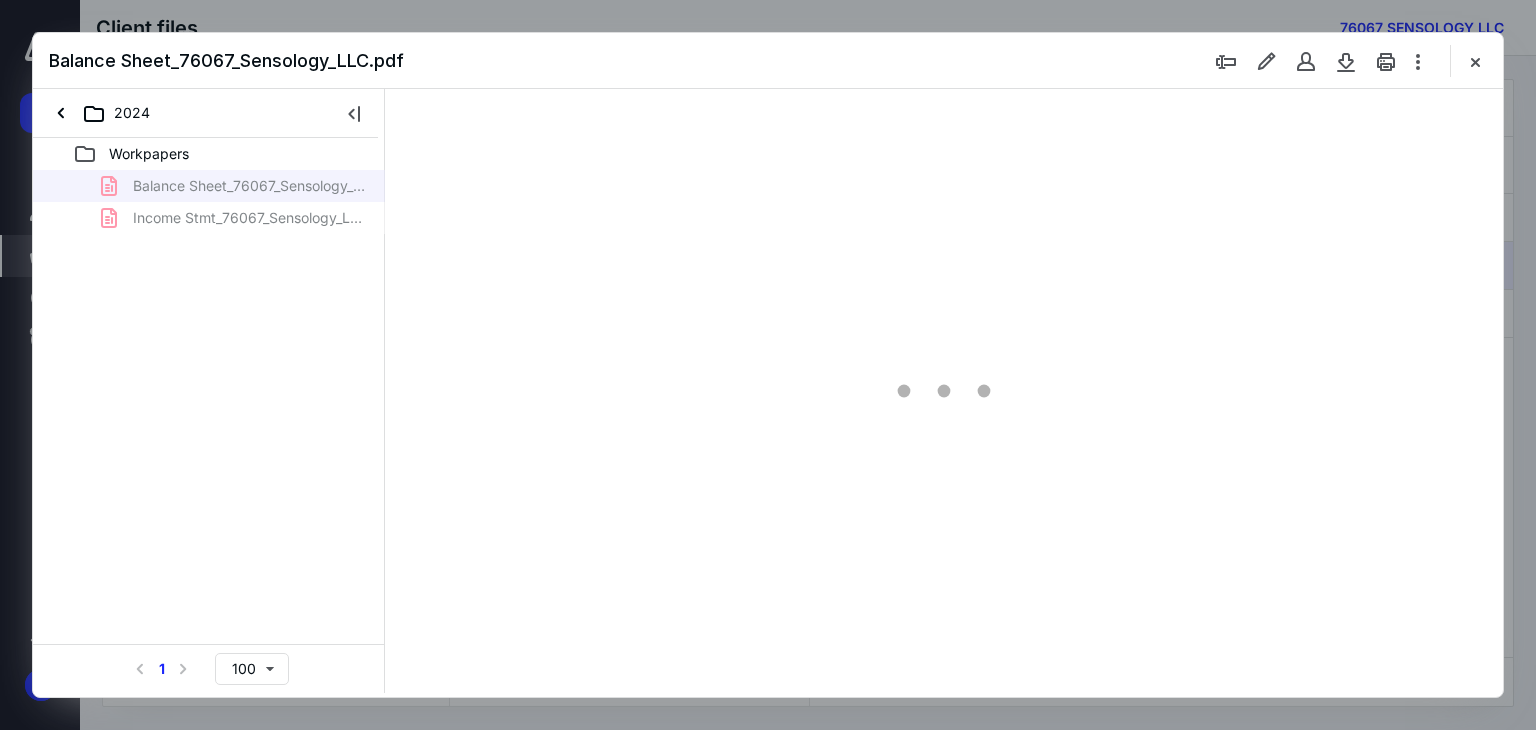 scroll, scrollTop: 0, scrollLeft: 0, axis: both 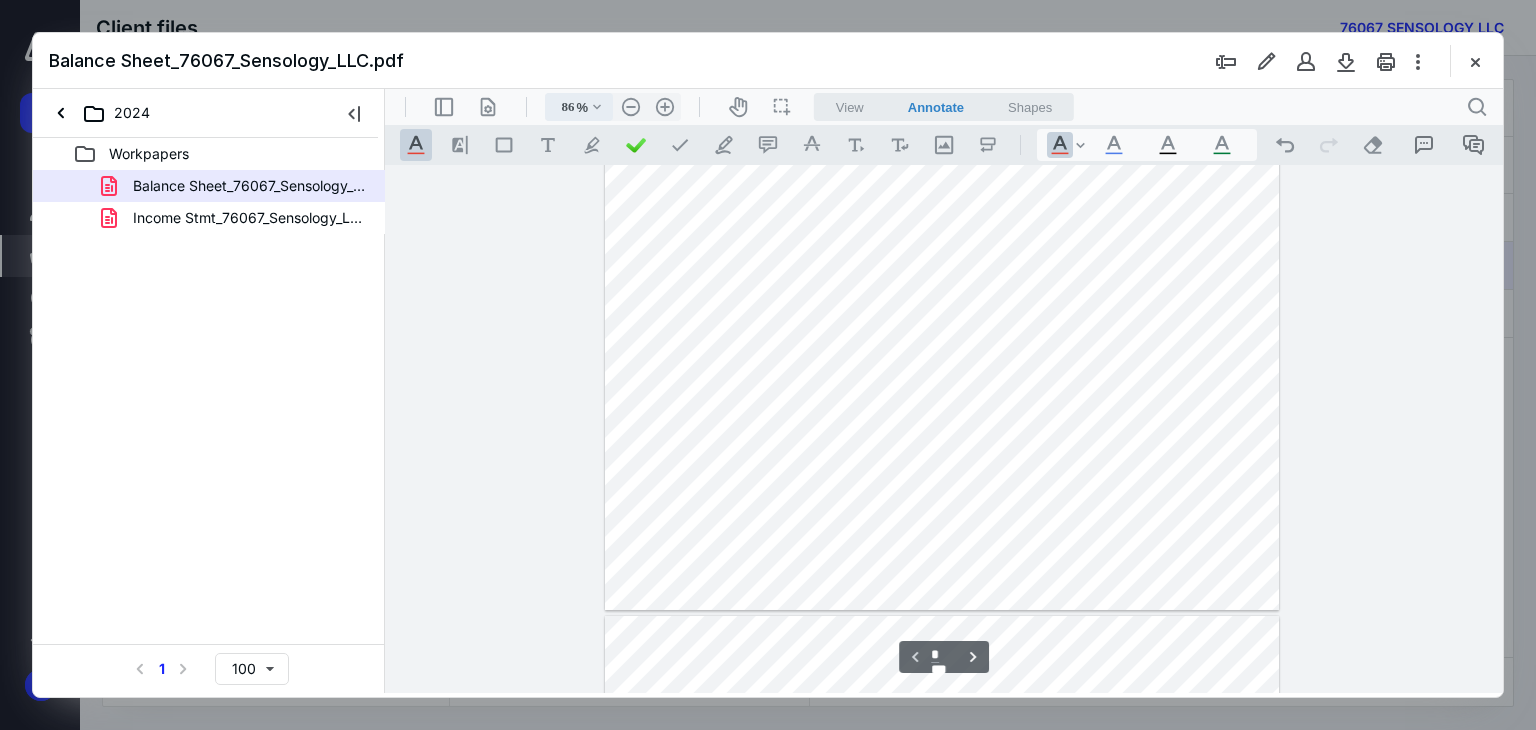 click on ".cls-1{fill:#abb0c4;} icon - chevron - down" at bounding box center [597, 107] 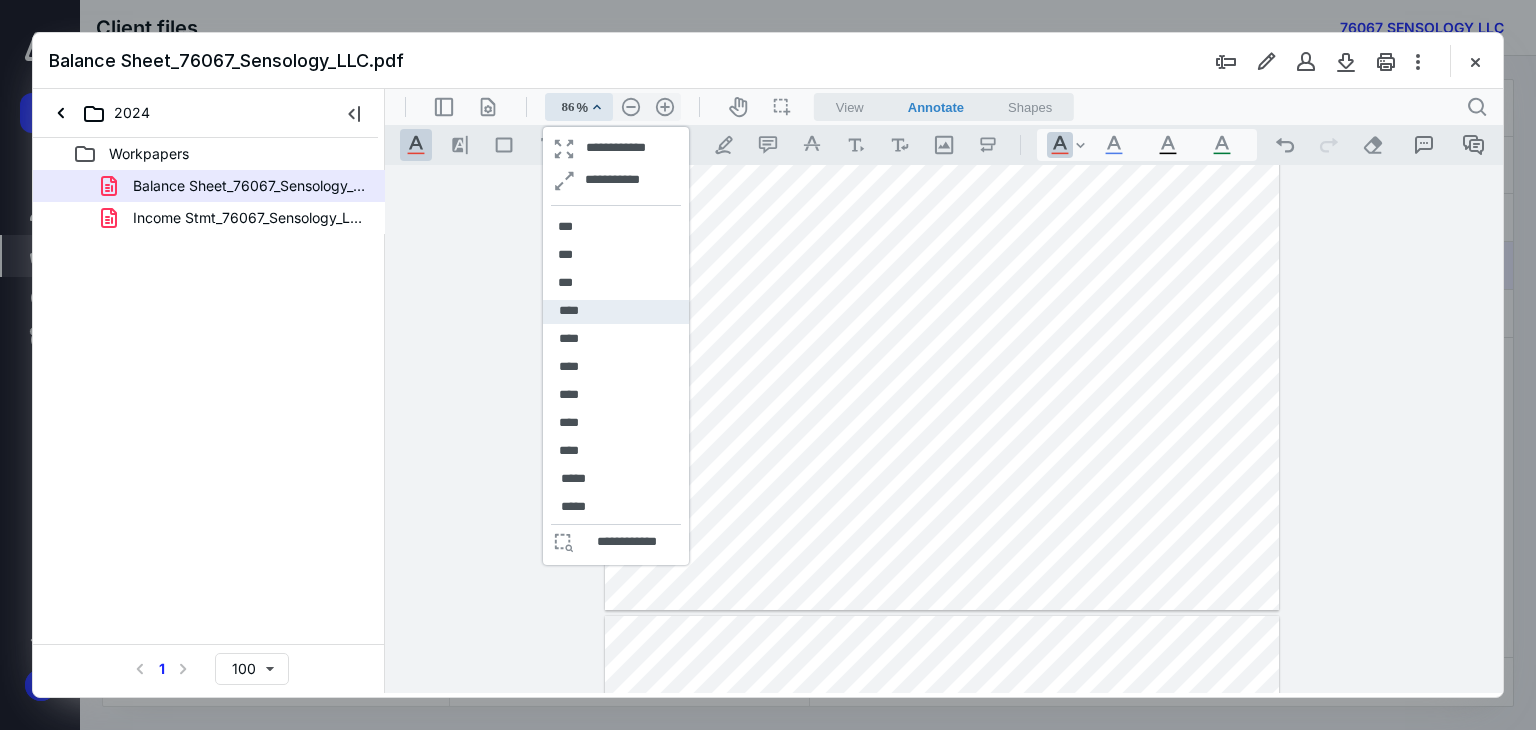 click on "****" at bounding box center (569, 311) 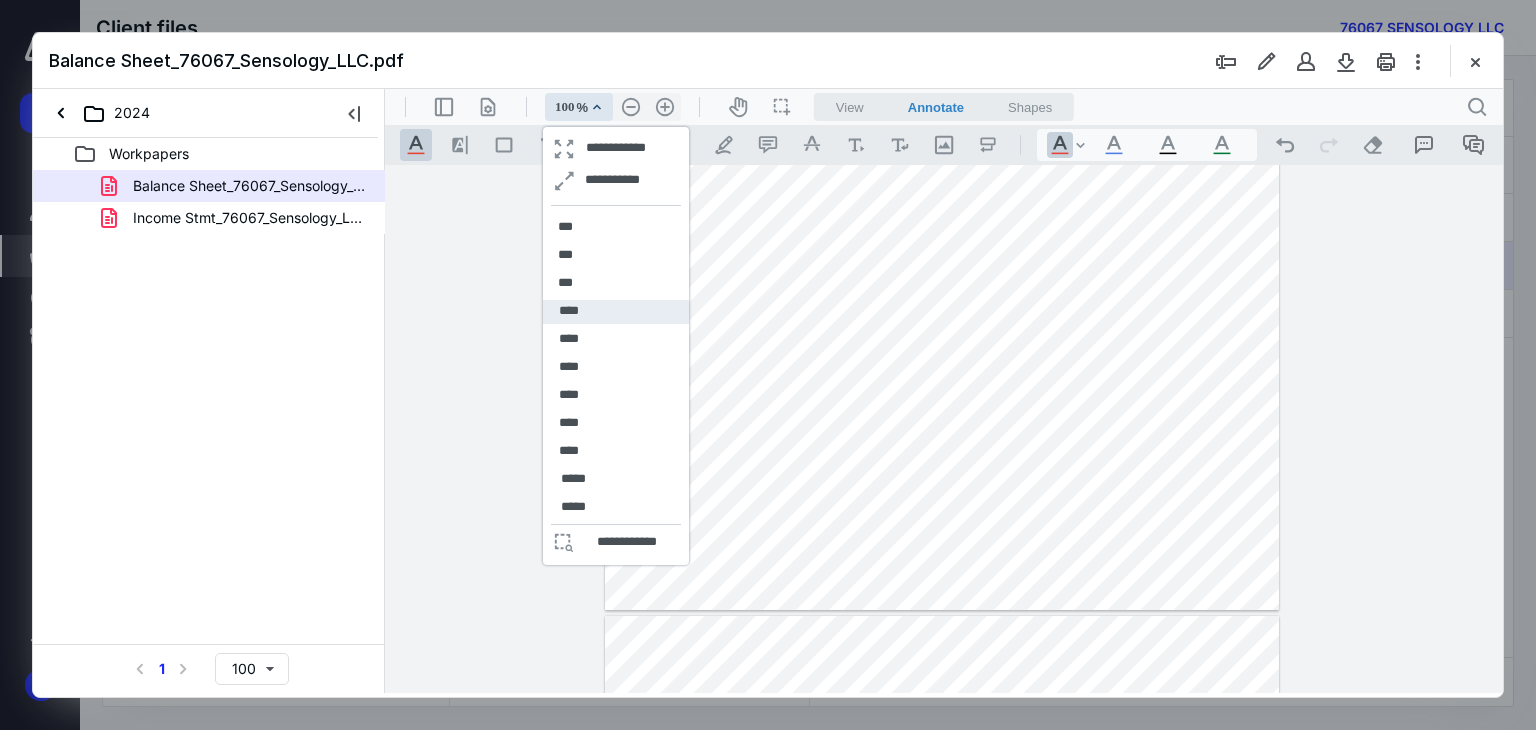 scroll, scrollTop: 132, scrollLeft: 0, axis: vertical 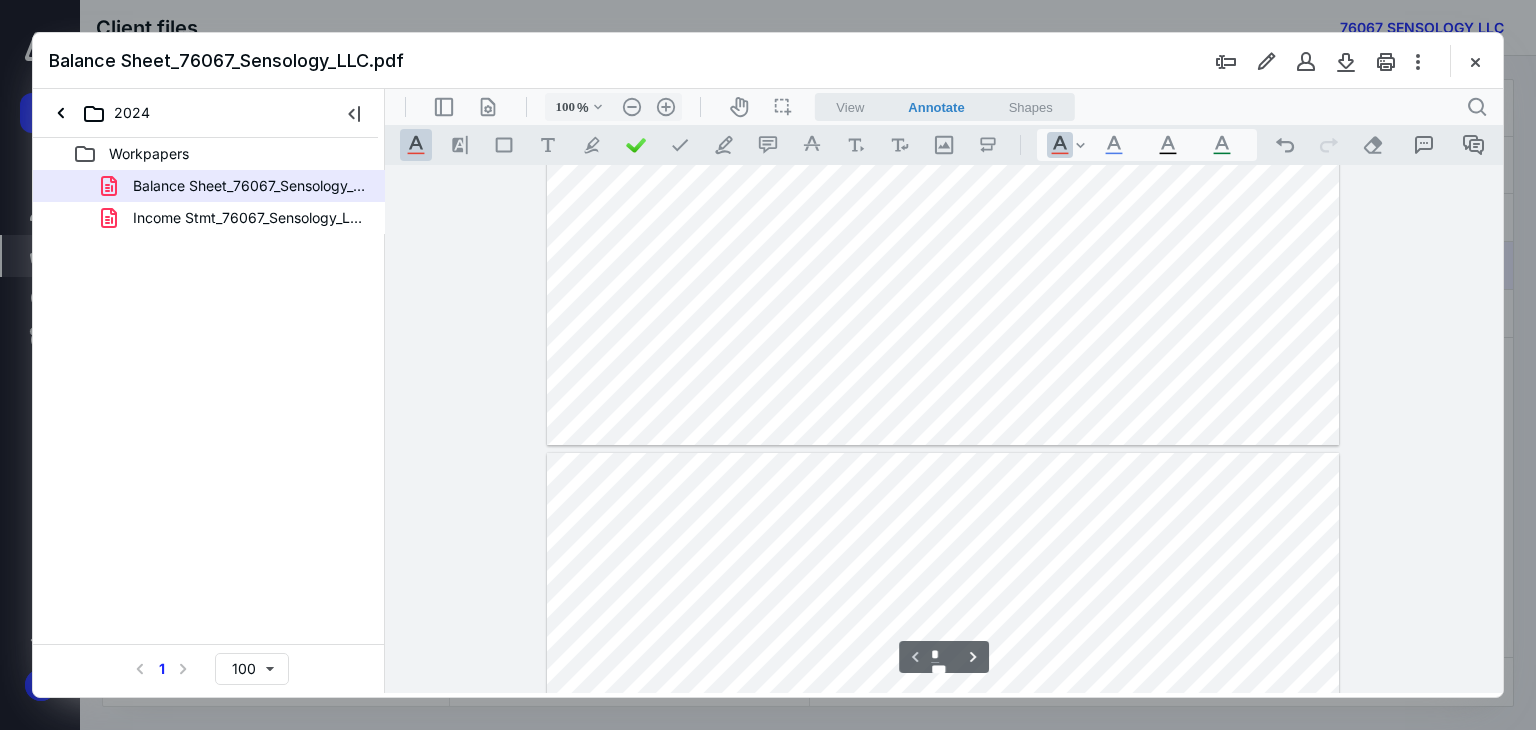 type on "*" 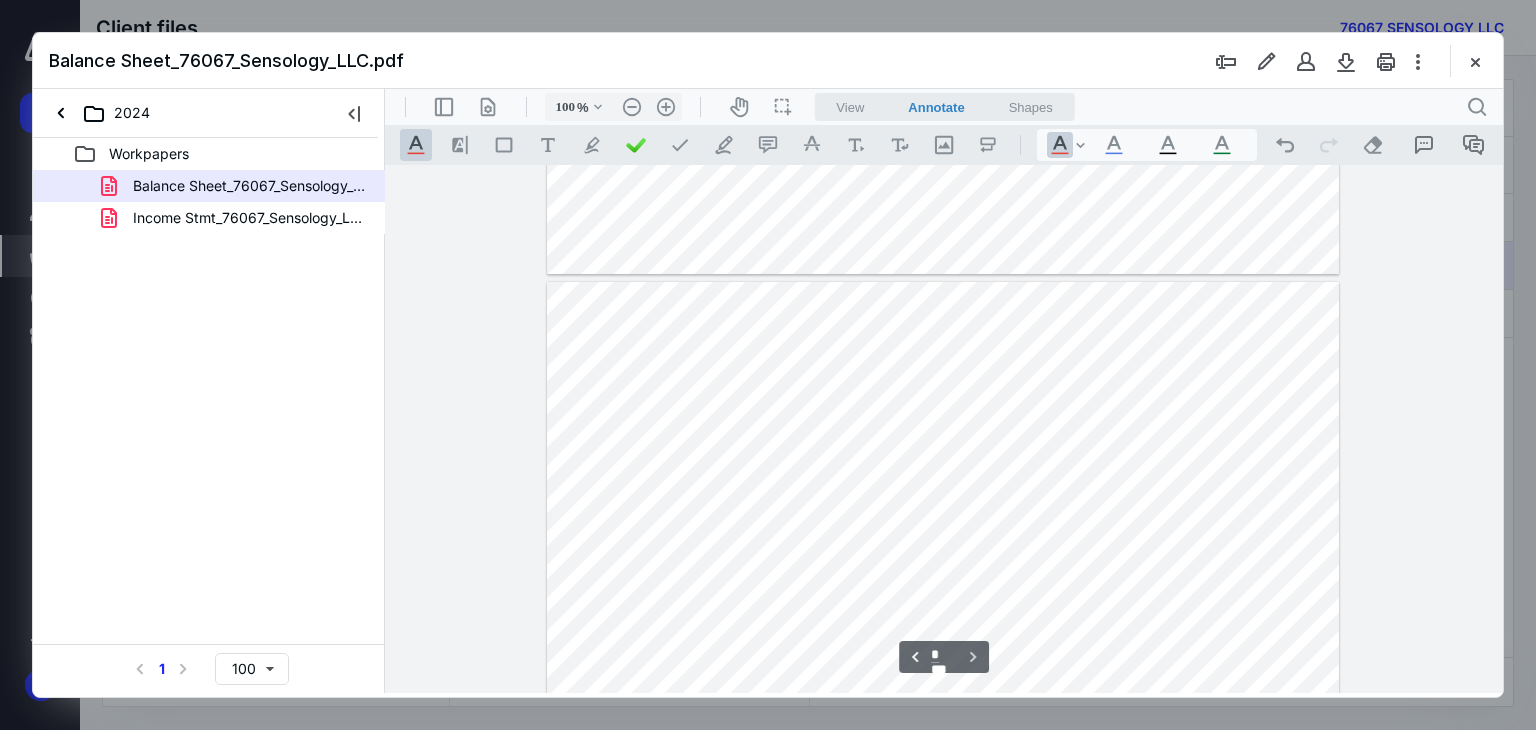 scroll, scrollTop: 535, scrollLeft: 0, axis: vertical 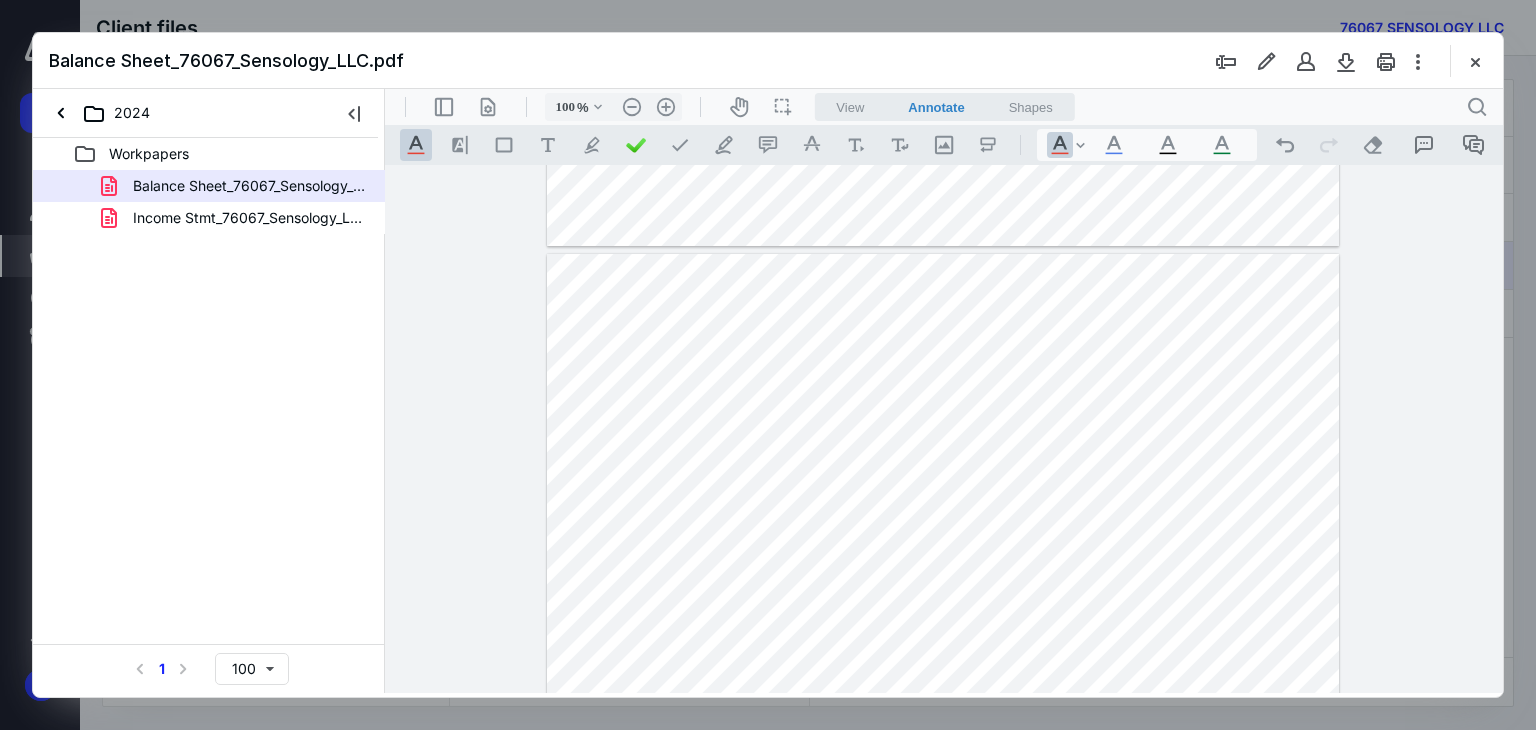 drag, startPoint x: 1501, startPoint y: 415, endPoint x: 1501, endPoint y: 342, distance: 73 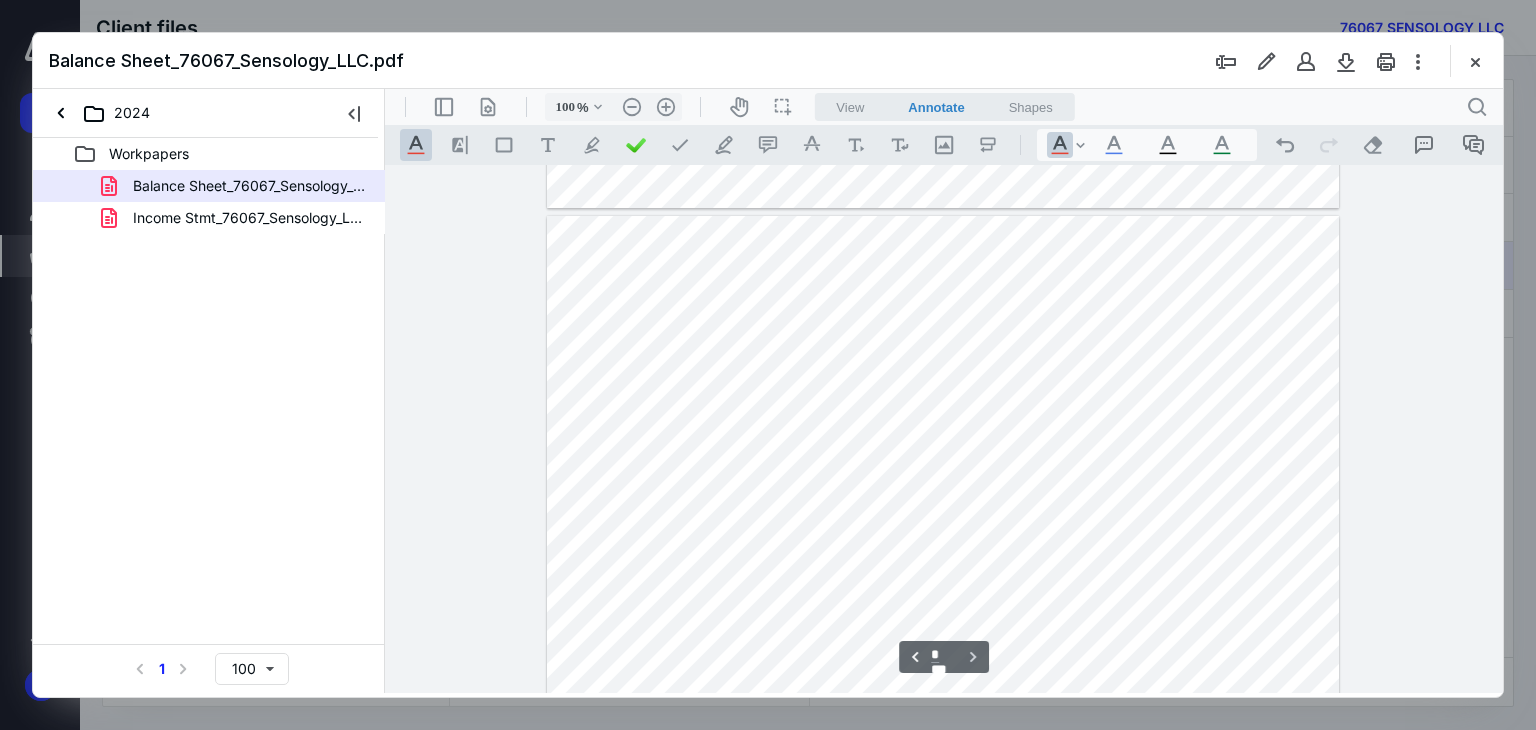 scroll, scrollTop: 575, scrollLeft: 0, axis: vertical 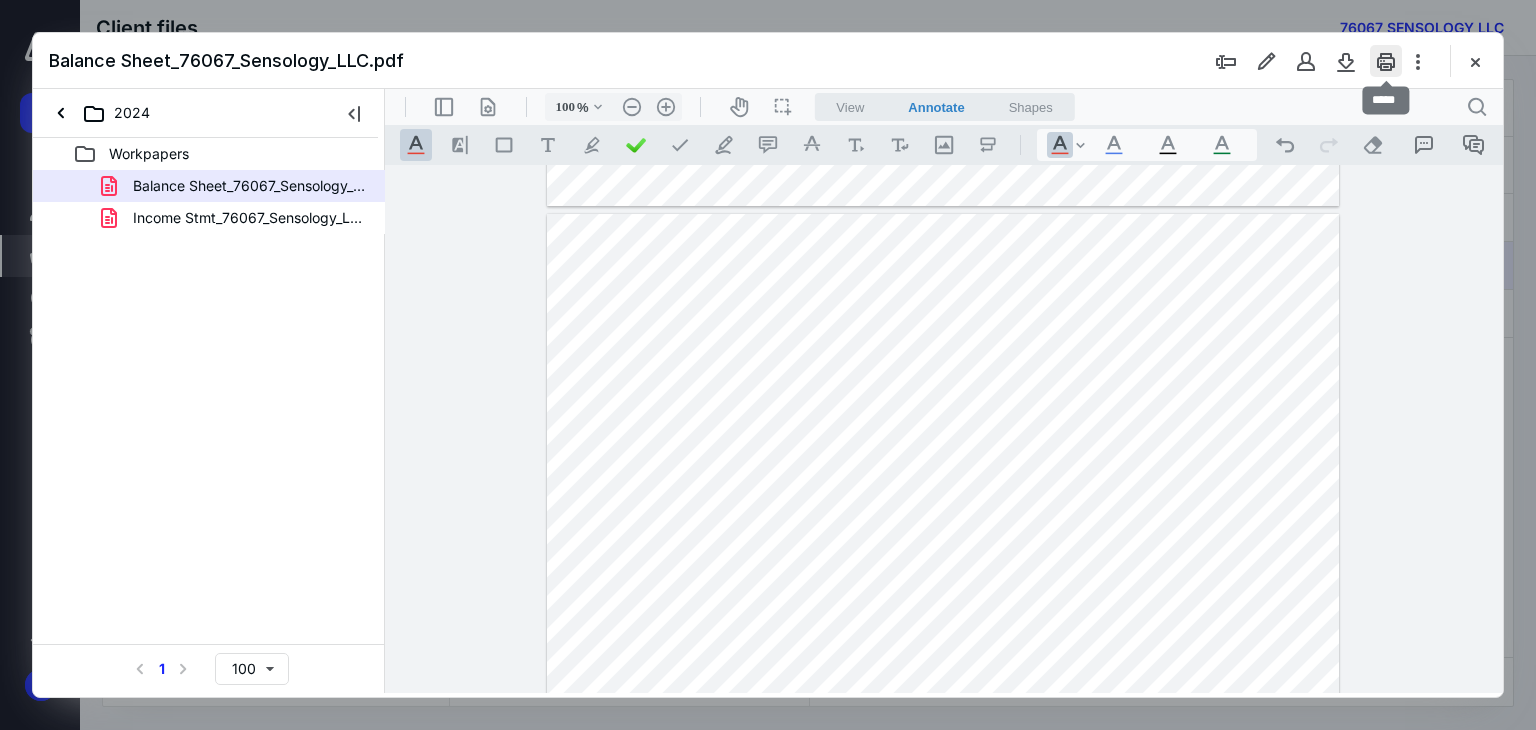 click at bounding box center (1386, 61) 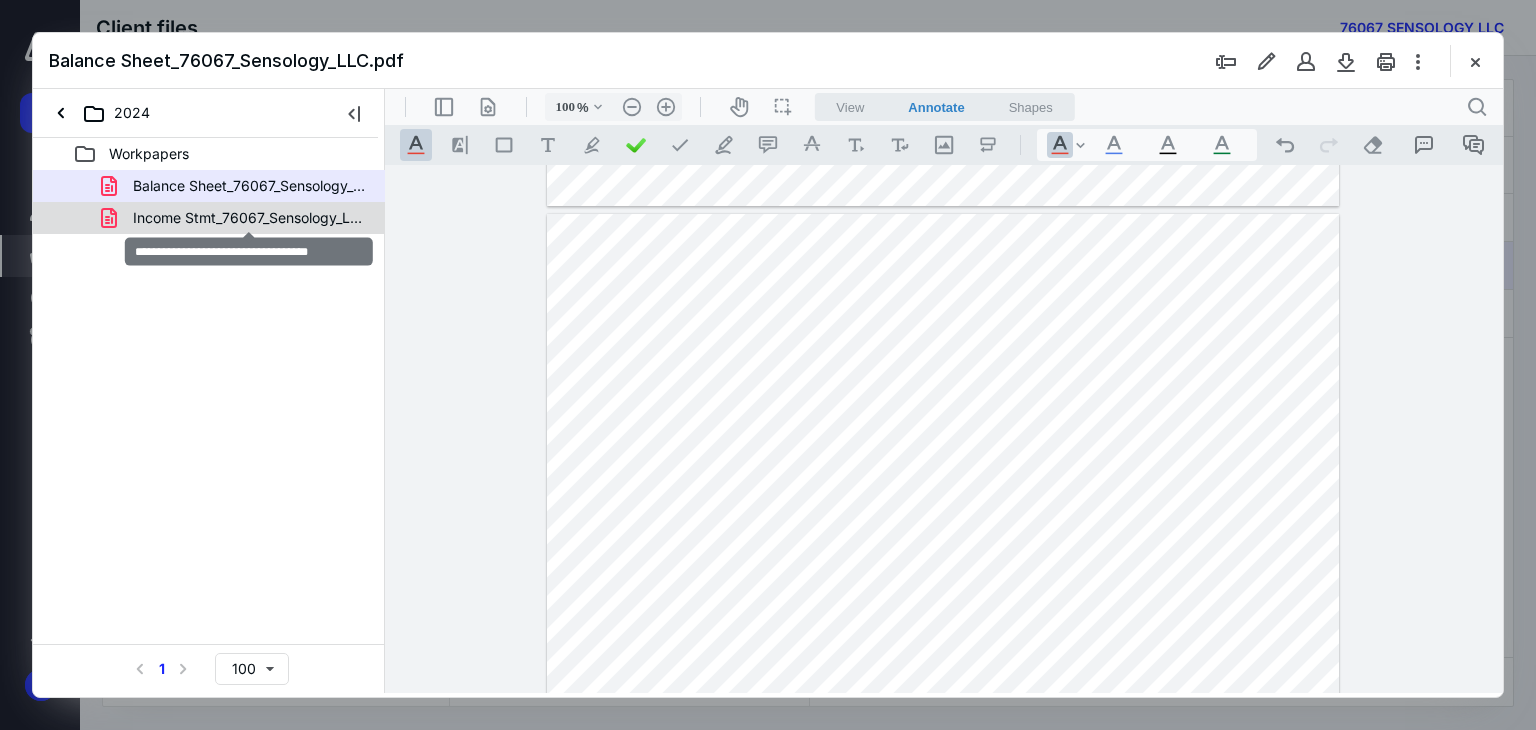 click on "Income Stmt_76067_Sensology_LLC.pdf" at bounding box center (249, 218) 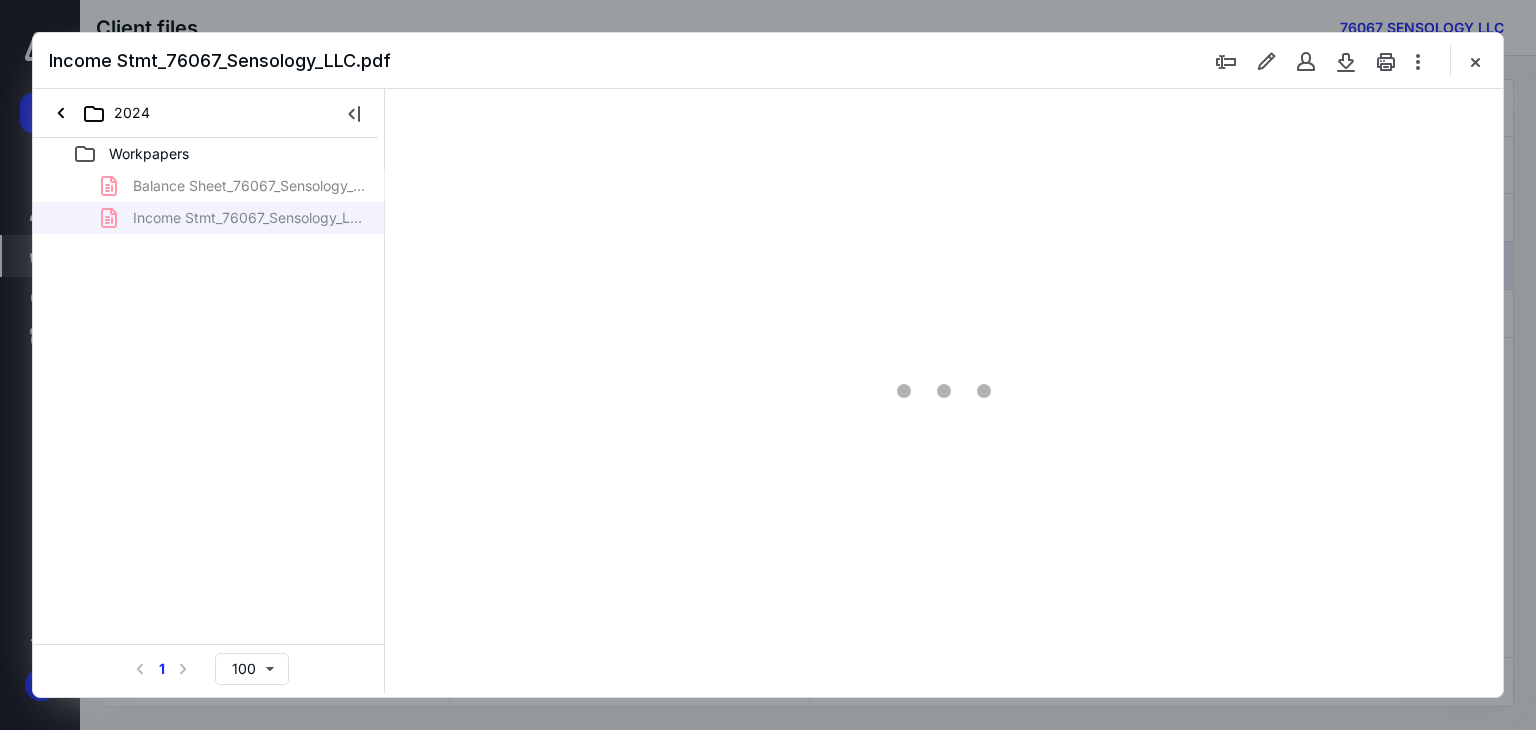 type on "86" 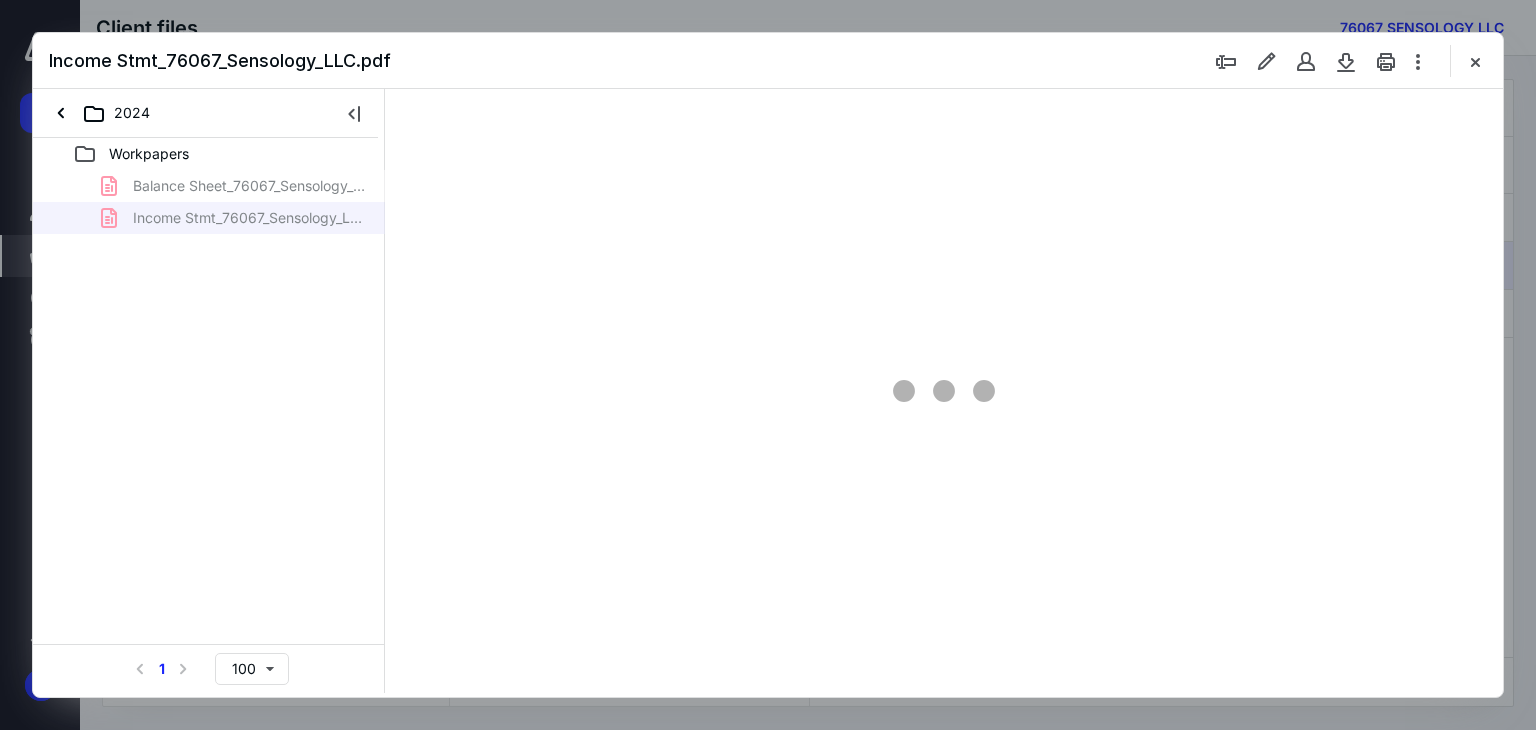 scroll, scrollTop: 79, scrollLeft: 0, axis: vertical 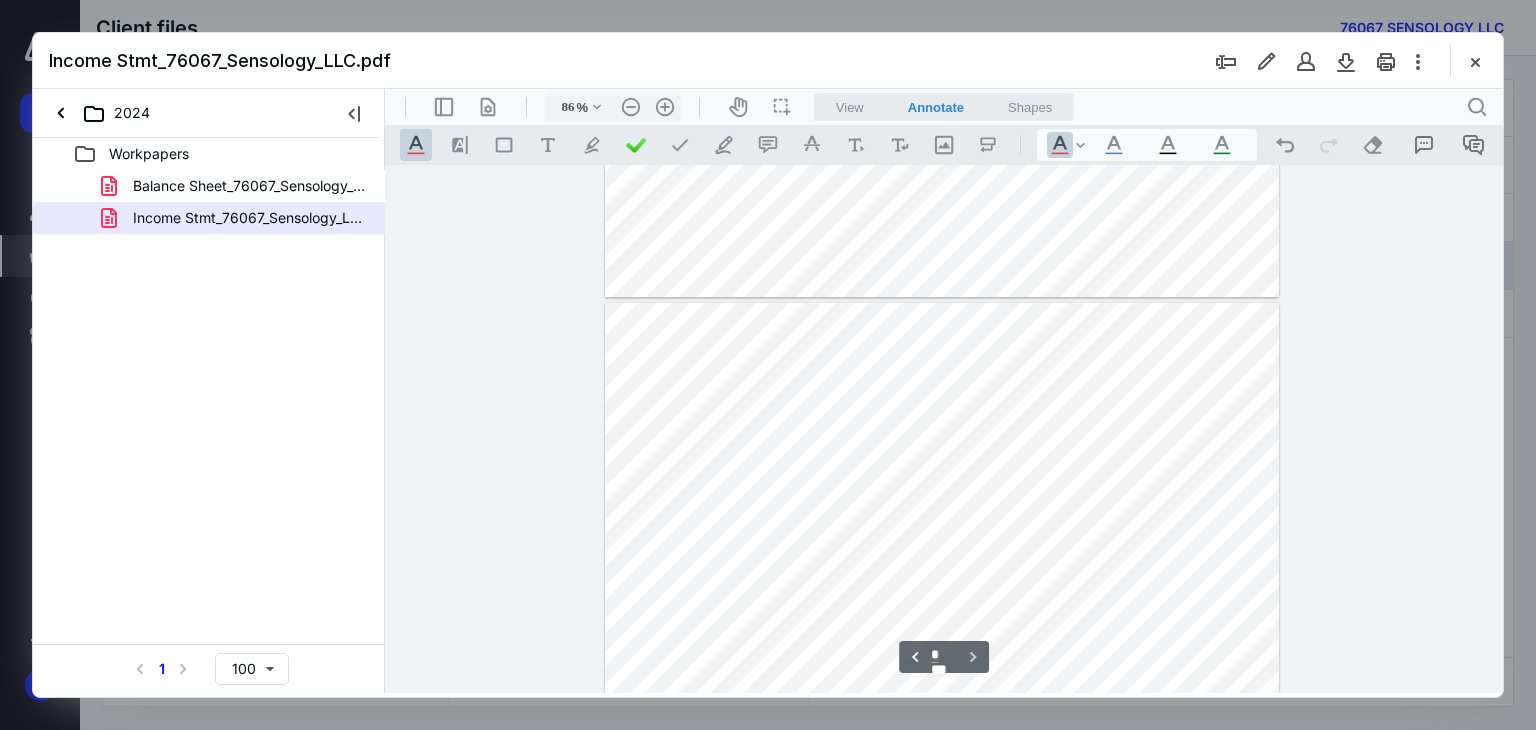 type on "*" 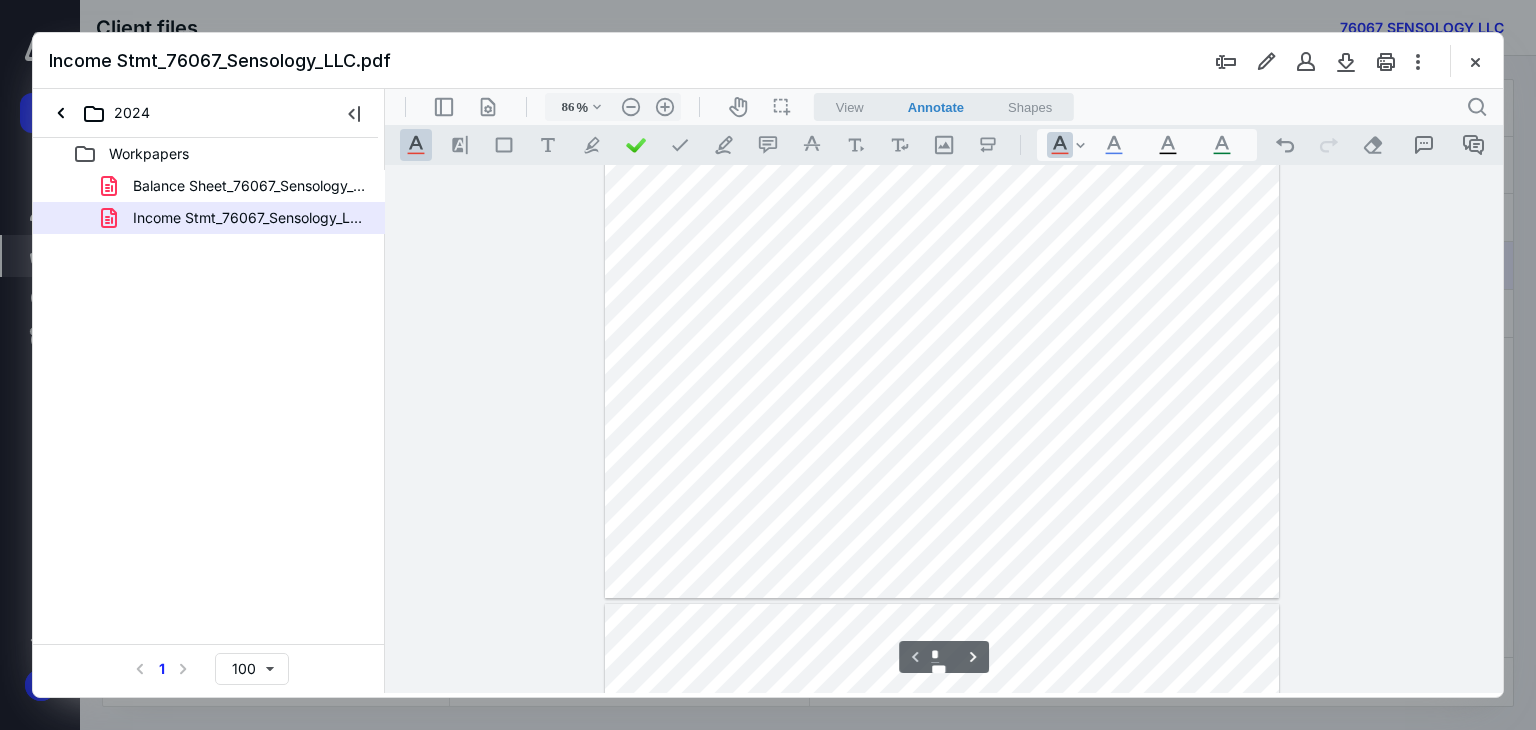 scroll, scrollTop: 89, scrollLeft: 0, axis: vertical 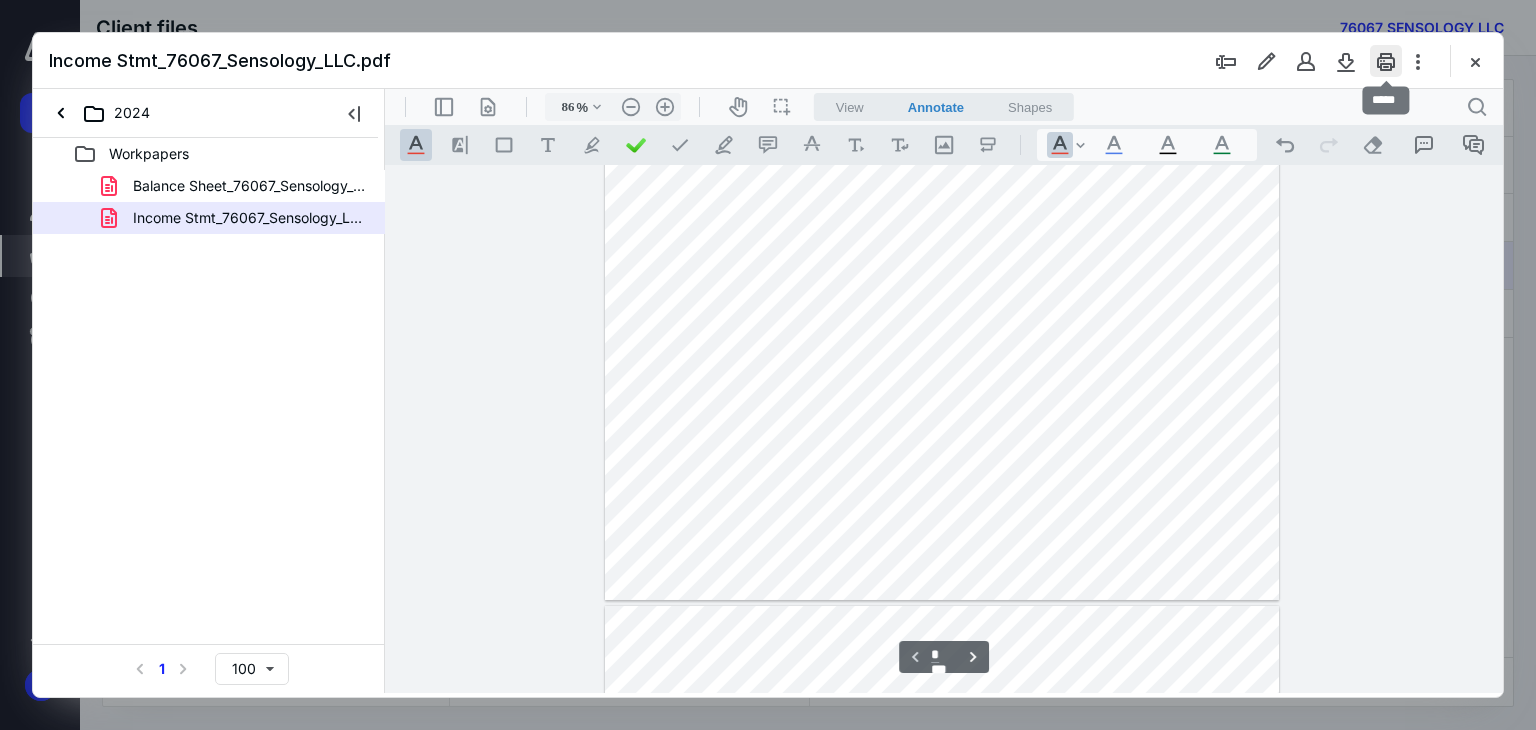 click at bounding box center (1386, 61) 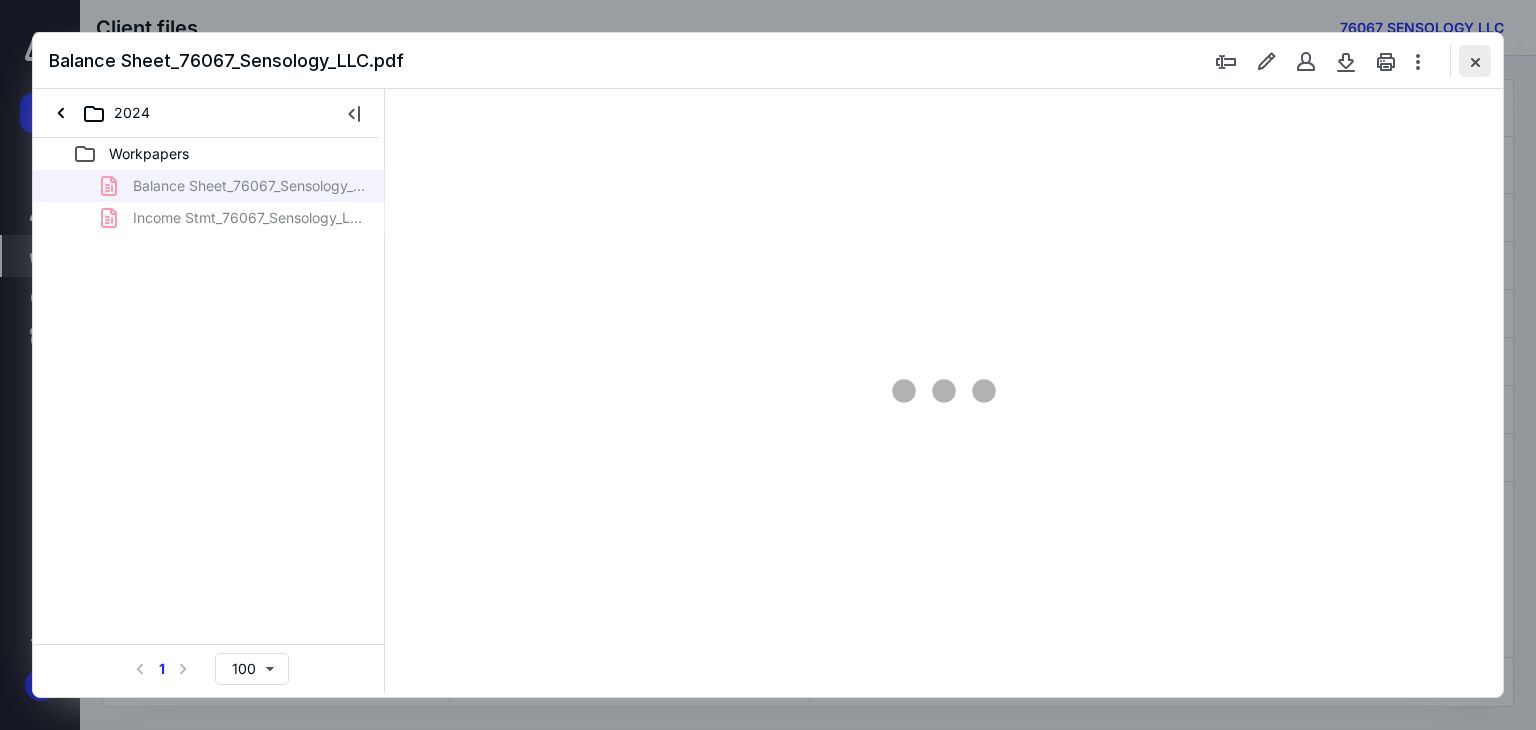 scroll, scrollTop: 0, scrollLeft: 0, axis: both 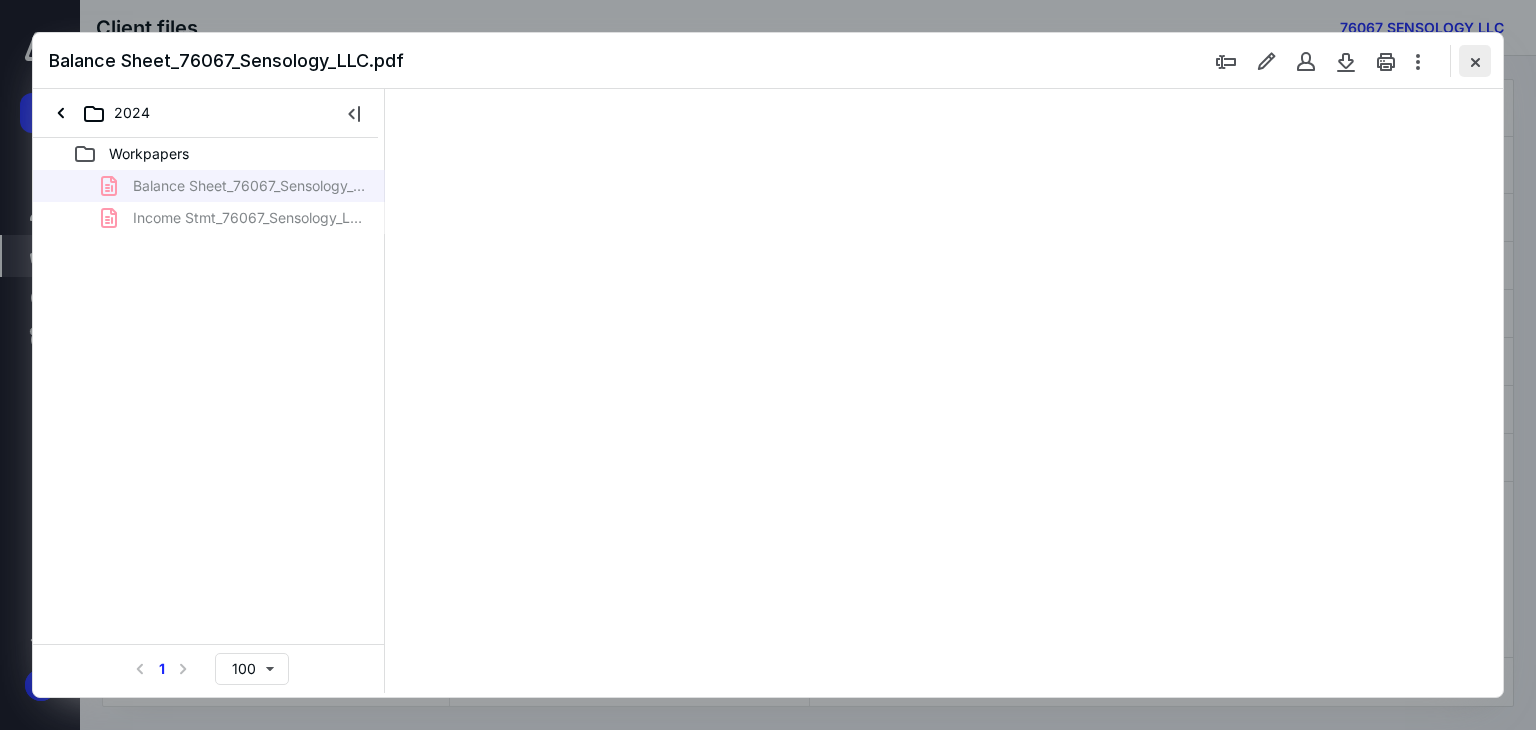 type on "86" 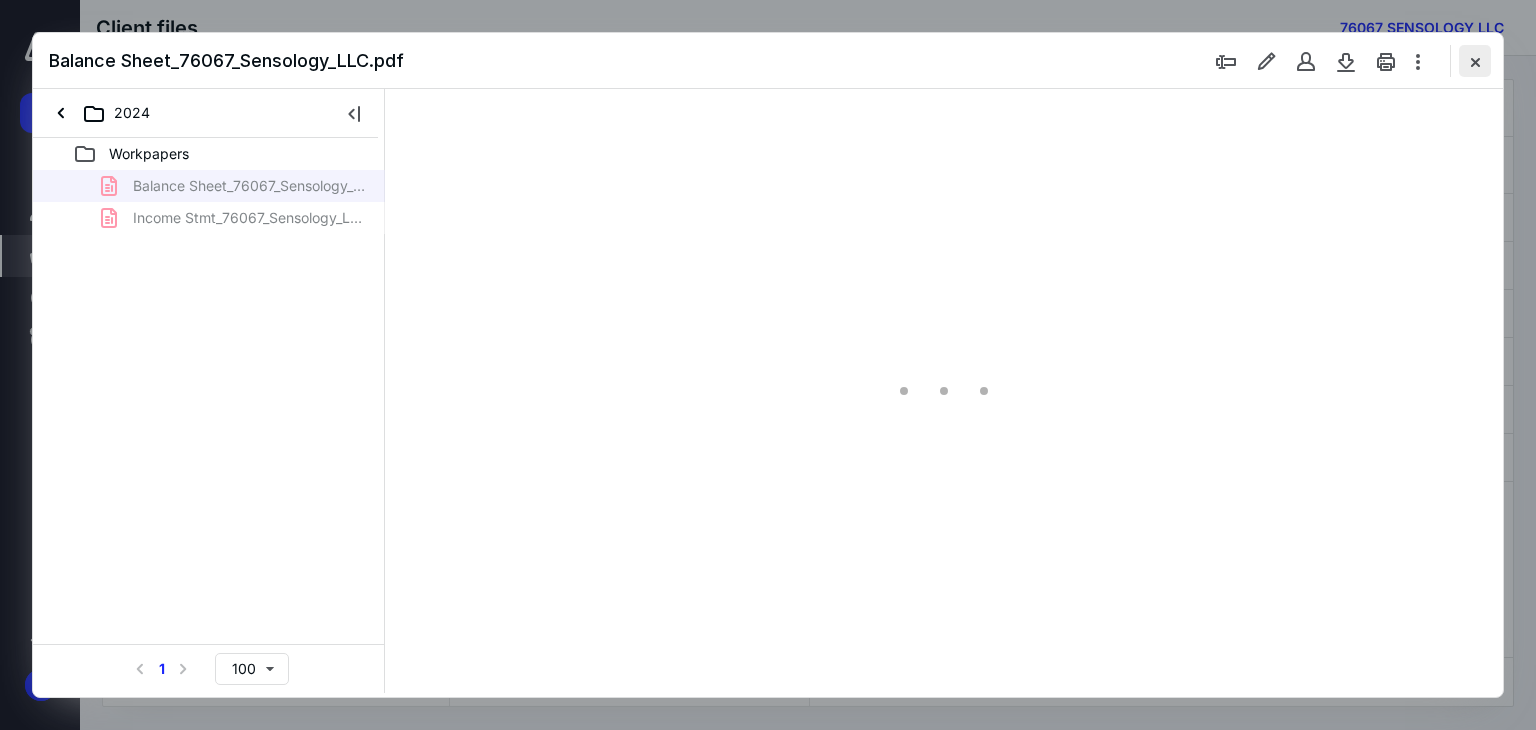 click at bounding box center [1475, 61] 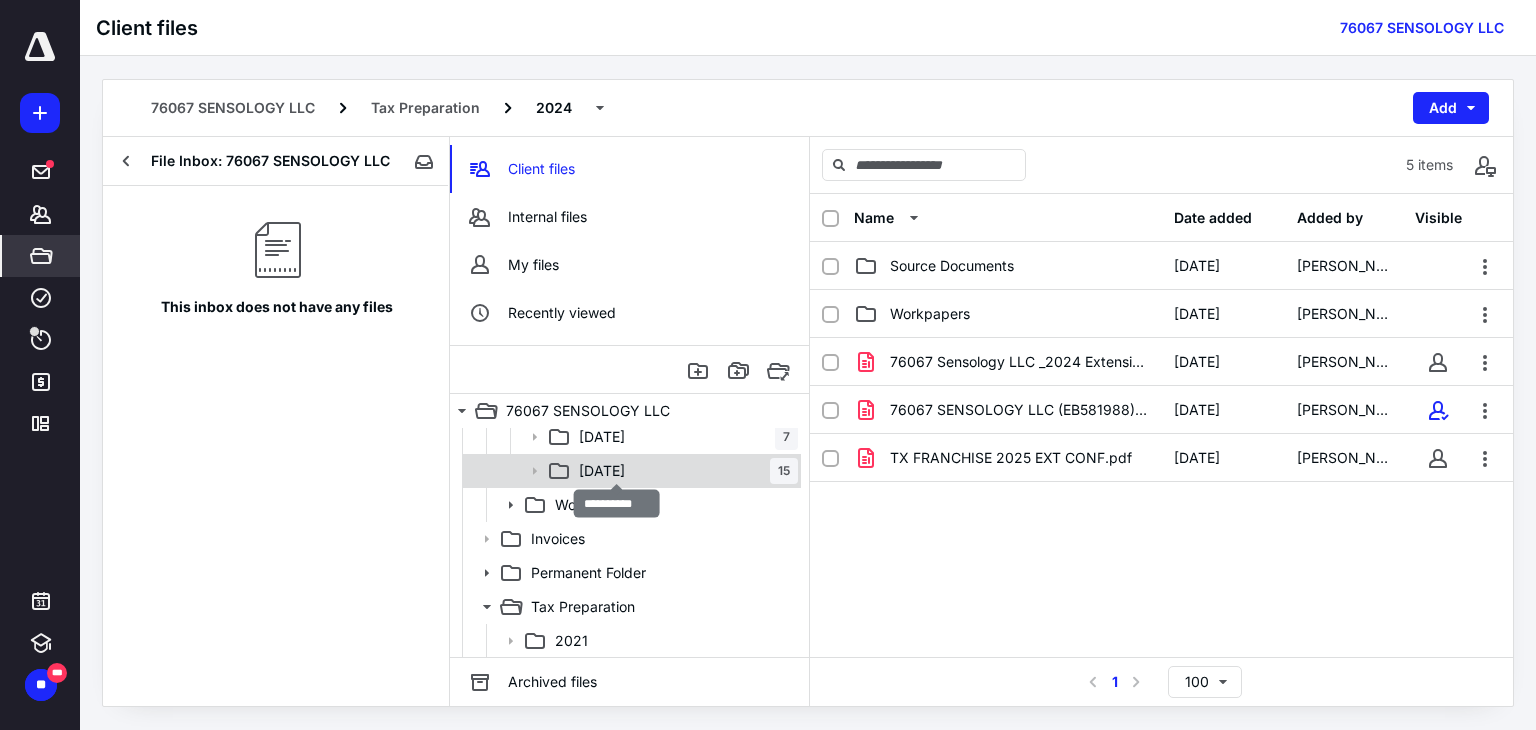 click on "[DATE]" at bounding box center (602, 471) 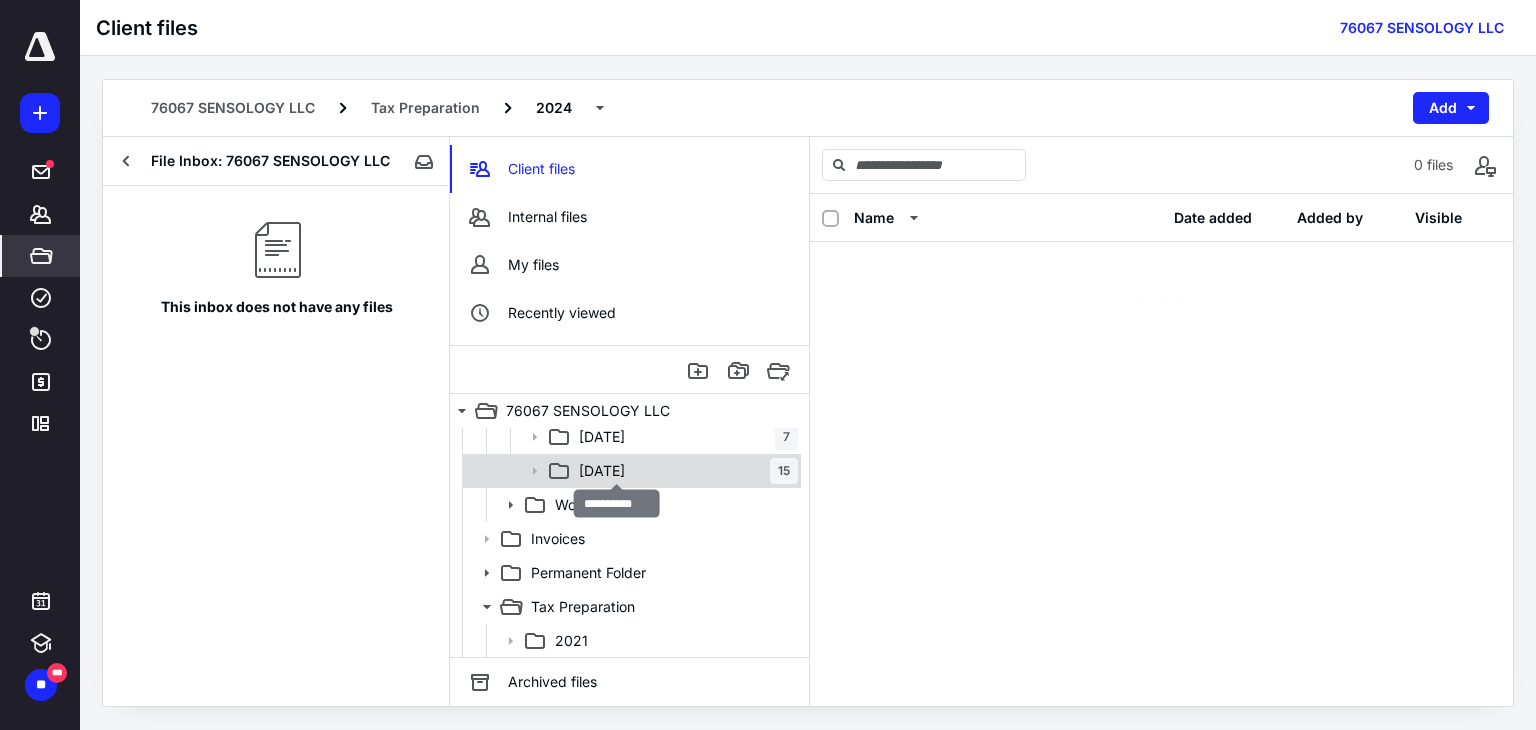 click on "[DATE]" at bounding box center [602, 471] 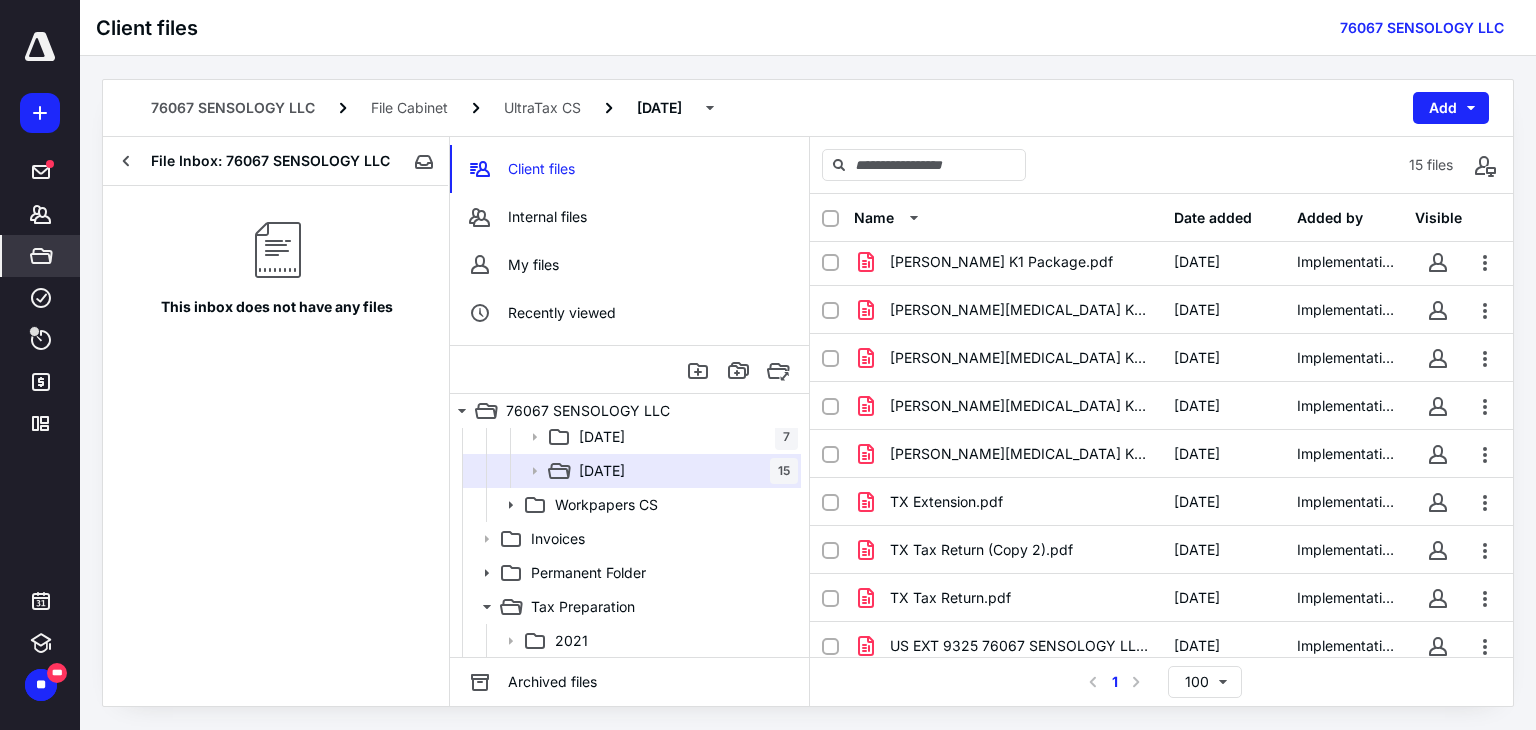 scroll, scrollTop: 156, scrollLeft: 0, axis: vertical 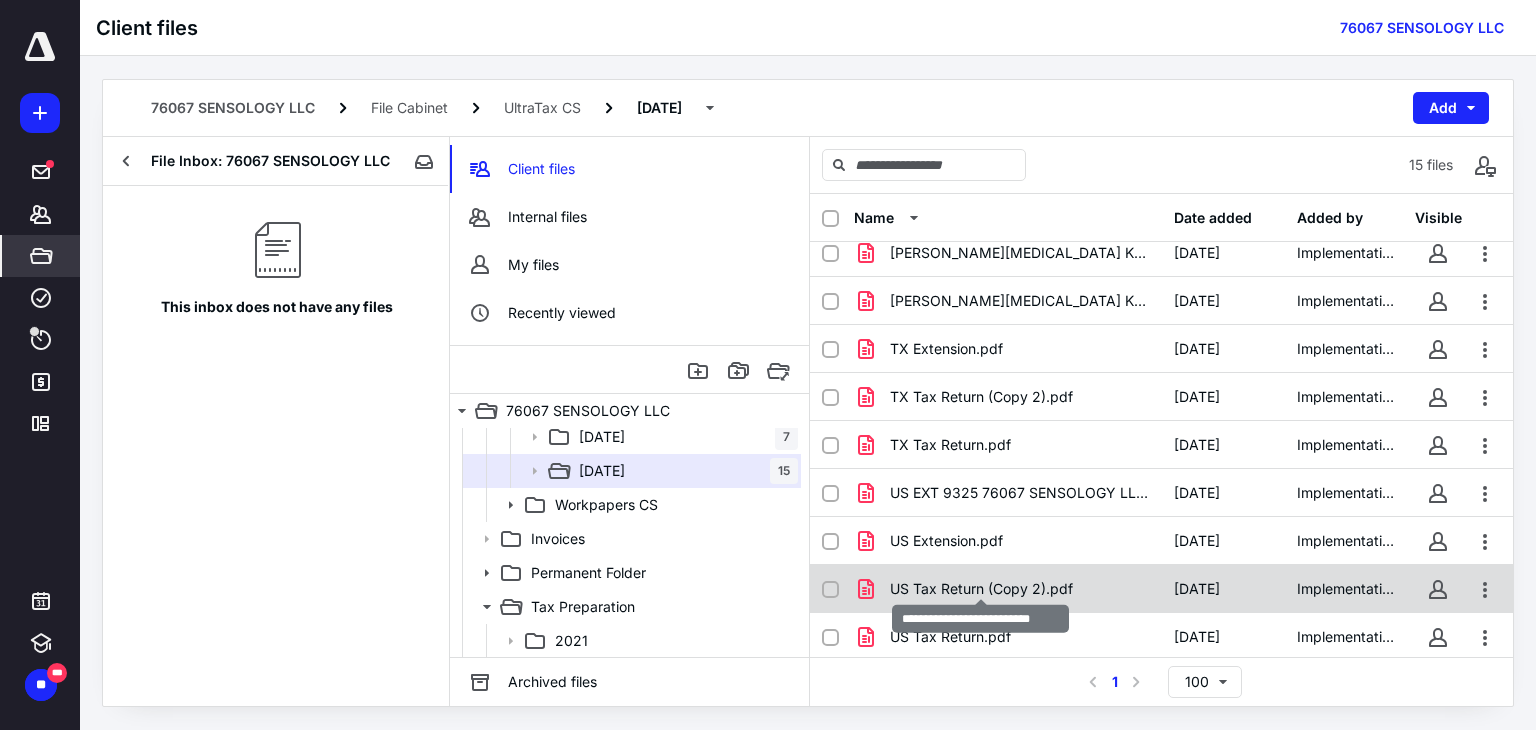 click on "US Tax Return (Copy 2).pdf" at bounding box center [981, 589] 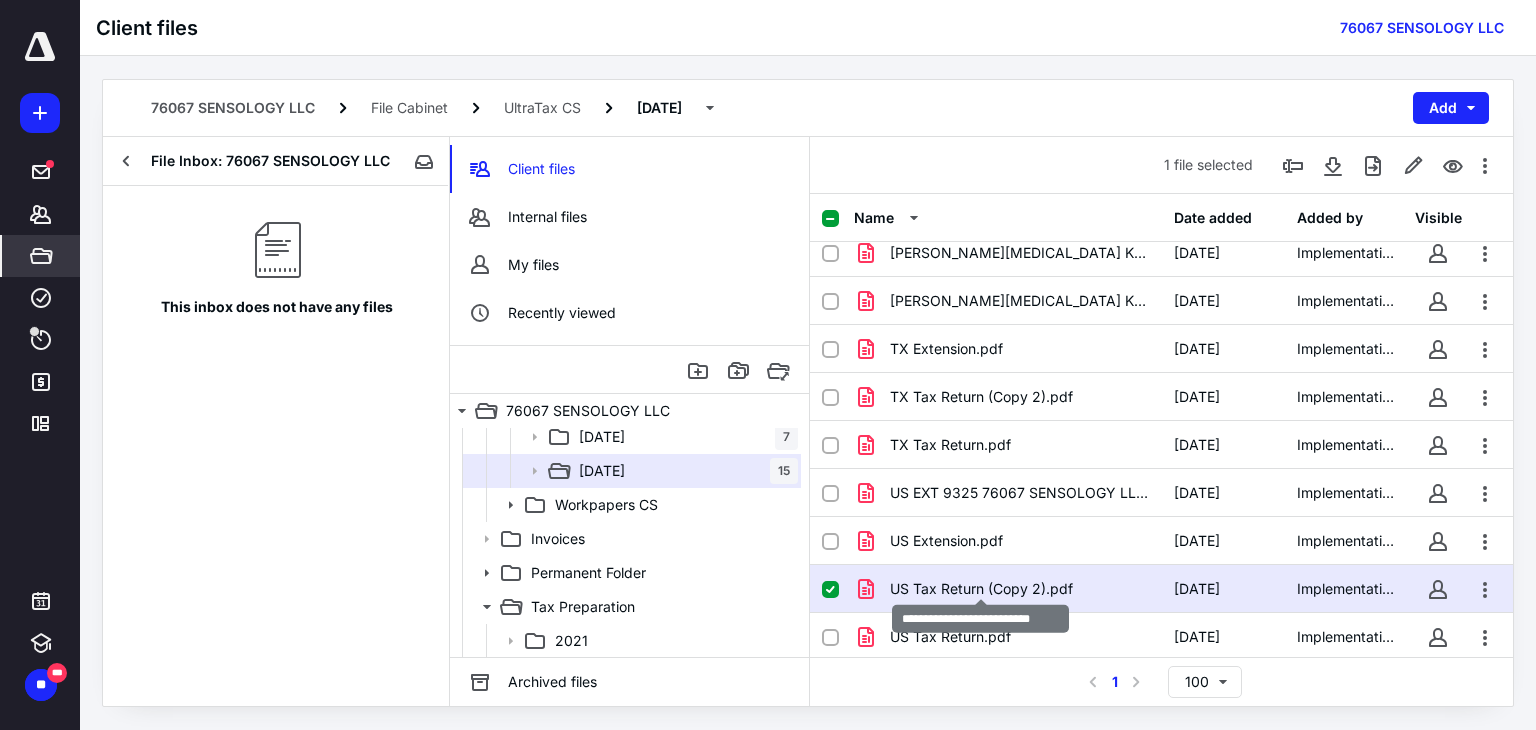 click on "US Tax Return (Copy 2).pdf" at bounding box center (981, 589) 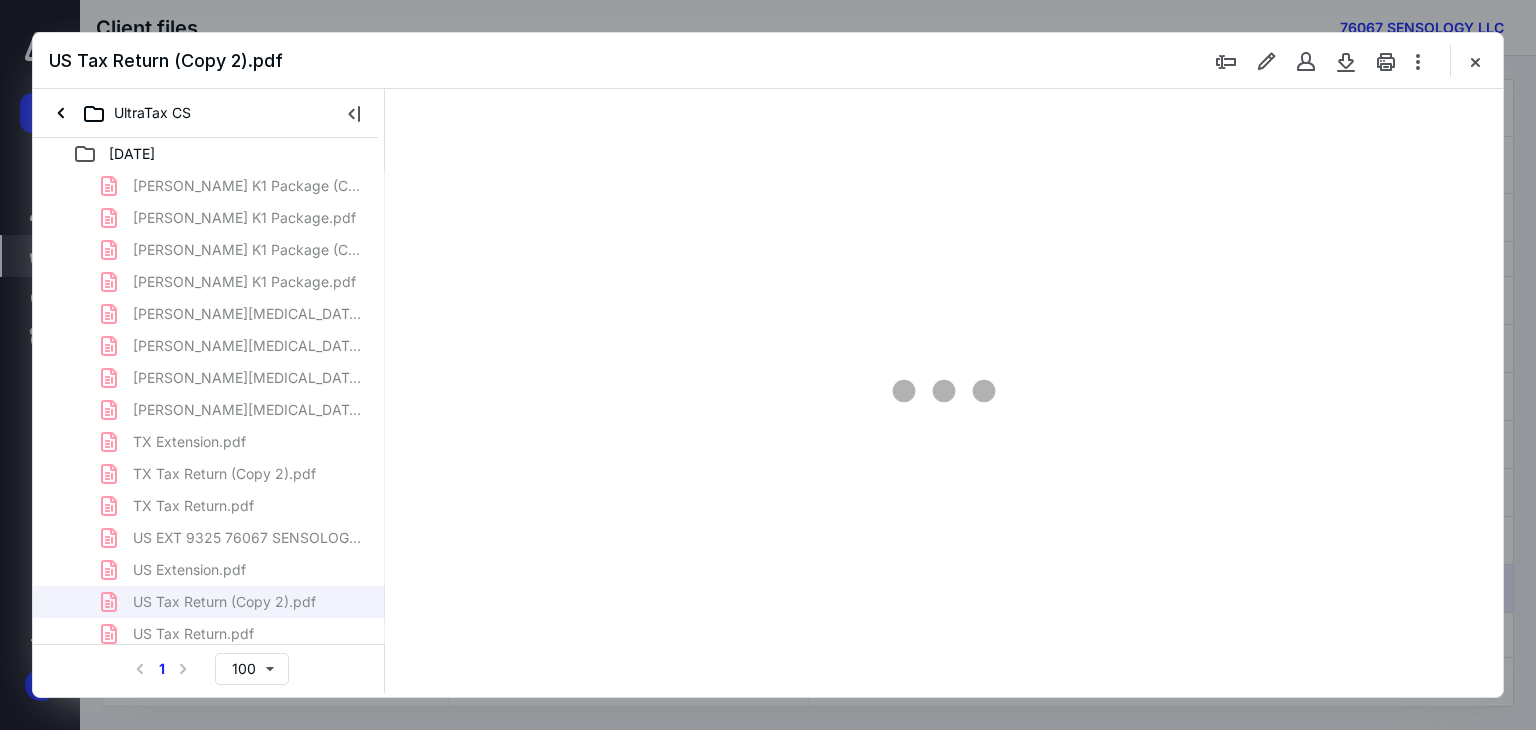 scroll, scrollTop: 0, scrollLeft: 0, axis: both 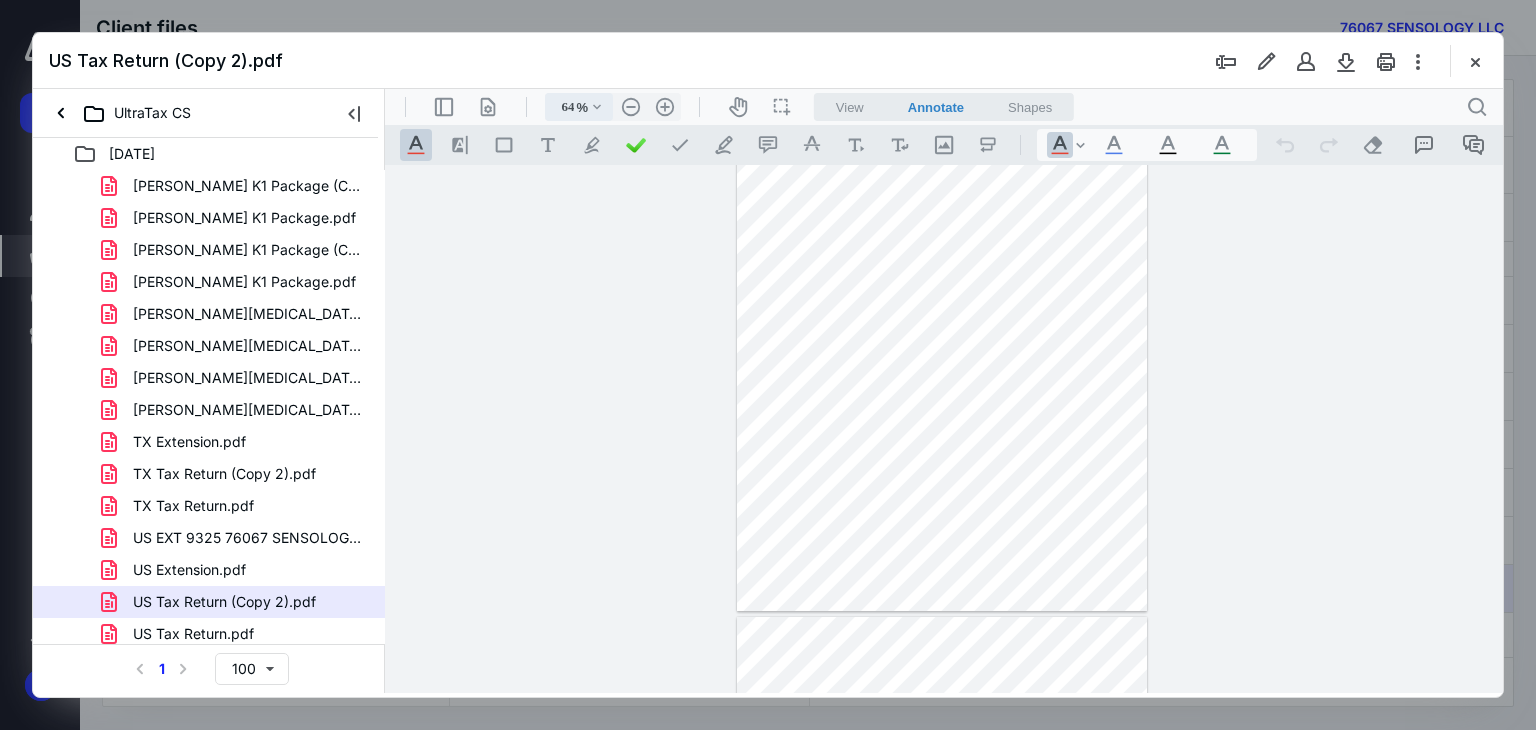 click on ".cls-1{fill:#abb0c4;} icon - chevron - down" at bounding box center (597, 107) 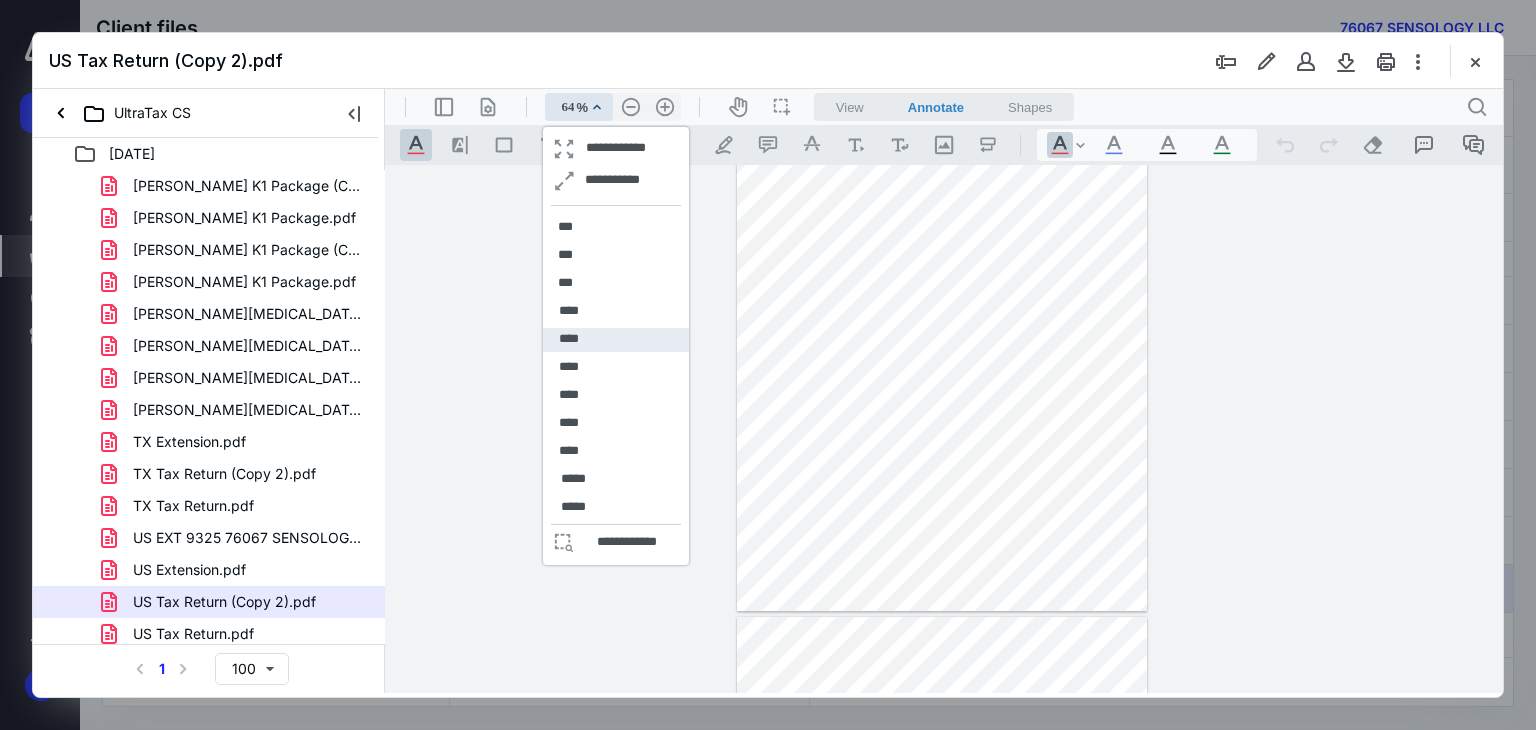click on "****" at bounding box center [569, 339] 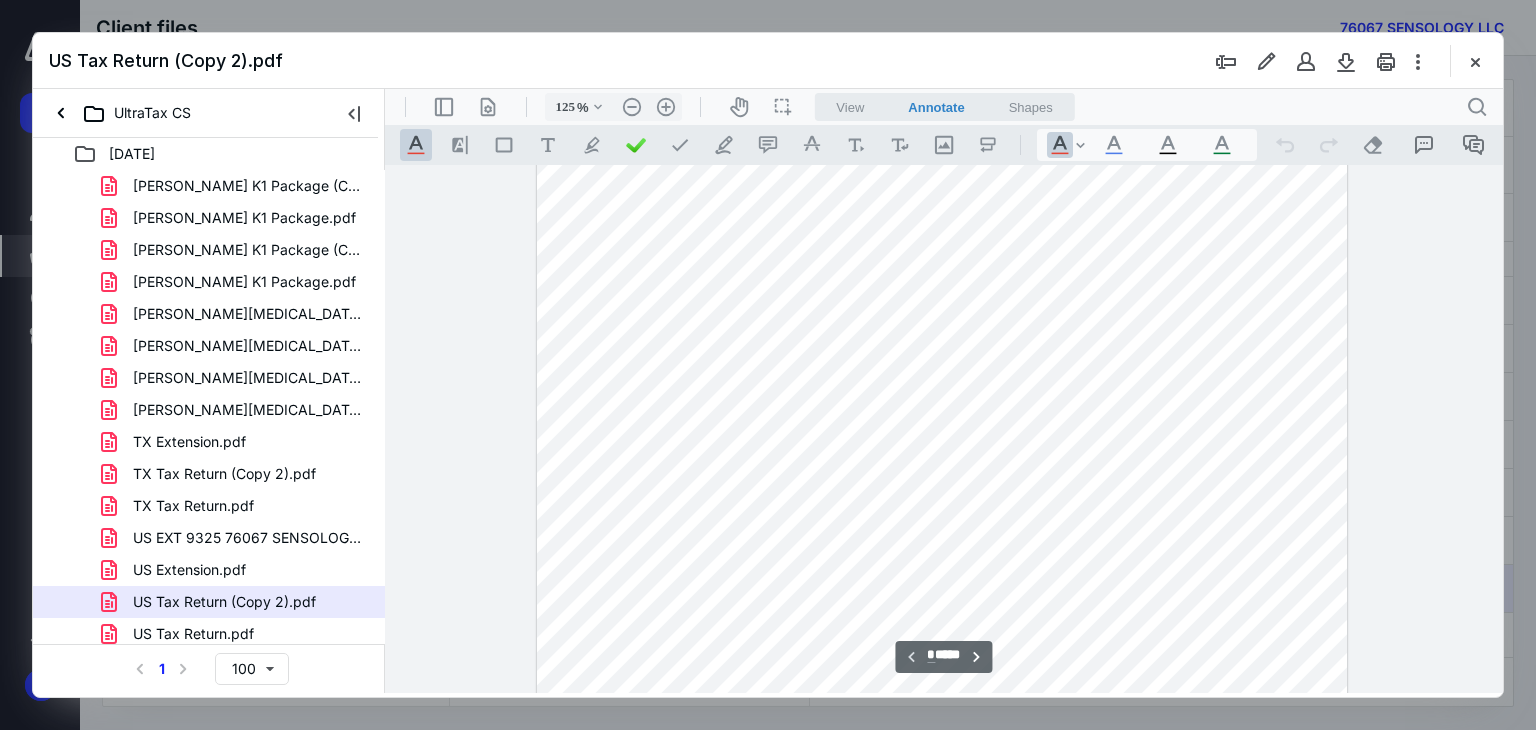 scroll, scrollTop: 376, scrollLeft: 0, axis: vertical 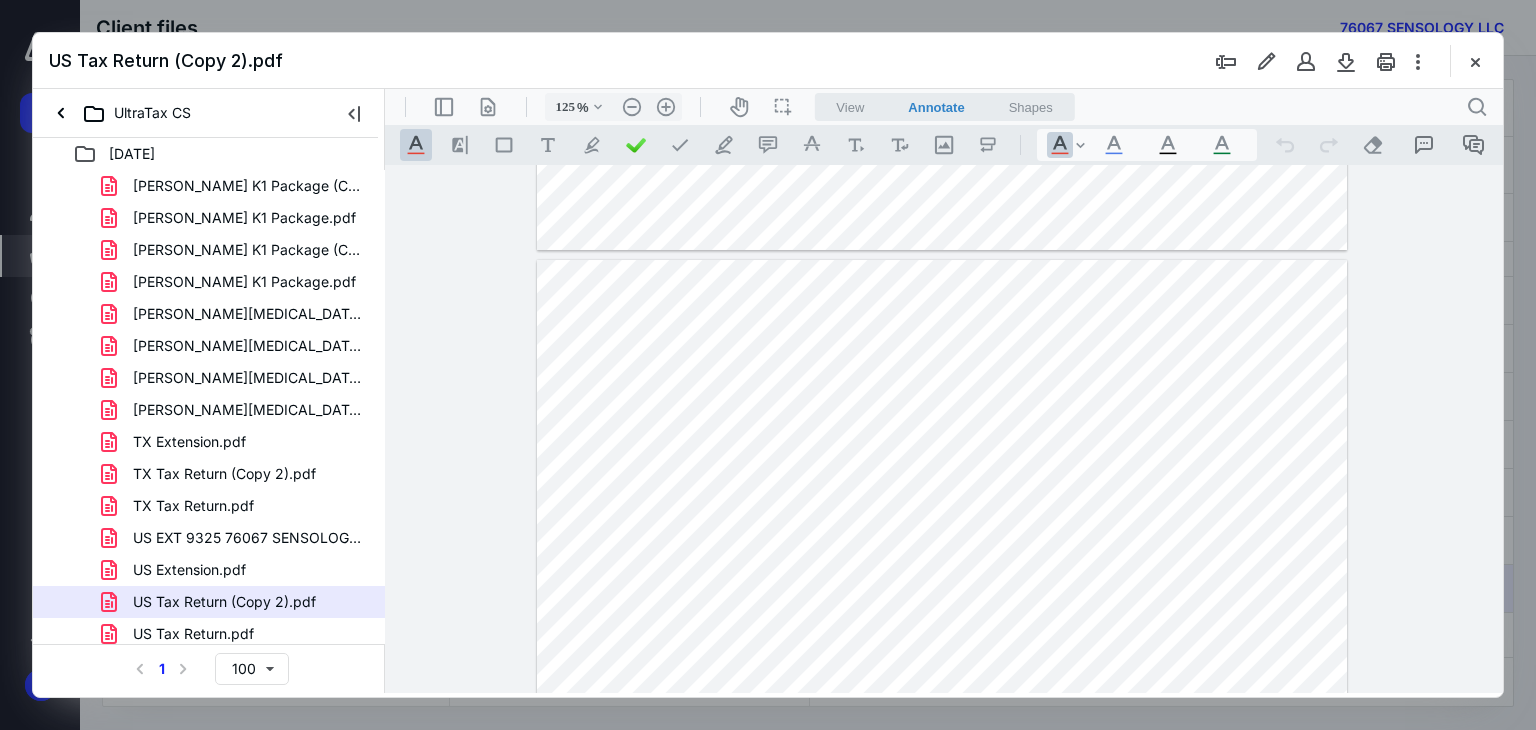 click on "**********" at bounding box center (944, 429) 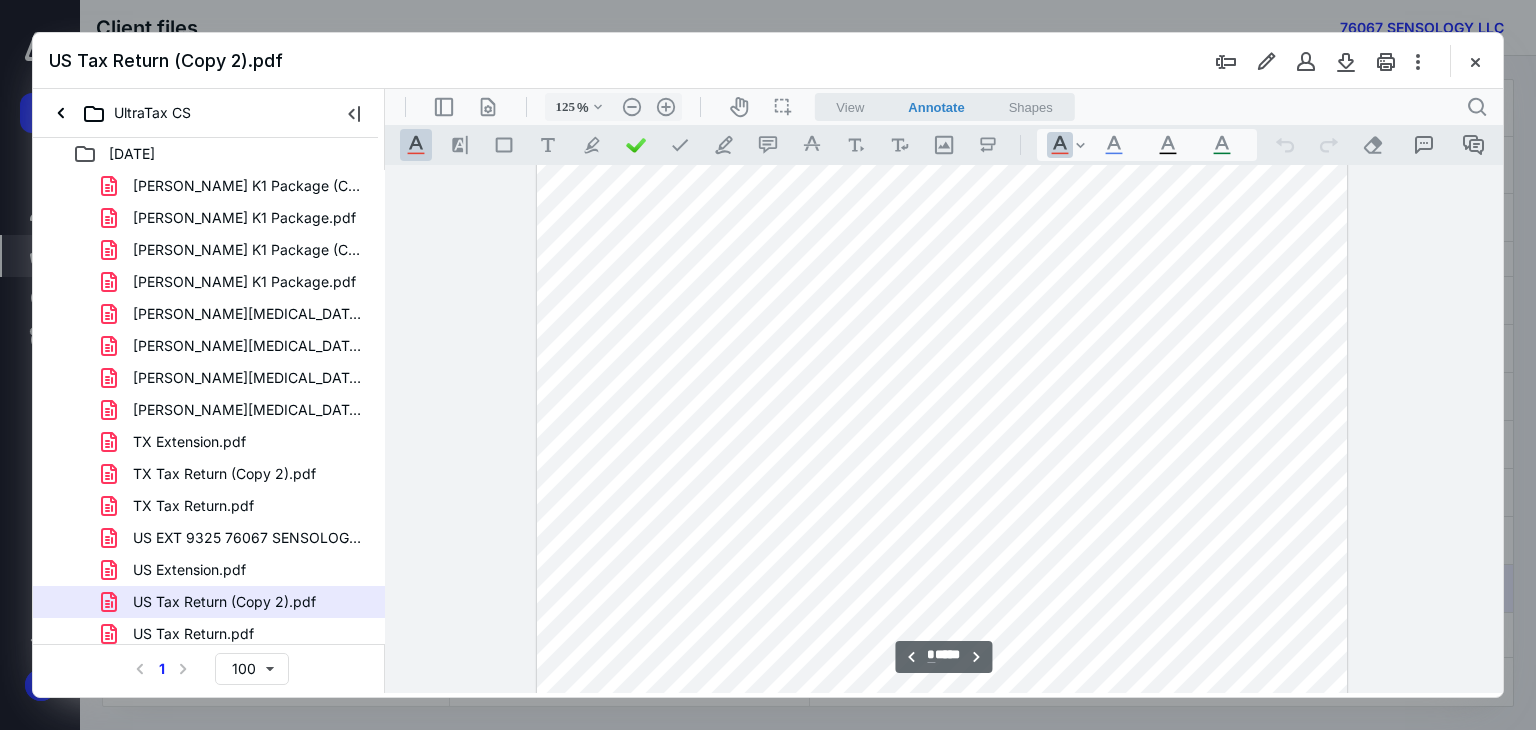 scroll, scrollTop: 5536, scrollLeft: 0, axis: vertical 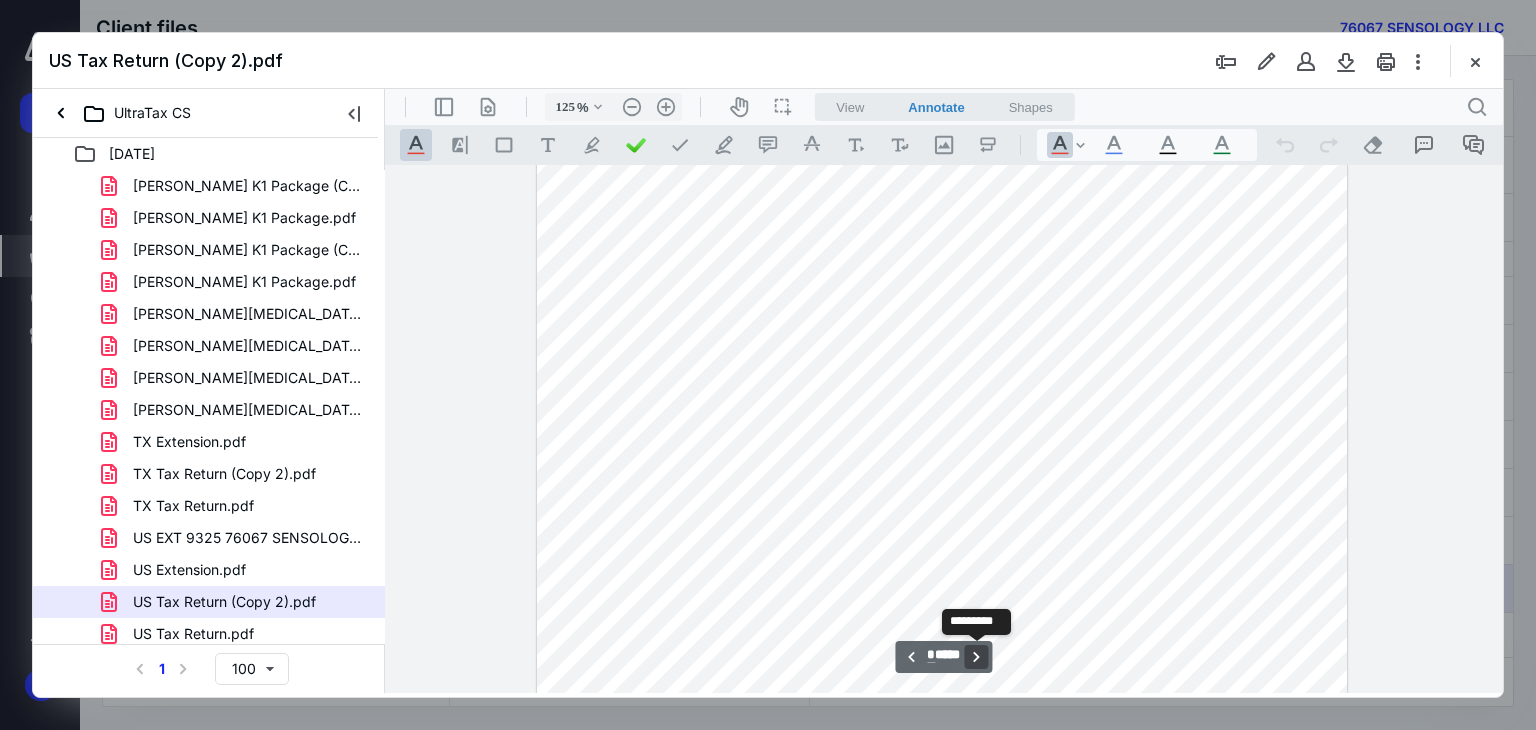click on "**********" at bounding box center (977, 657) 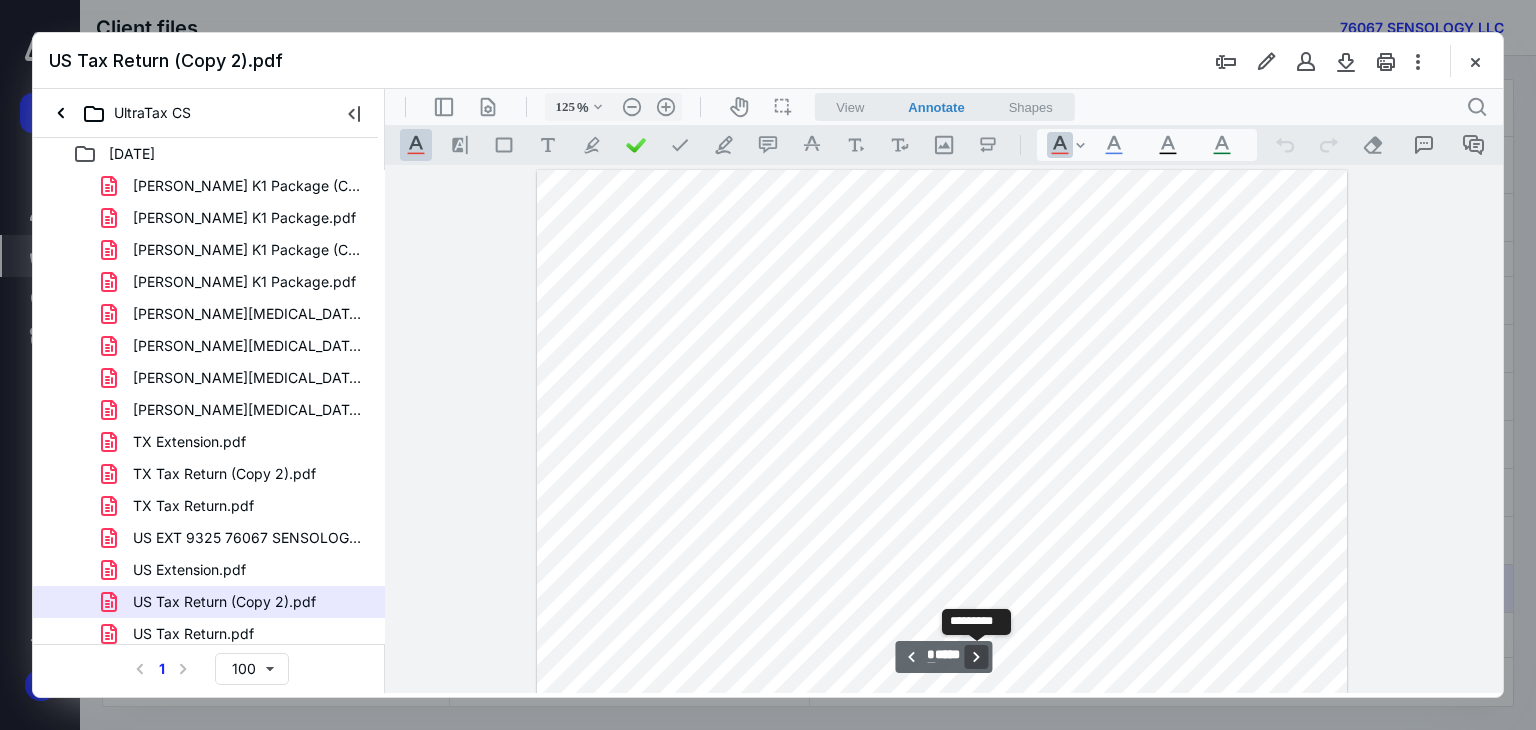 click on "**********" at bounding box center (977, 657) 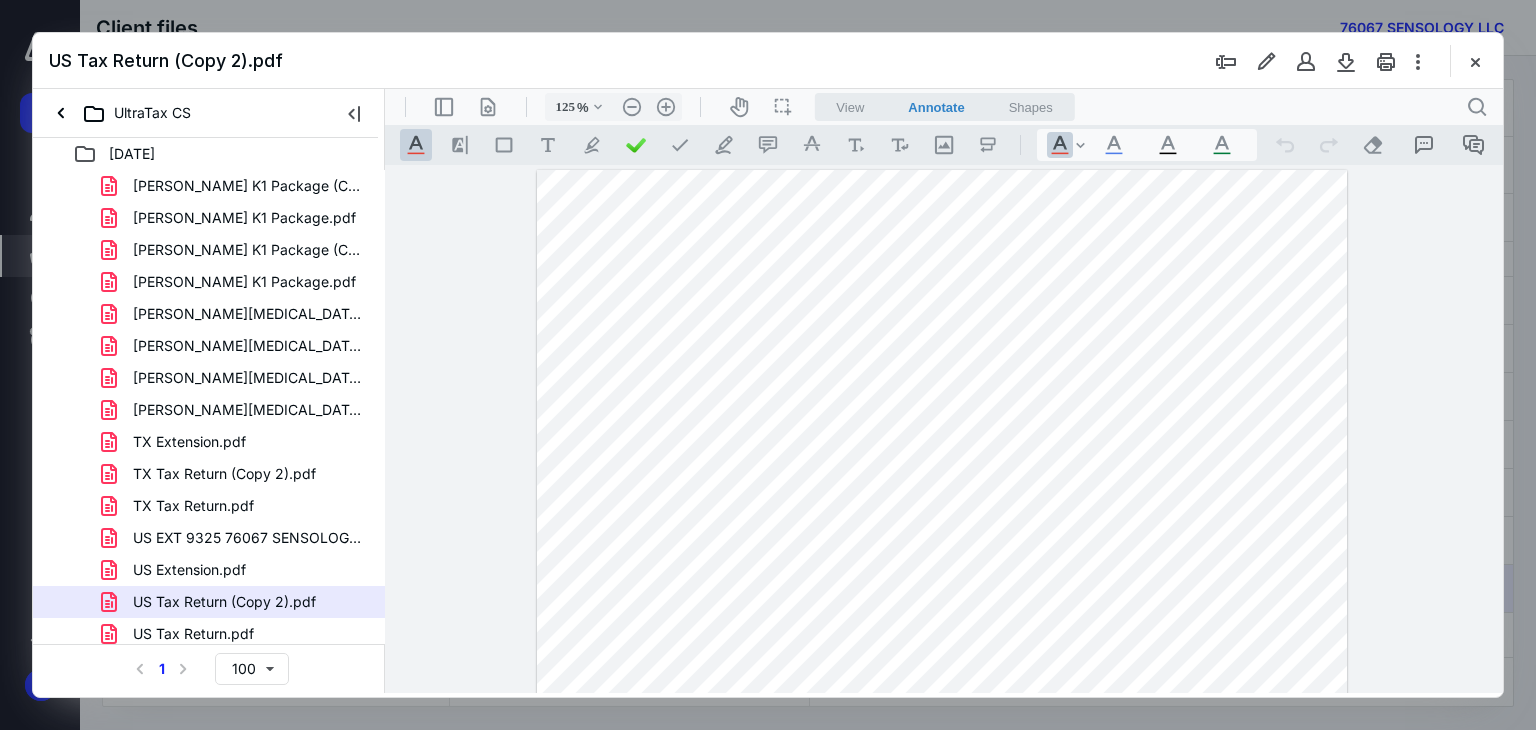 click on "**********" at bounding box center [944, 429] 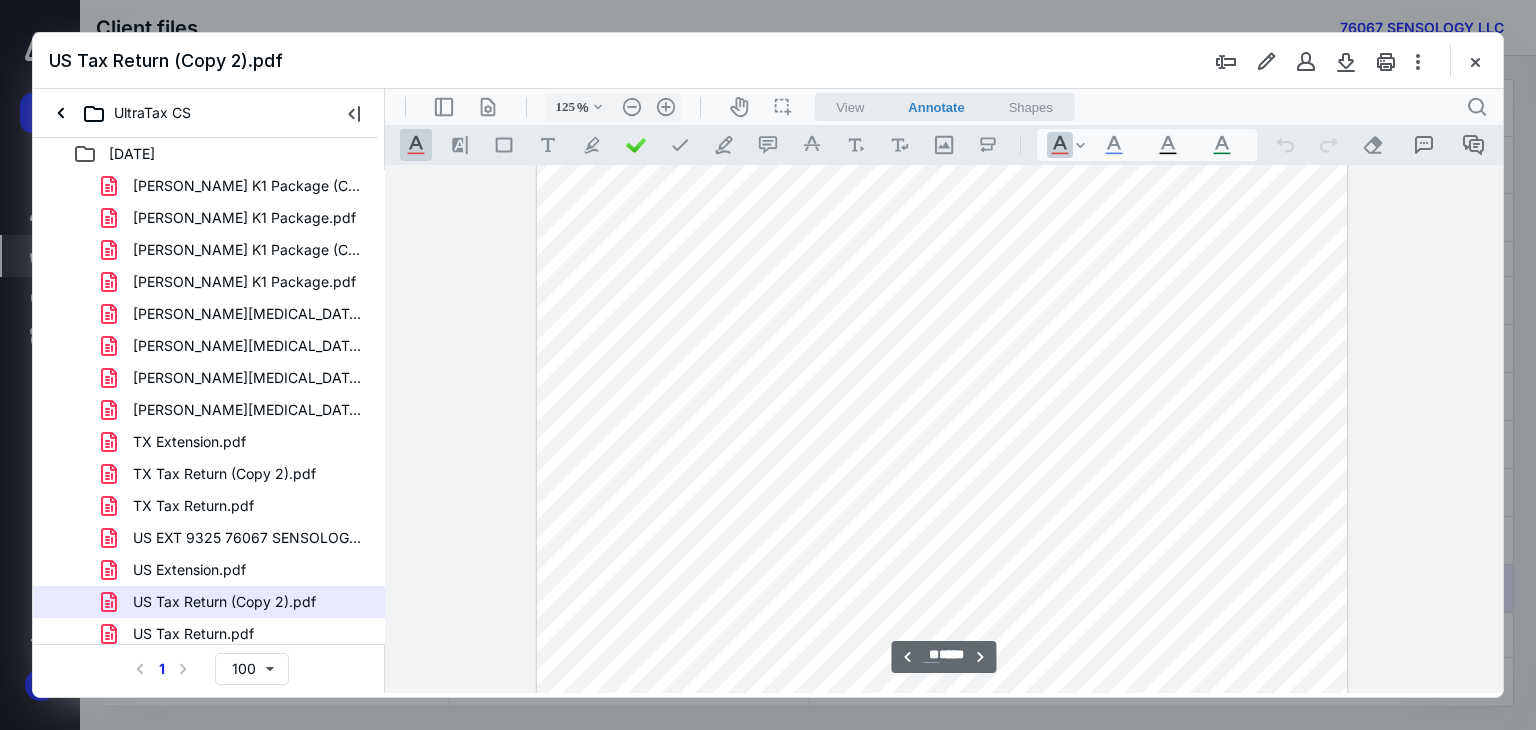 scroll, scrollTop: 9534, scrollLeft: 0, axis: vertical 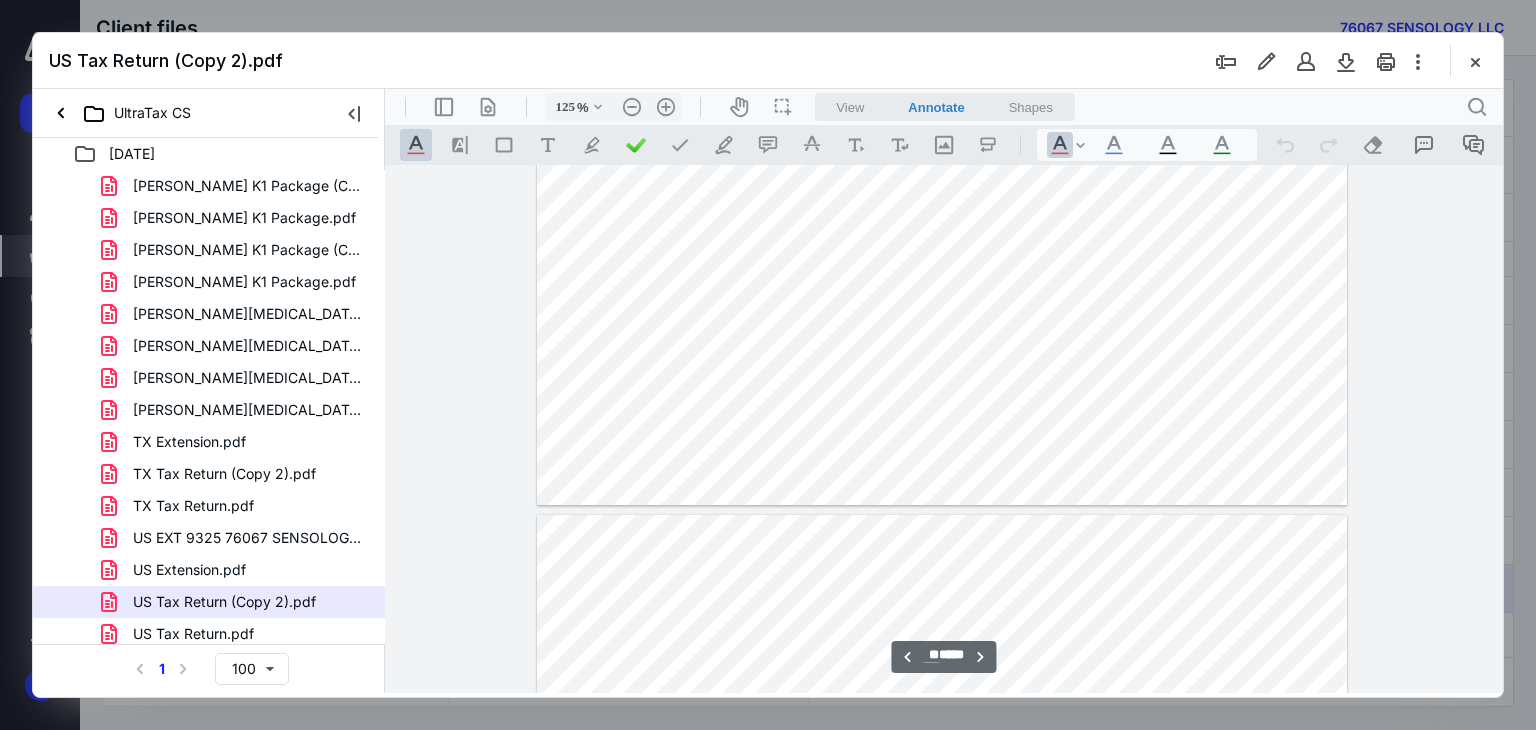 type on "**" 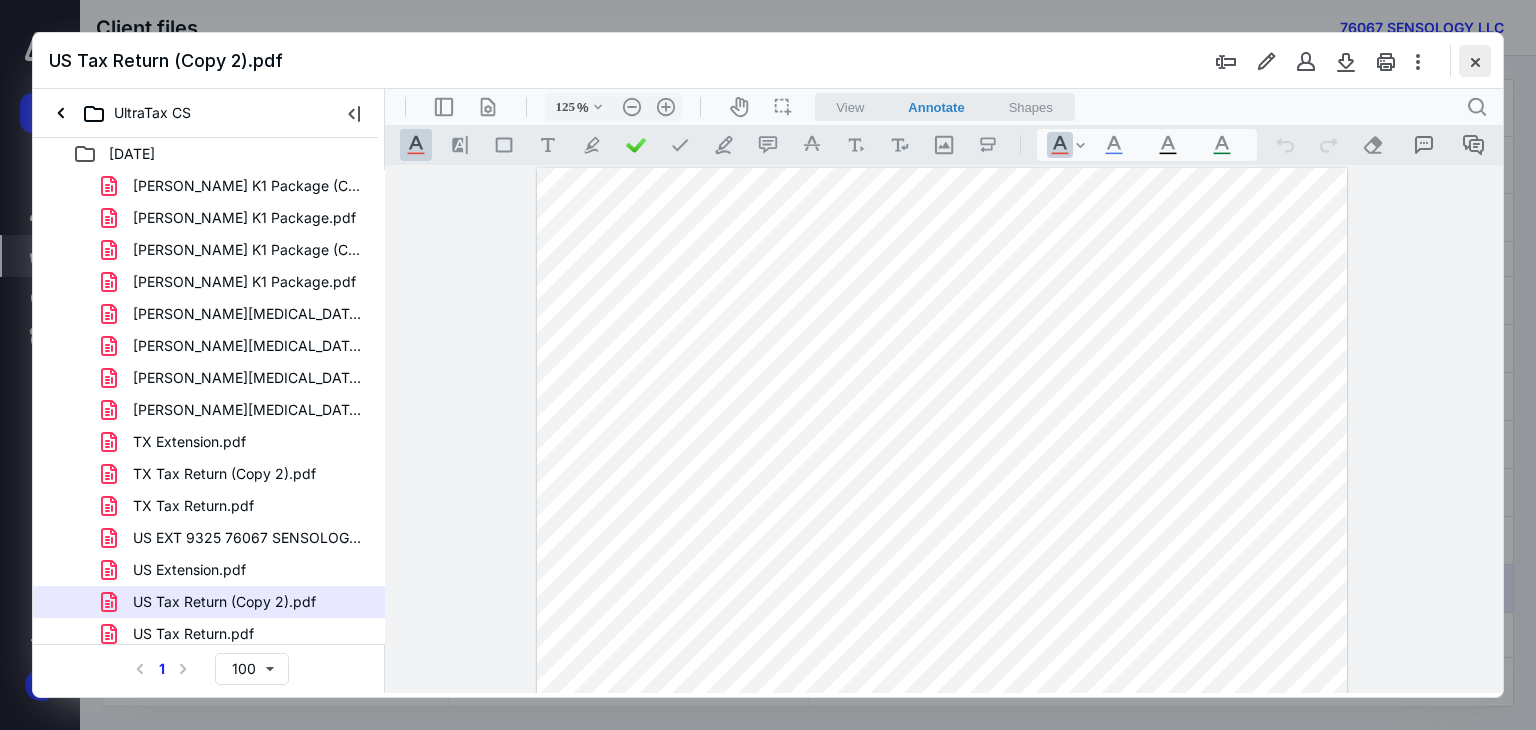 click at bounding box center [1475, 61] 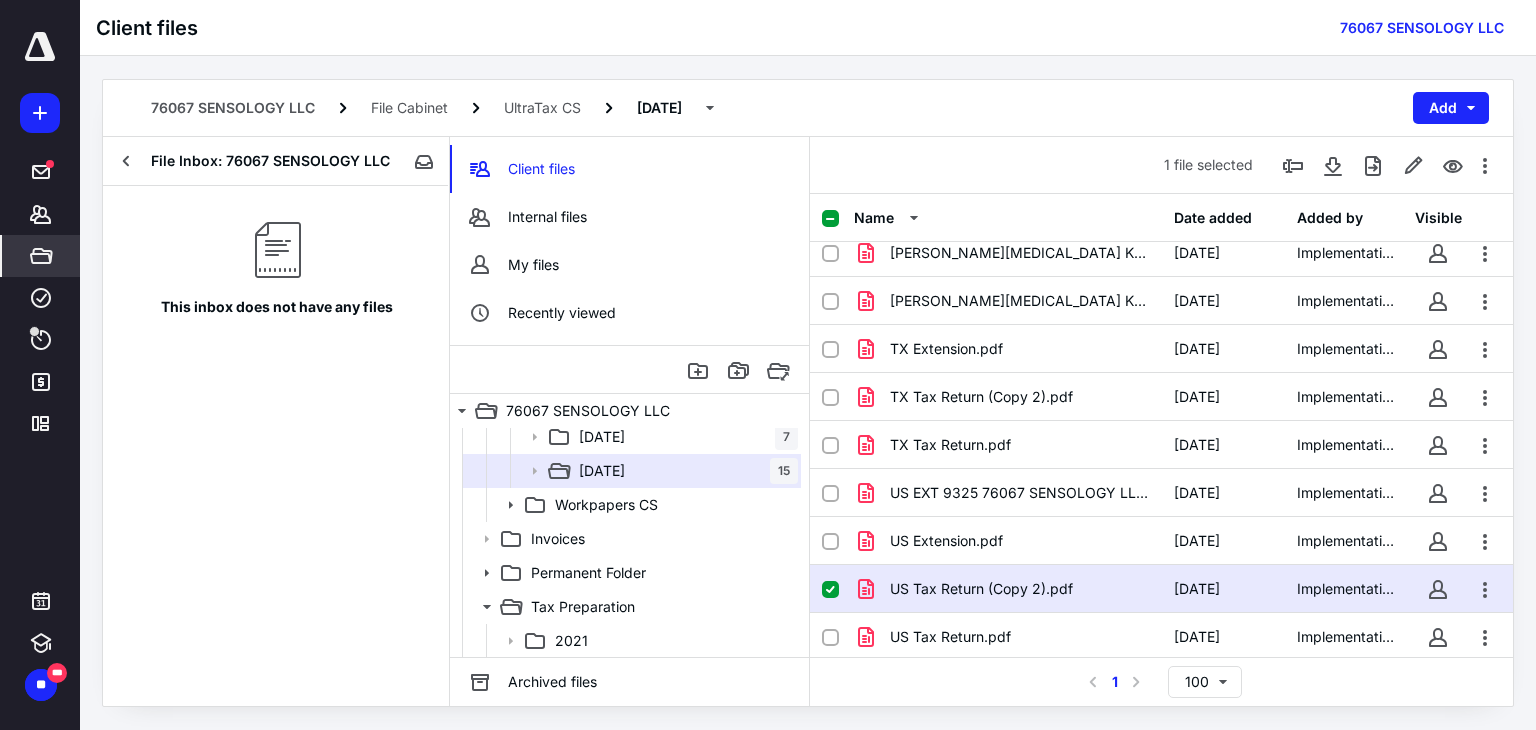 scroll, scrollTop: 654, scrollLeft: 0, axis: vertical 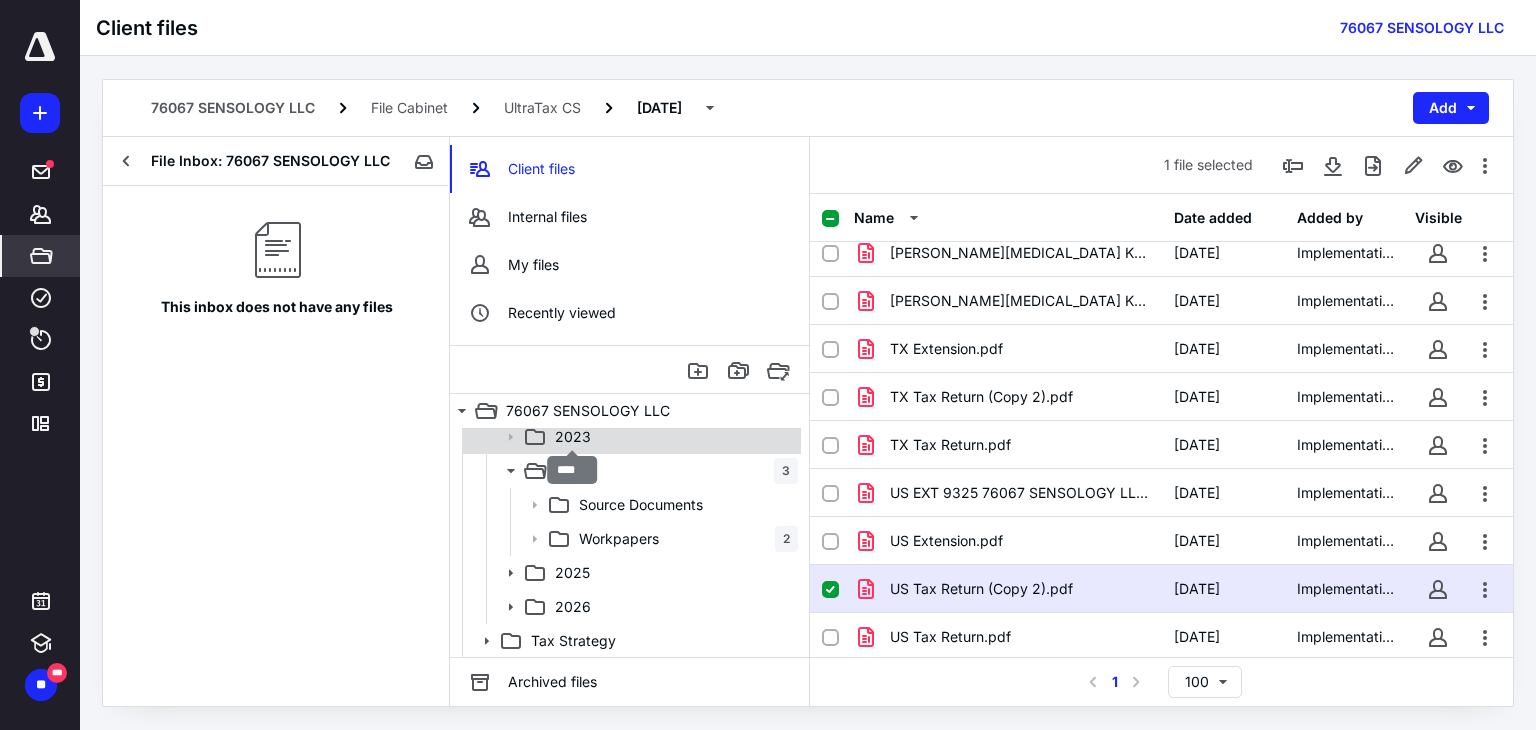 click on "2023" at bounding box center (573, 437) 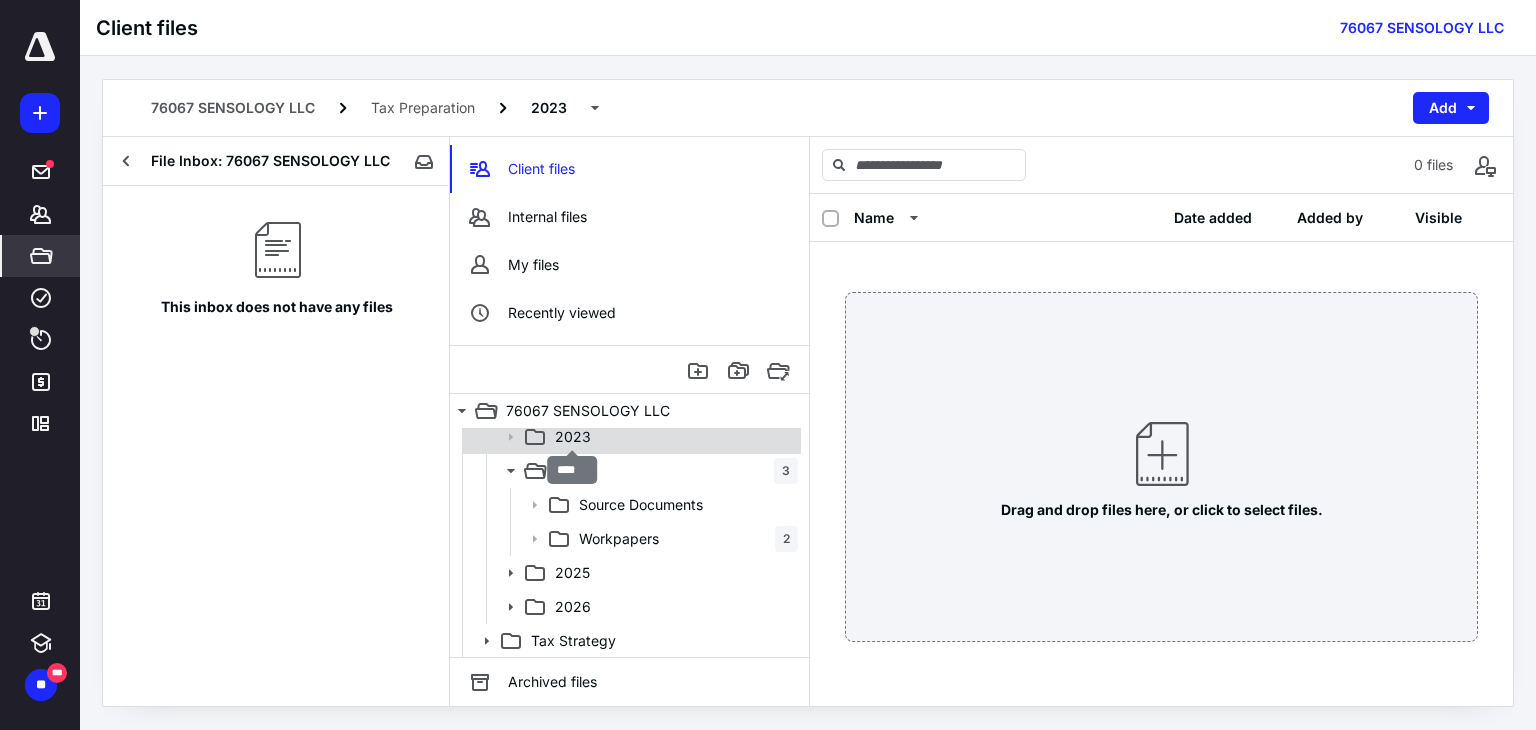 click on "2023" at bounding box center [573, 437] 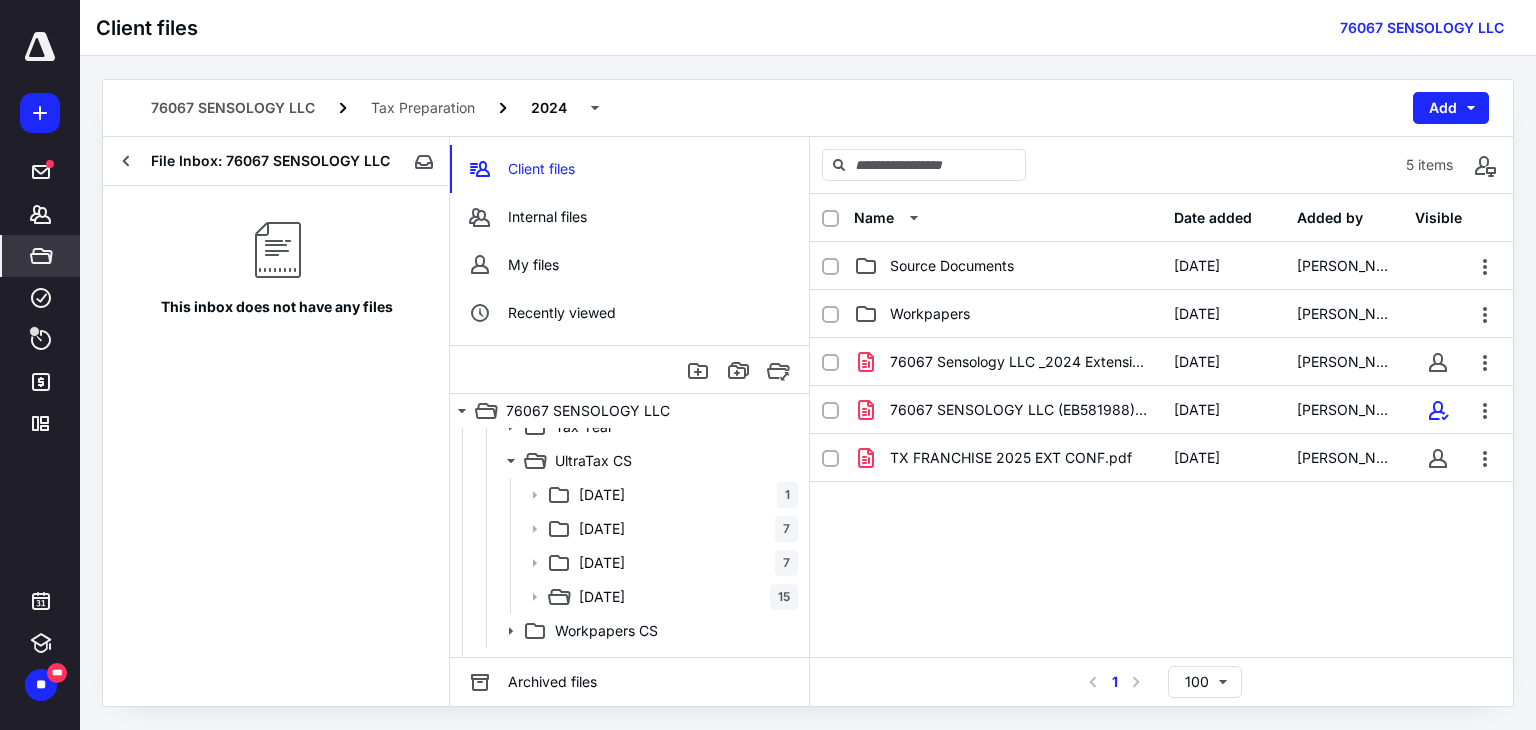 scroll, scrollTop: 0, scrollLeft: 0, axis: both 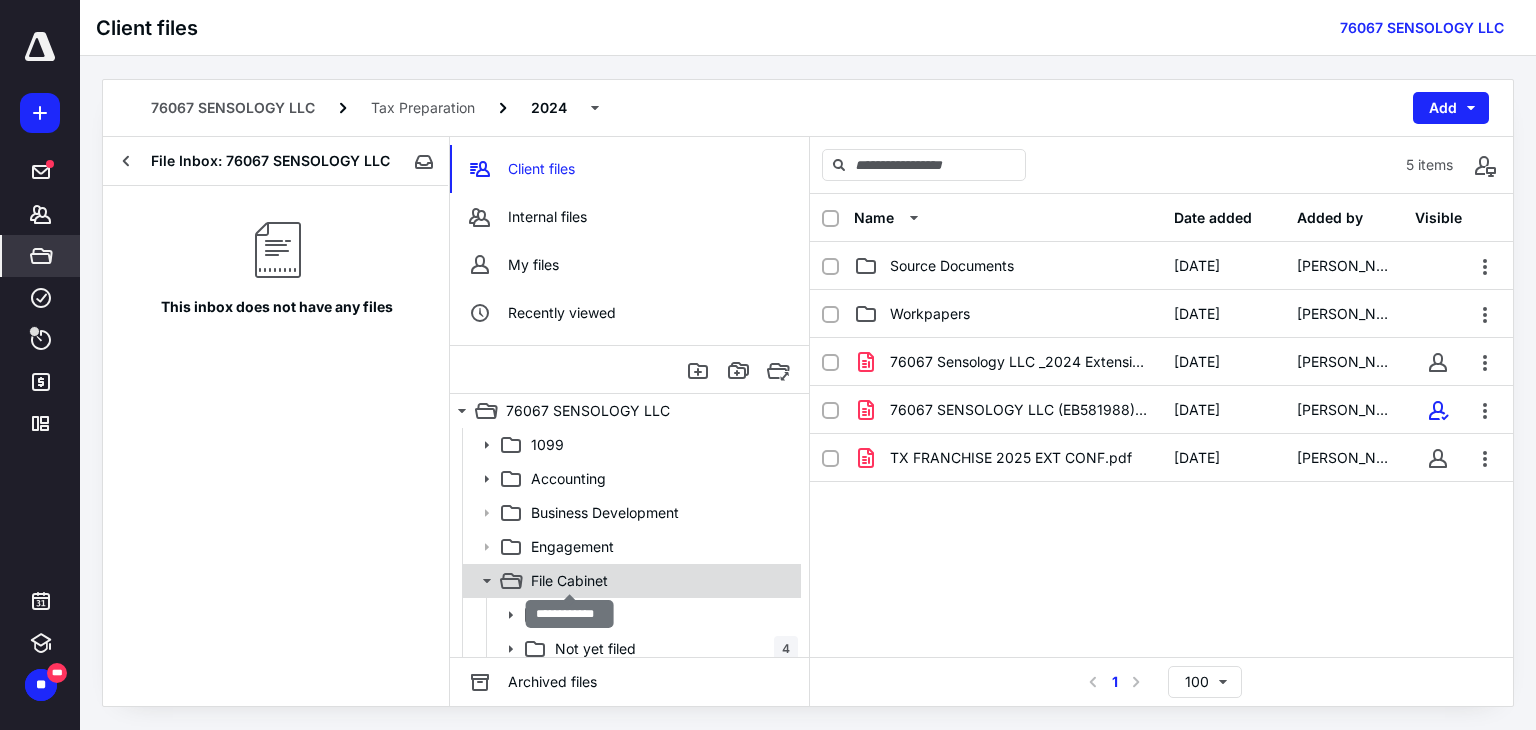 click on "File Cabinet" at bounding box center (569, 581) 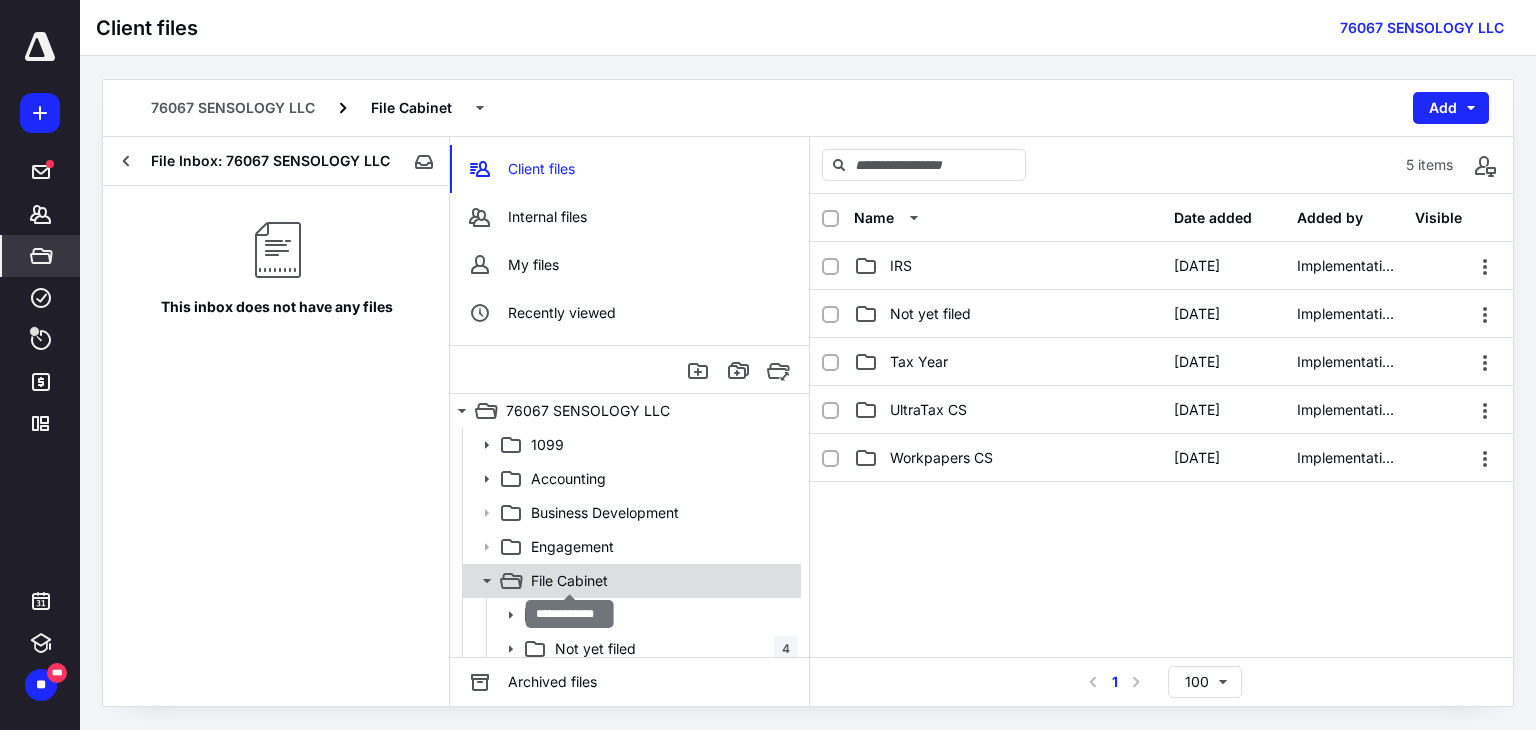 click on "File Cabinet" at bounding box center (569, 581) 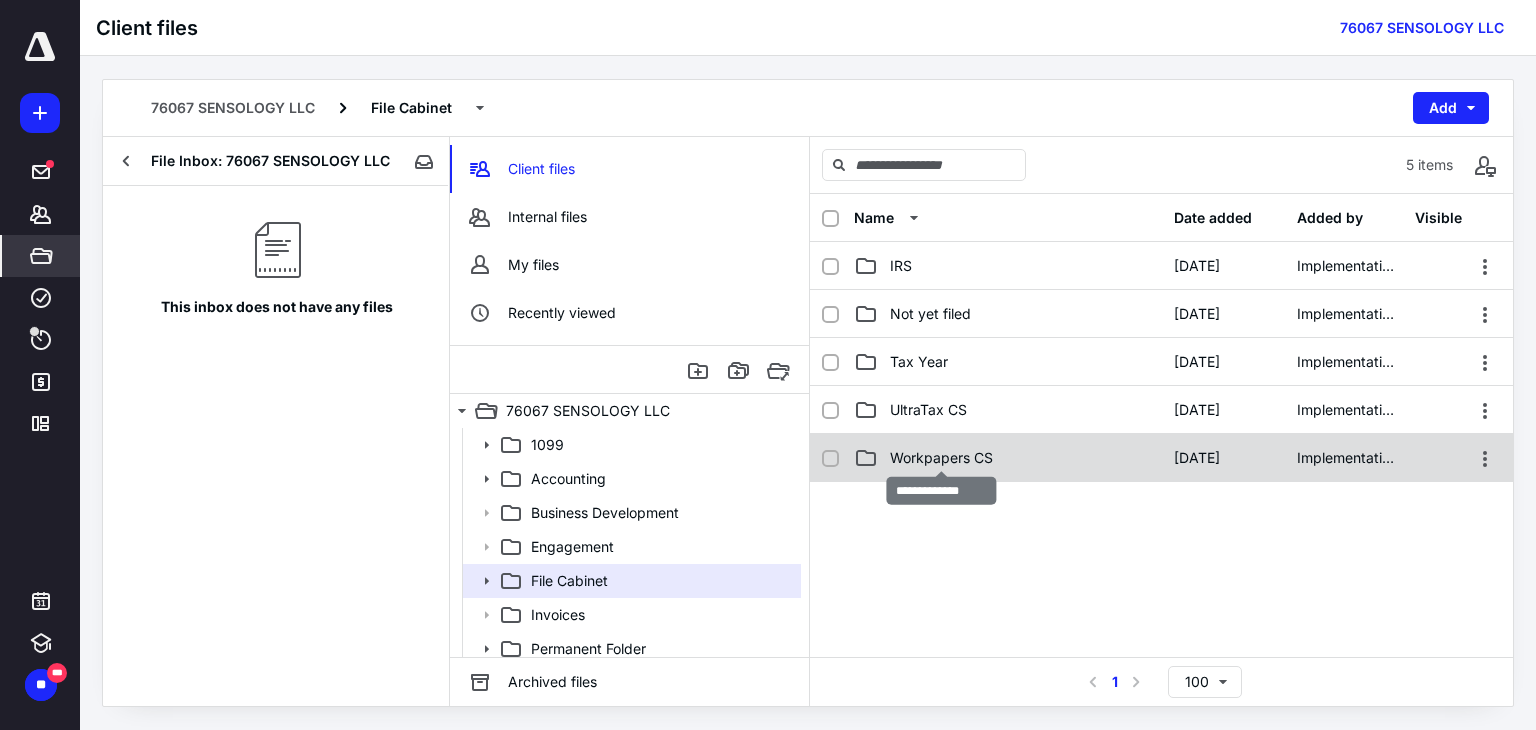 click on "Workpapers CS" at bounding box center [941, 458] 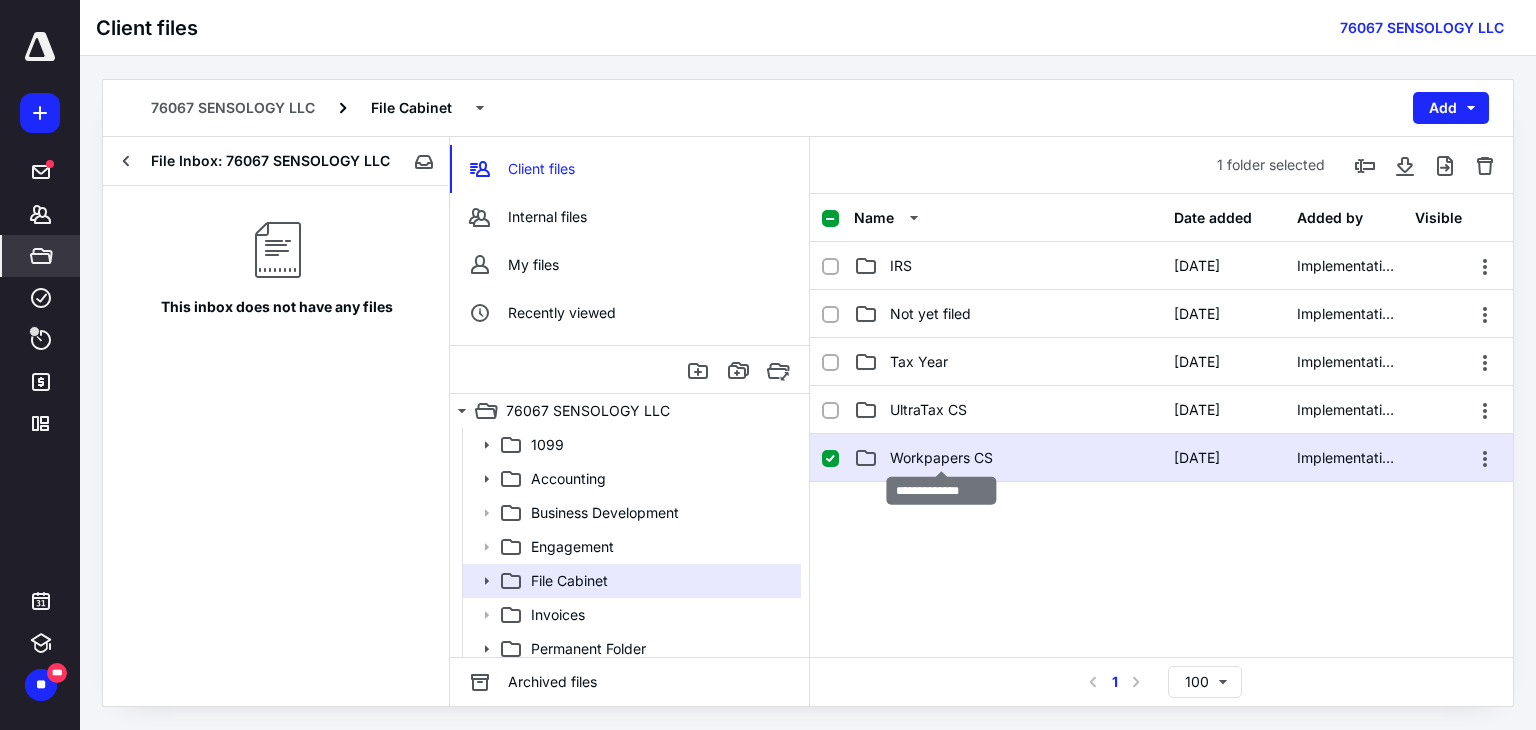 click on "Workpapers CS" at bounding box center (941, 458) 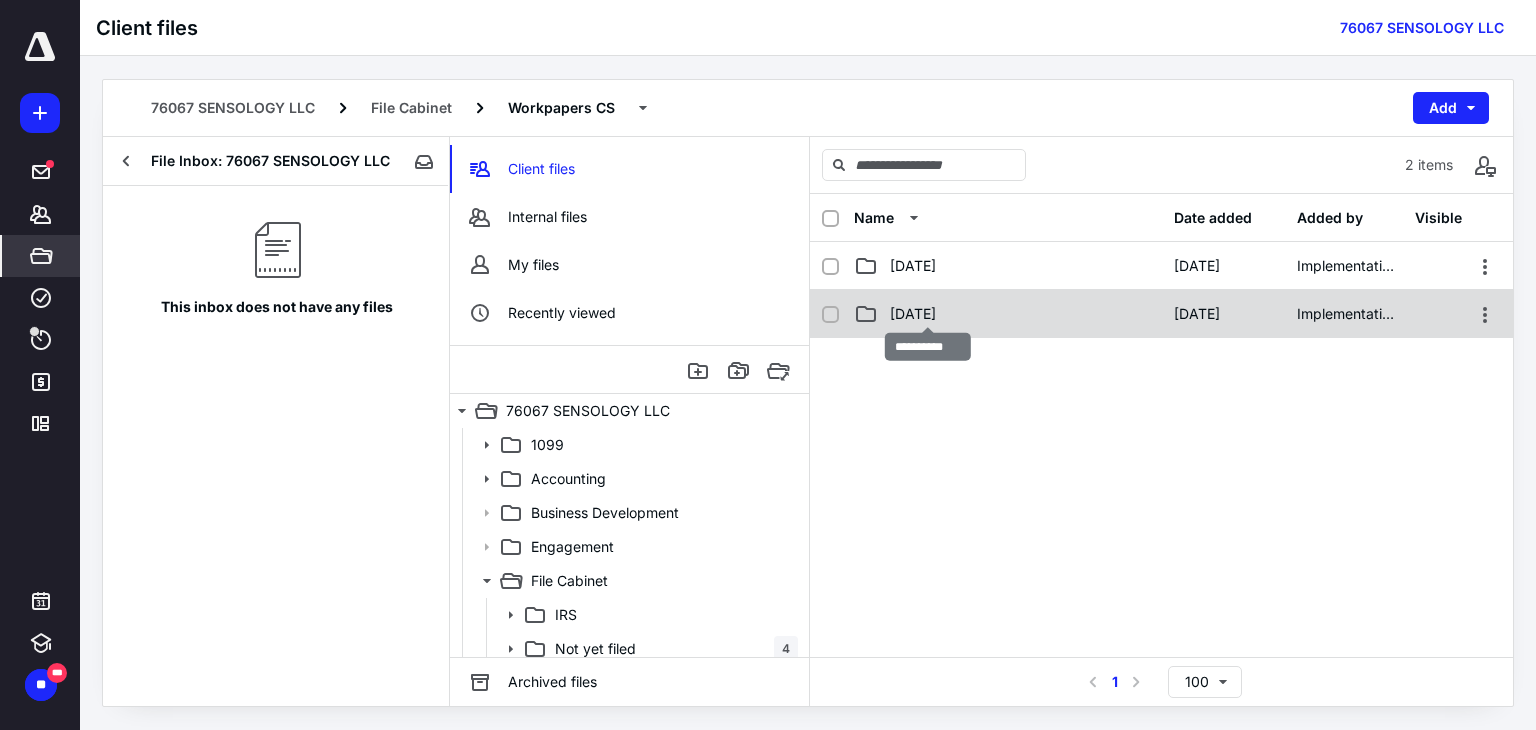 click on "[DATE]" at bounding box center [913, 314] 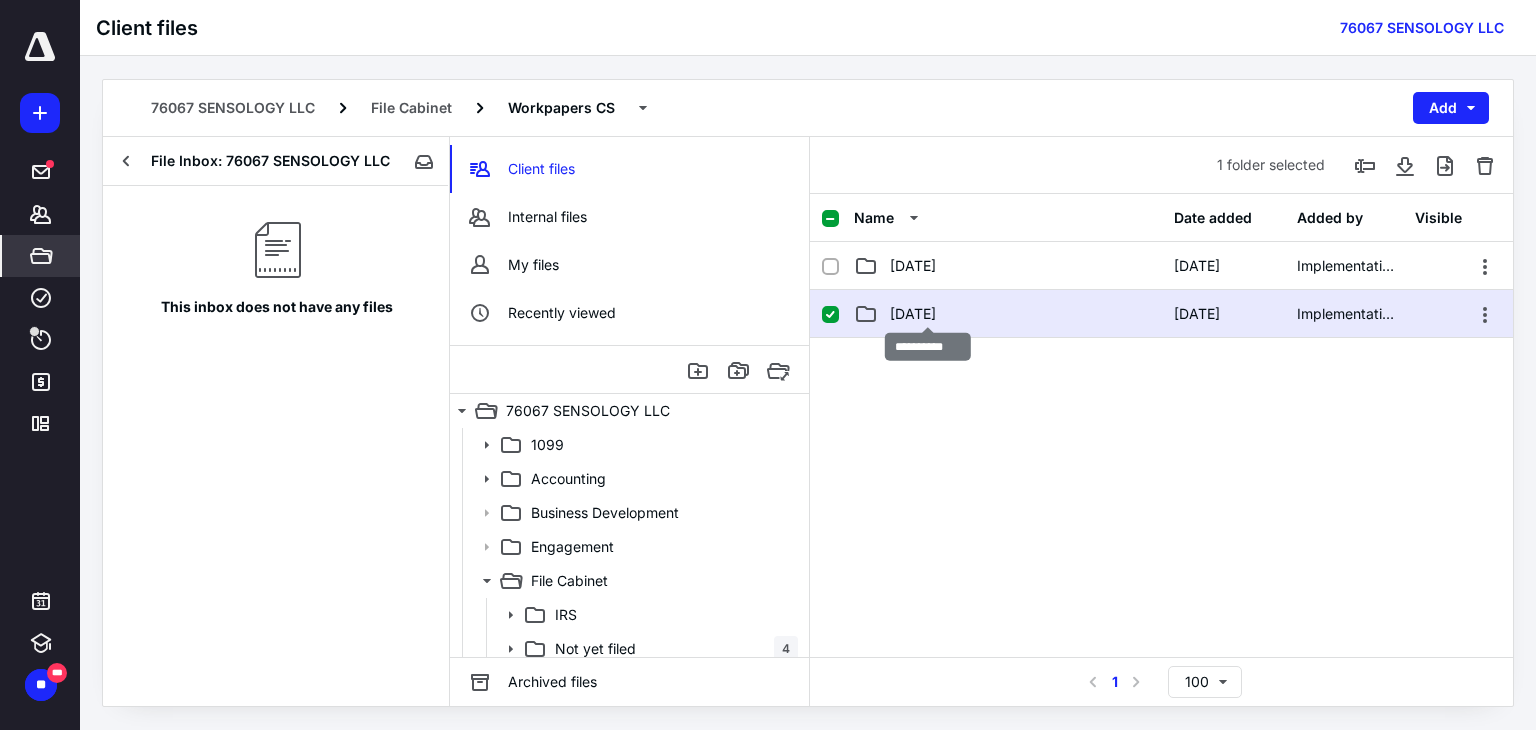 click on "[DATE]" at bounding box center (913, 314) 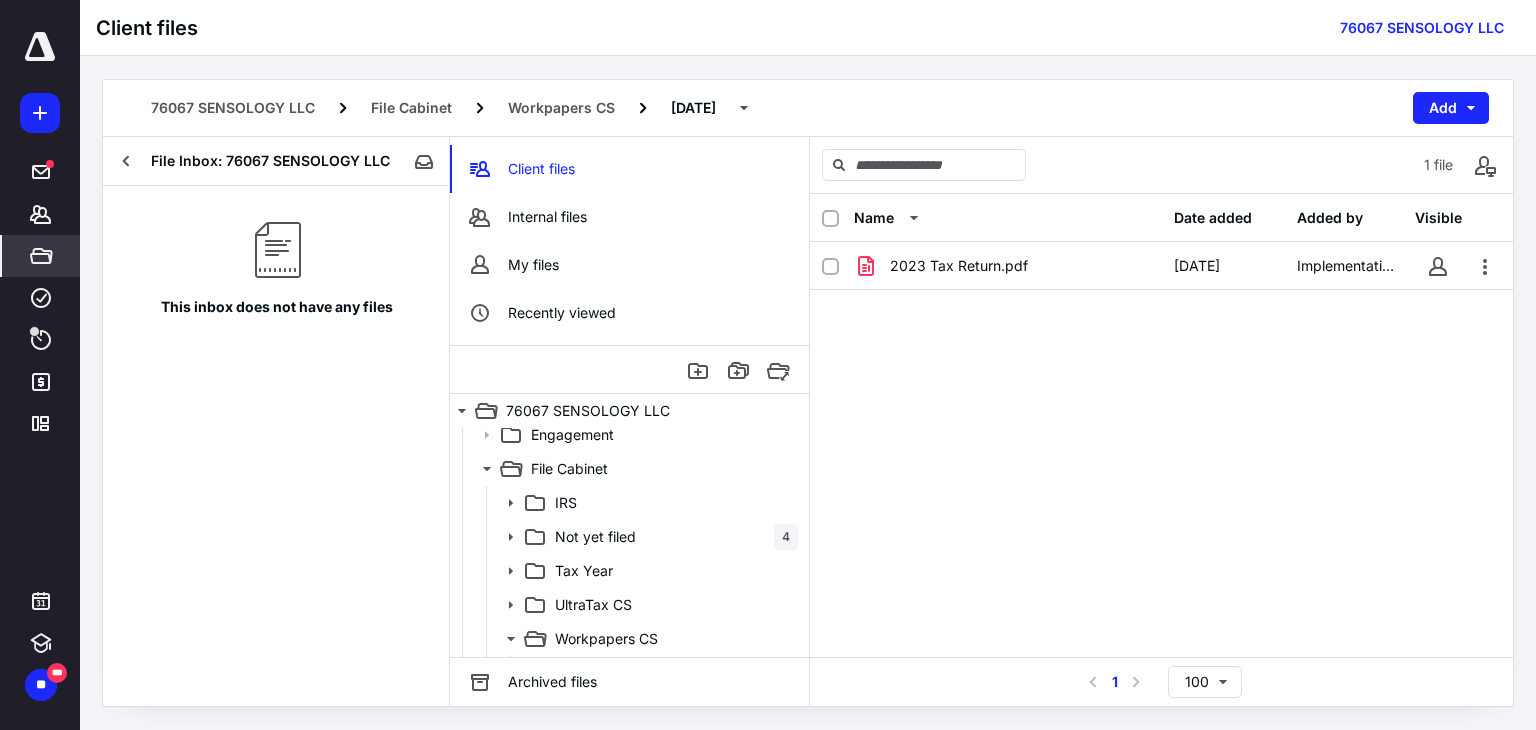 scroll, scrollTop: 0, scrollLeft: 0, axis: both 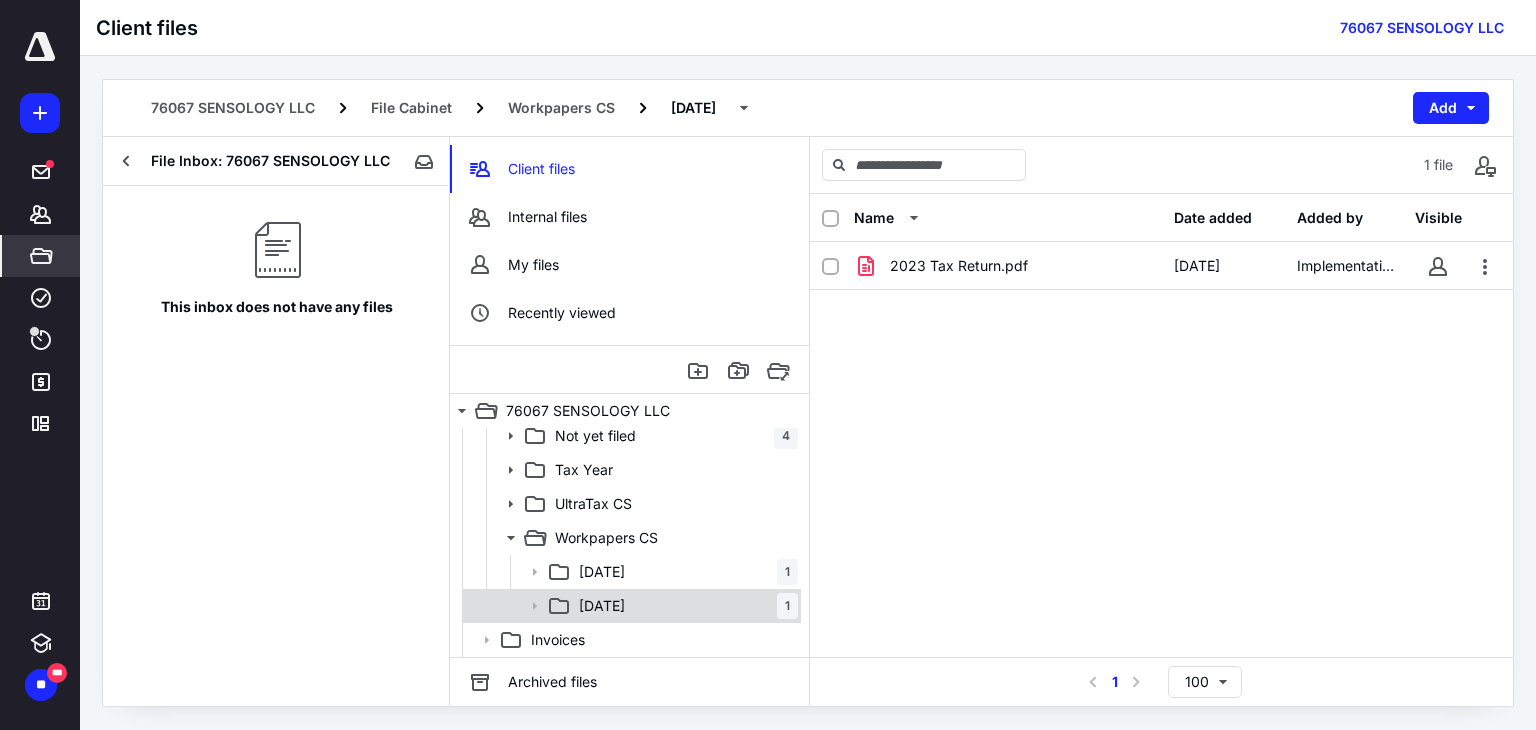 click on "[DATE] 1" at bounding box center [684, 606] 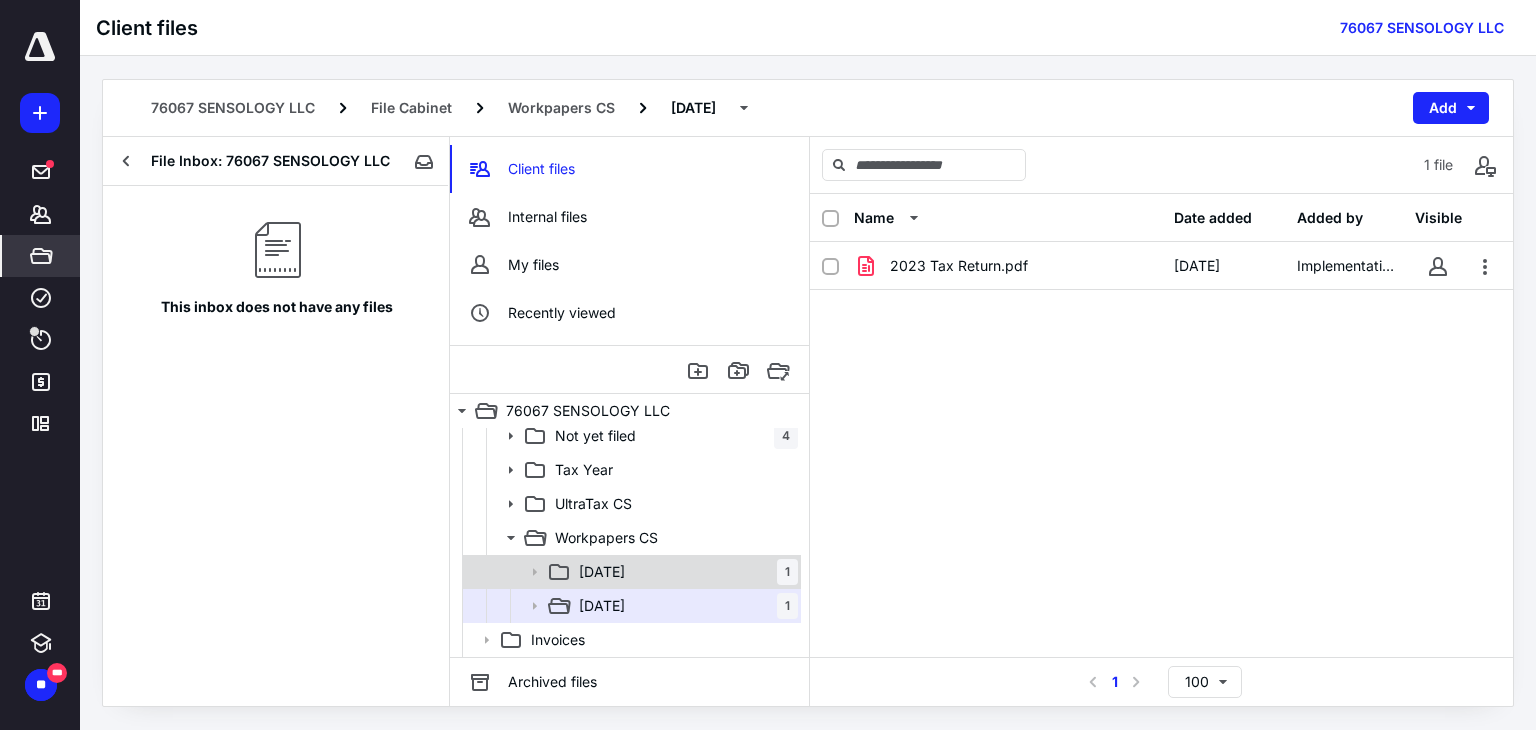click on "[DATE] 1" at bounding box center [684, 572] 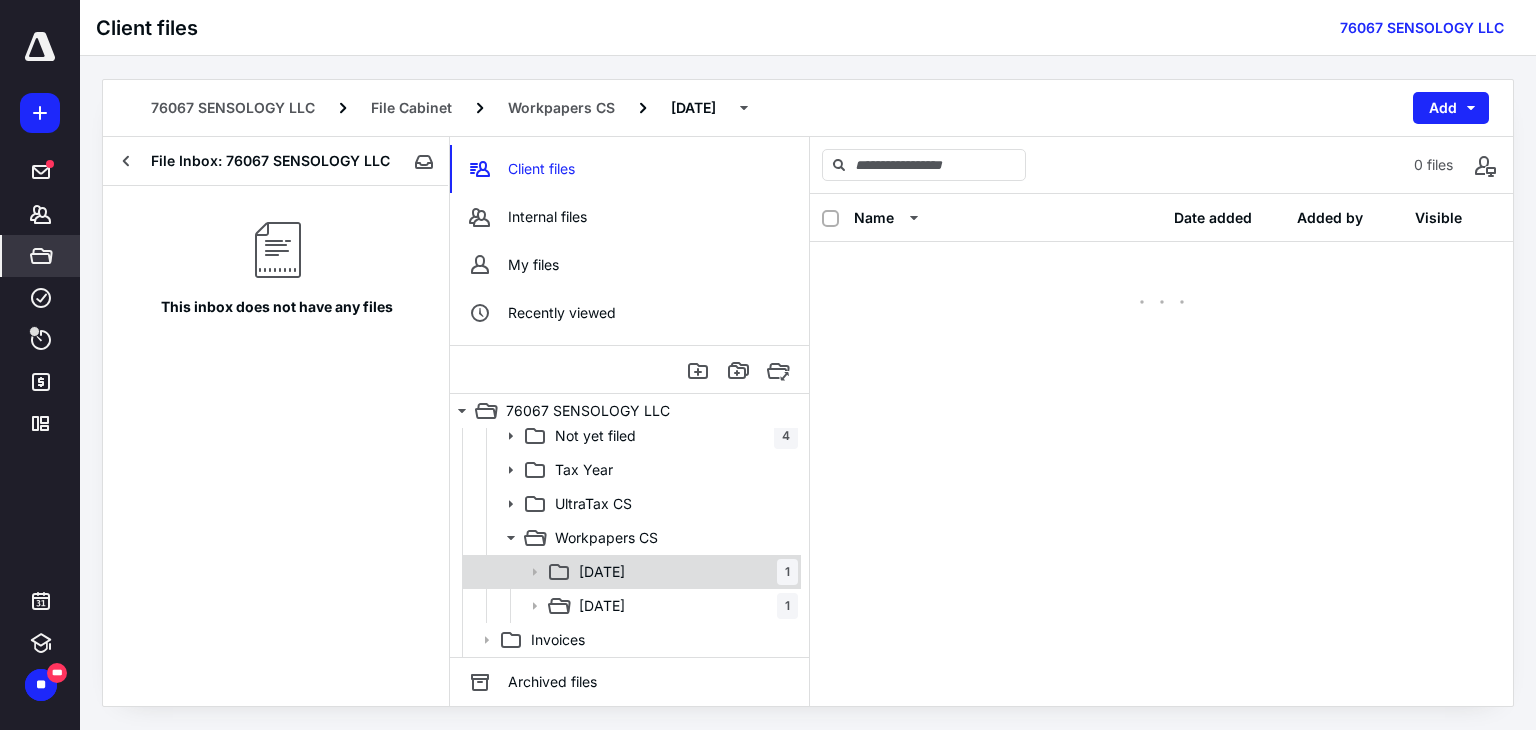 click on "[DATE] 1" at bounding box center [684, 572] 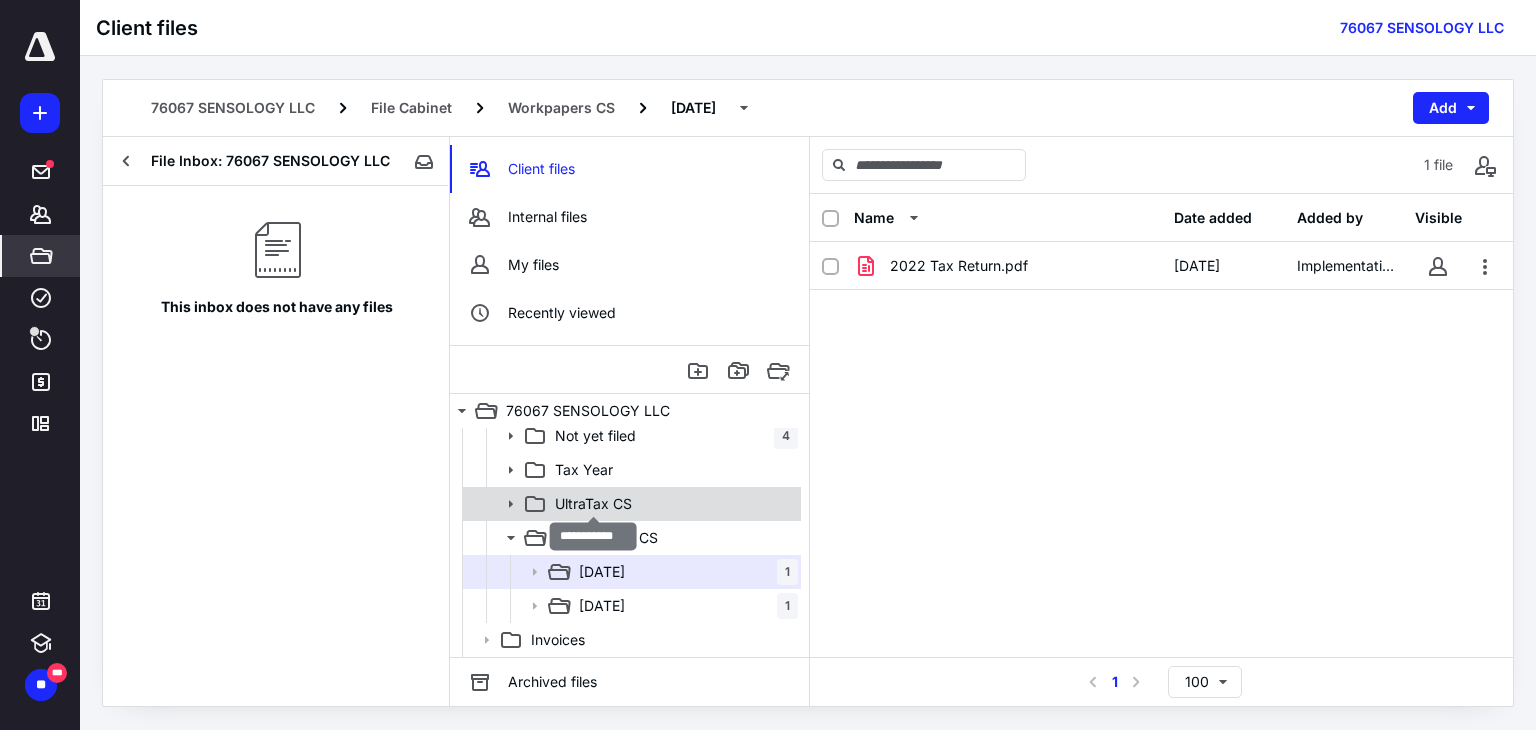 click on "UltraTax CS" at bounding box center (593, 504) 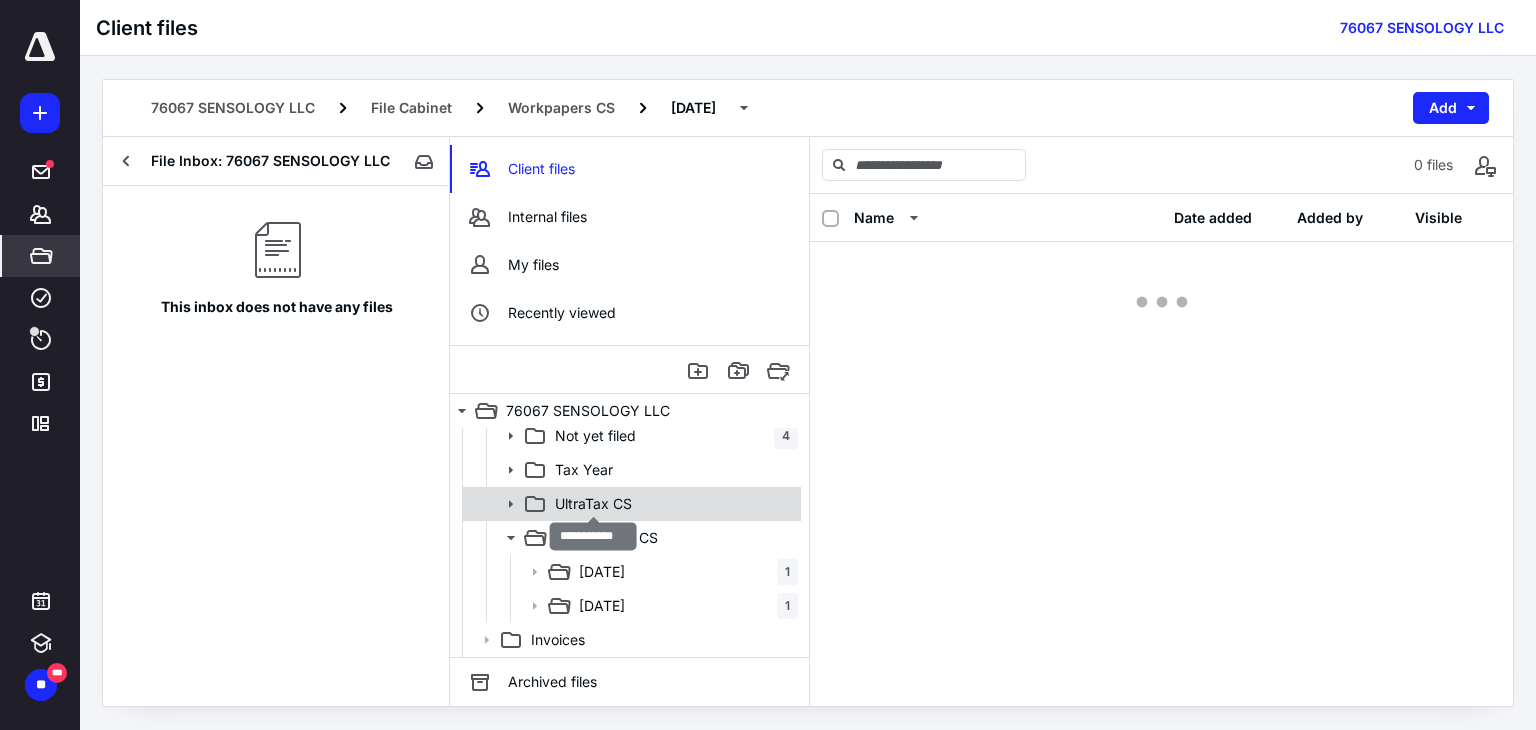 click on "UltraTax CS" at bounding box center (593, 504) 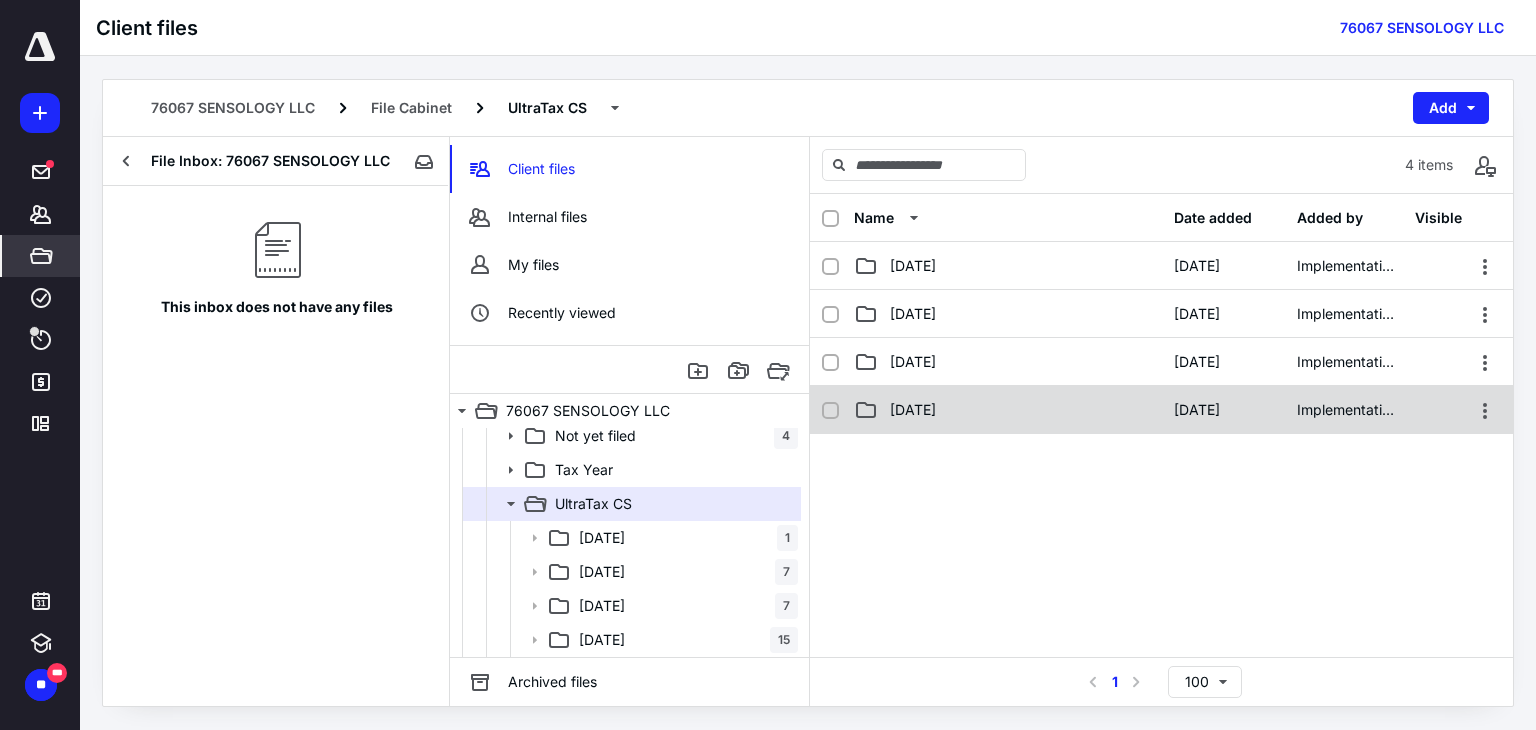 click on "[DATE] [DATE] Implementation Team" at bounding box center (1161, 410) 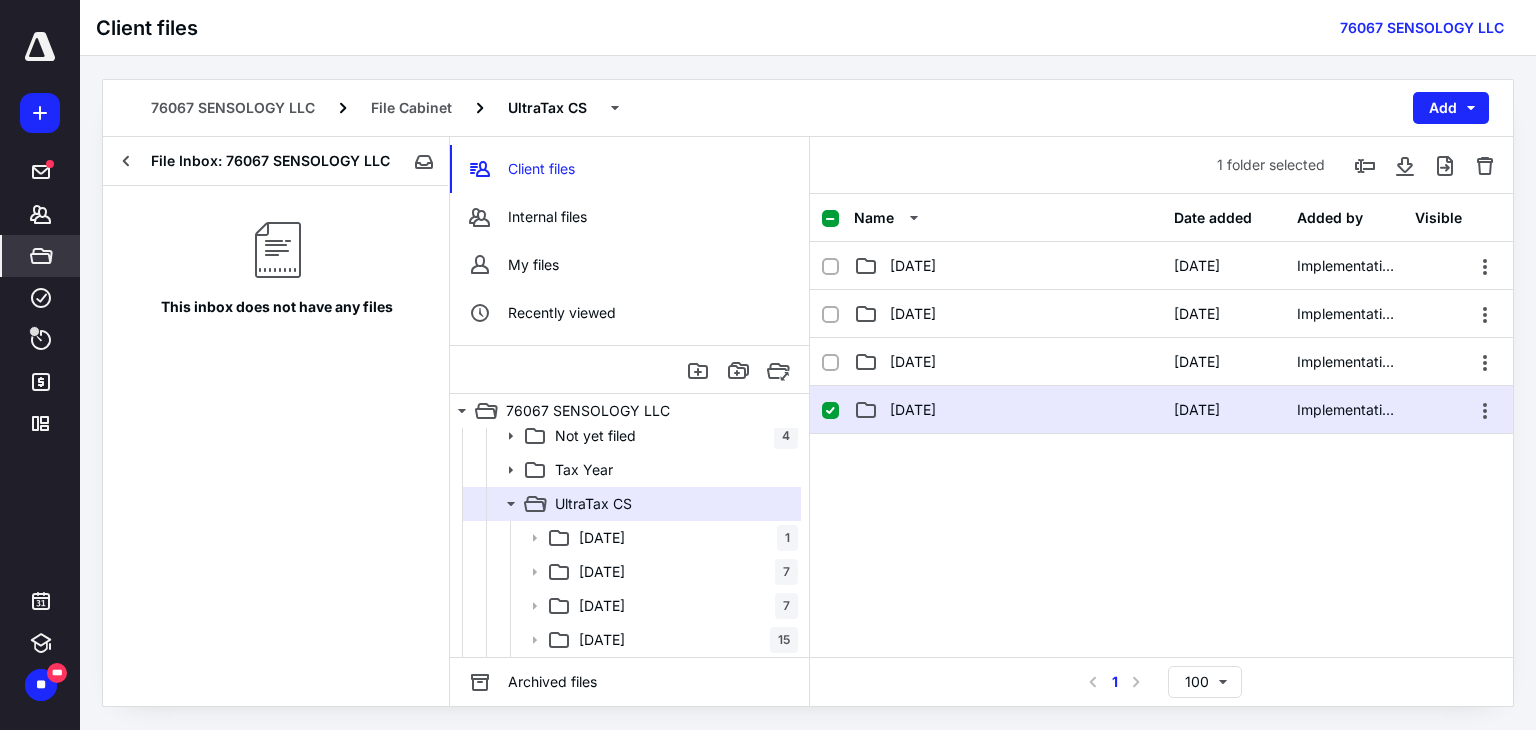 click on "[DATE] [DATE] Implementation Team" at bounding box center [1161, 410] 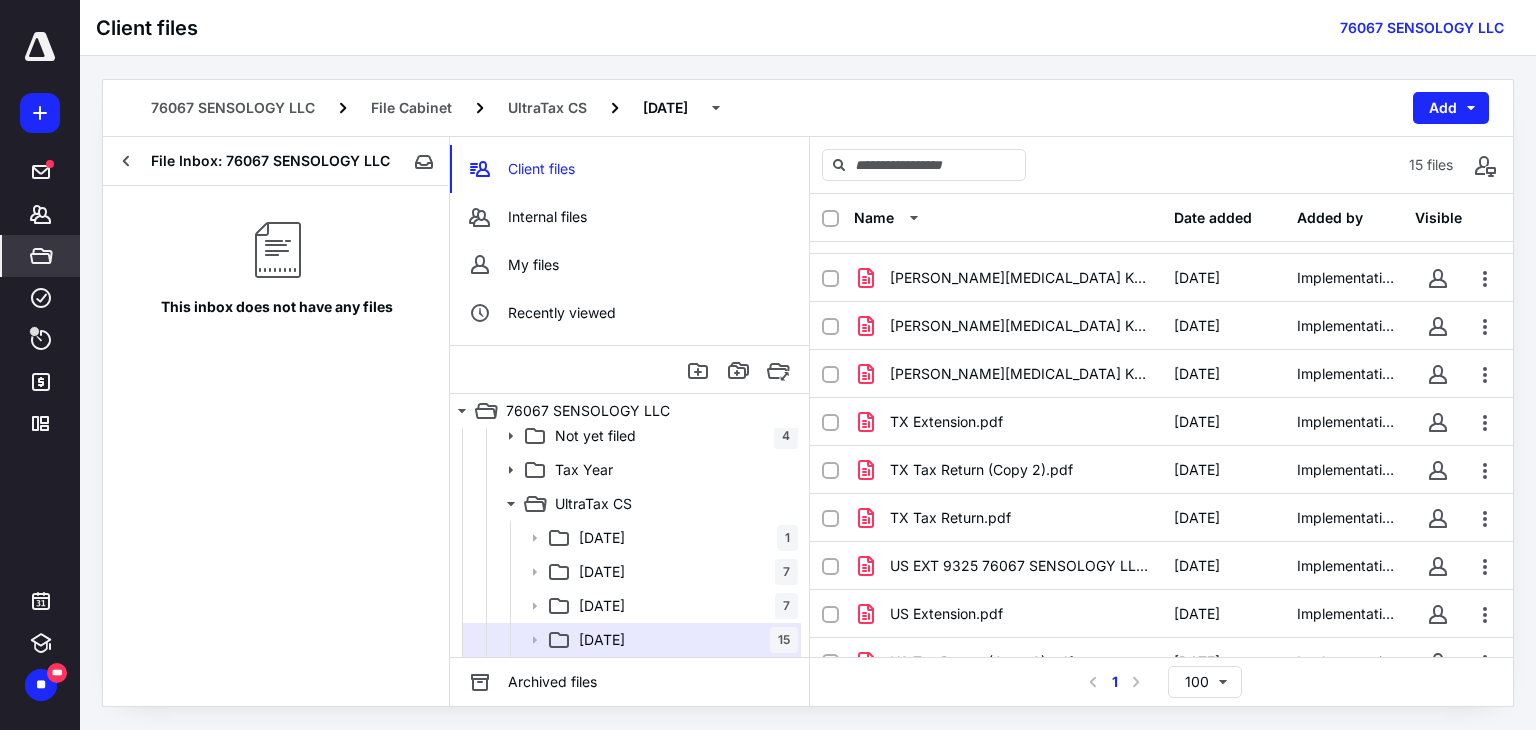 scroll, scrollTop: 246, scrollLeft: 0, axis: vertical 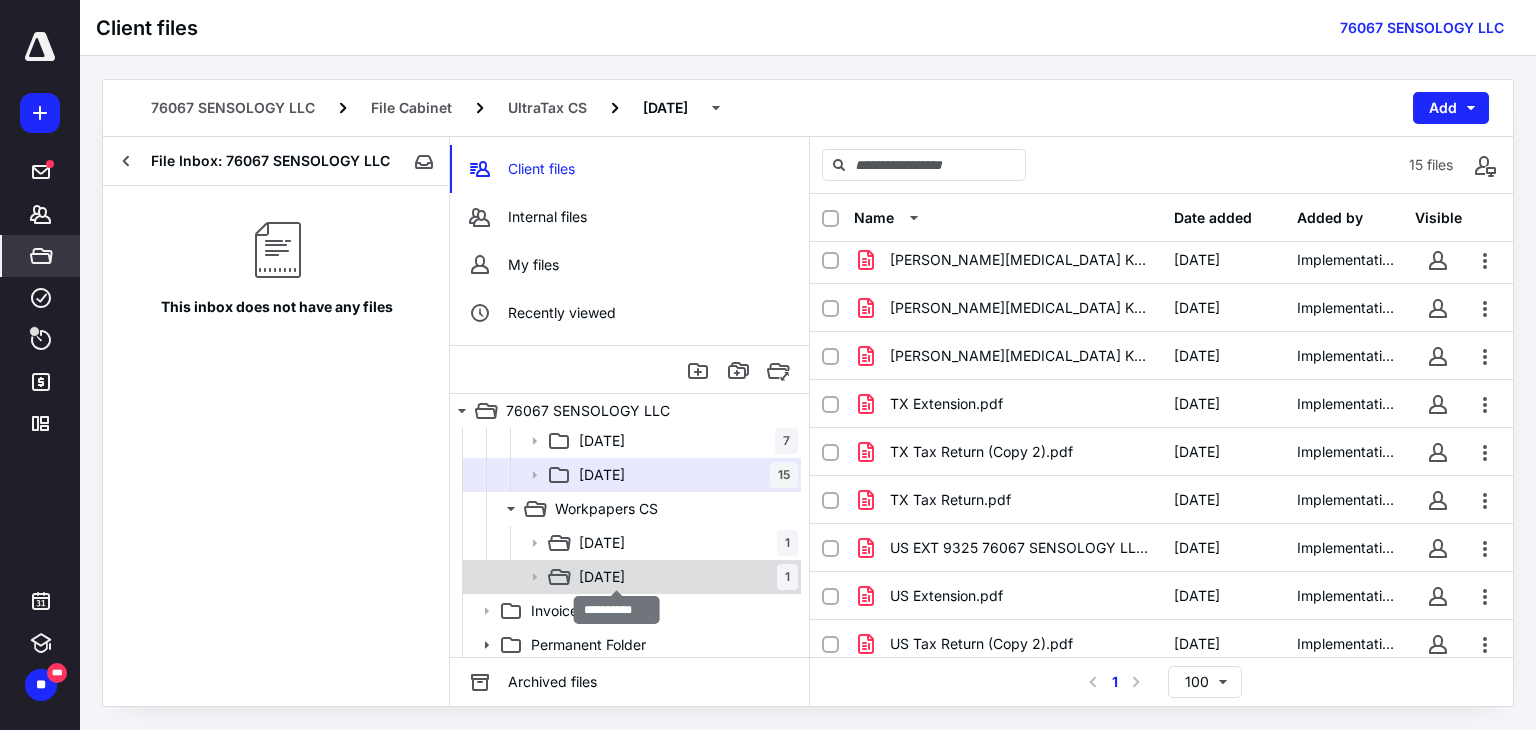 click on "[DATE]" at bounding box center [602, 577] 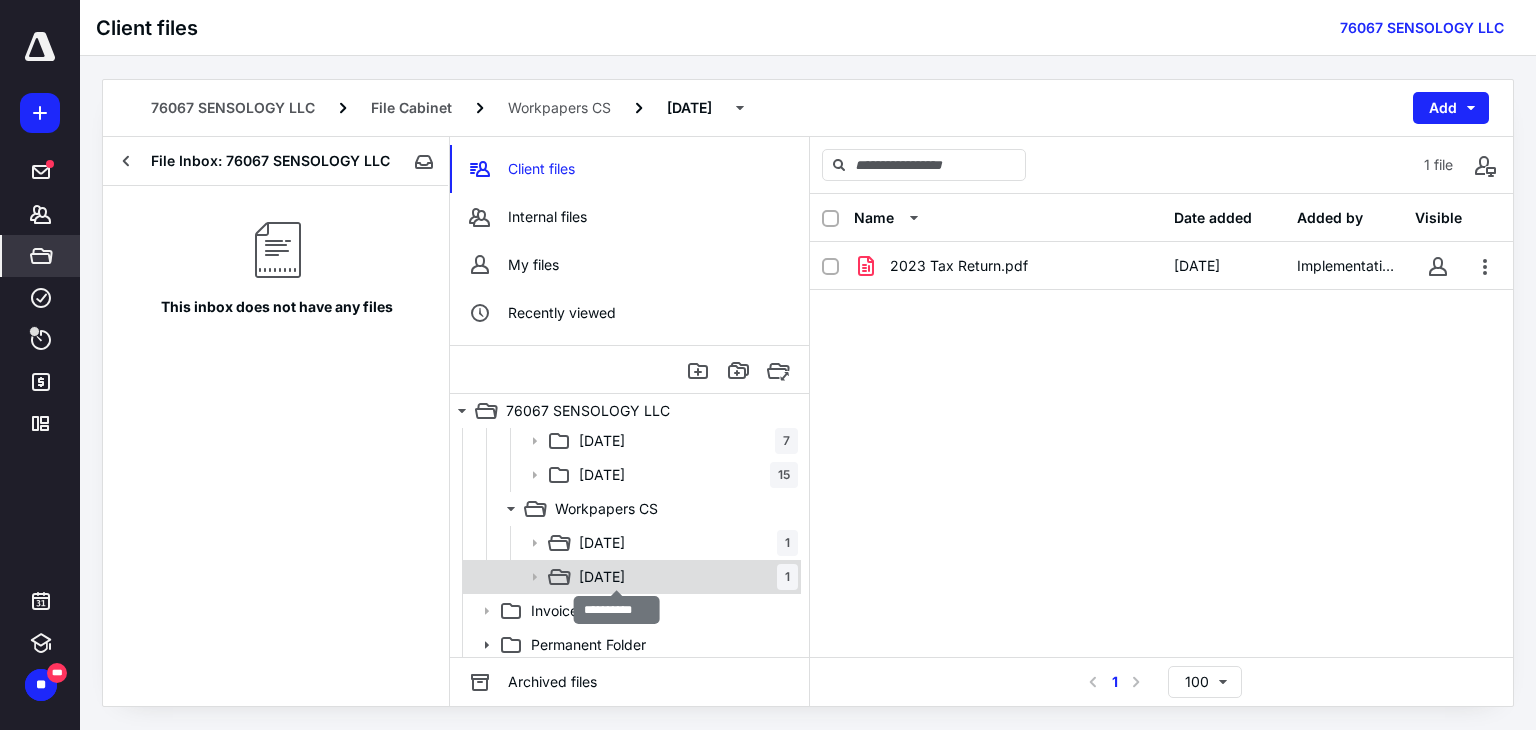 click on "[DATE]" at bounding box center (602, 577) 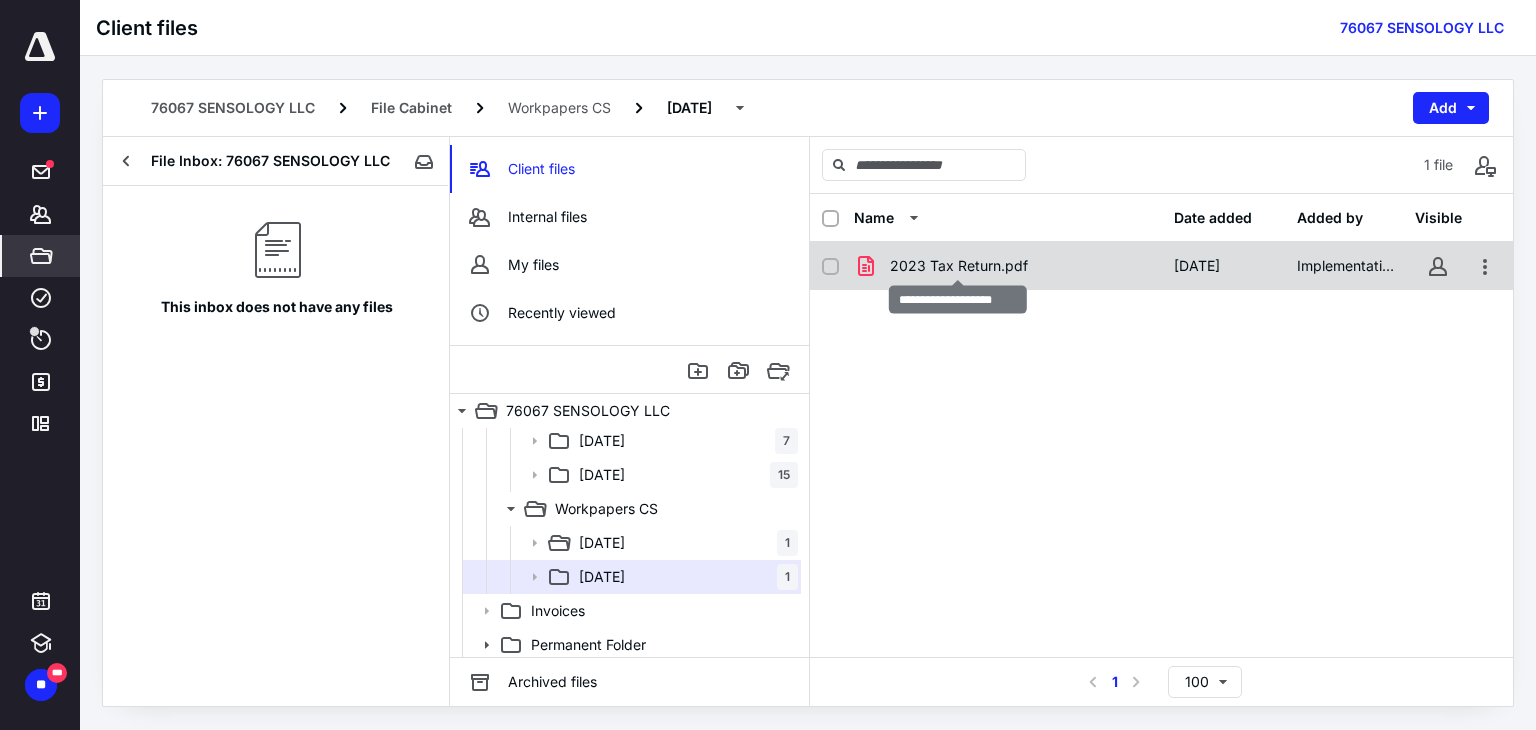 click on "2023 Tax Return.pdf" at bounding box center [959, 266] 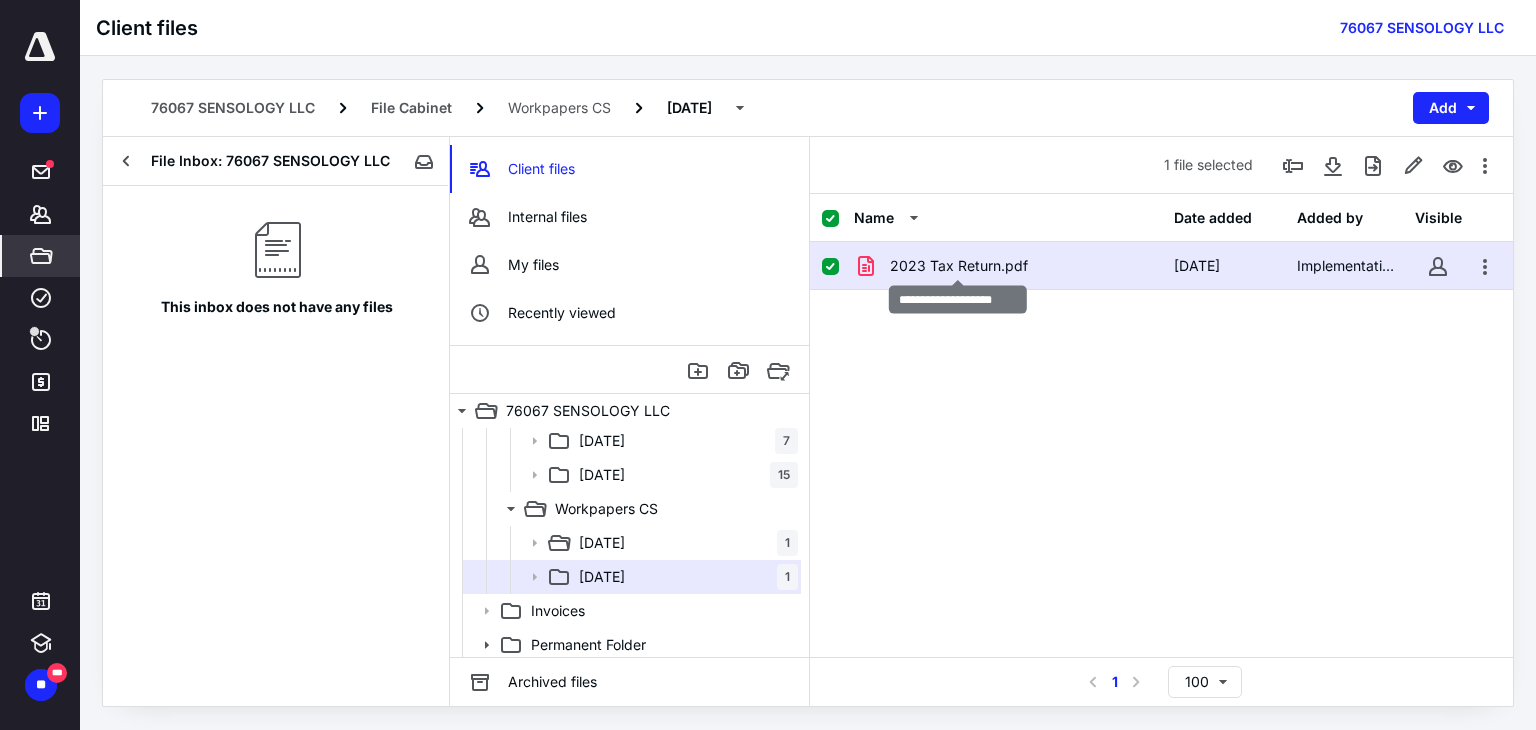 click on "2023 Tax Return.pdf" at bounding box center [959, 266] 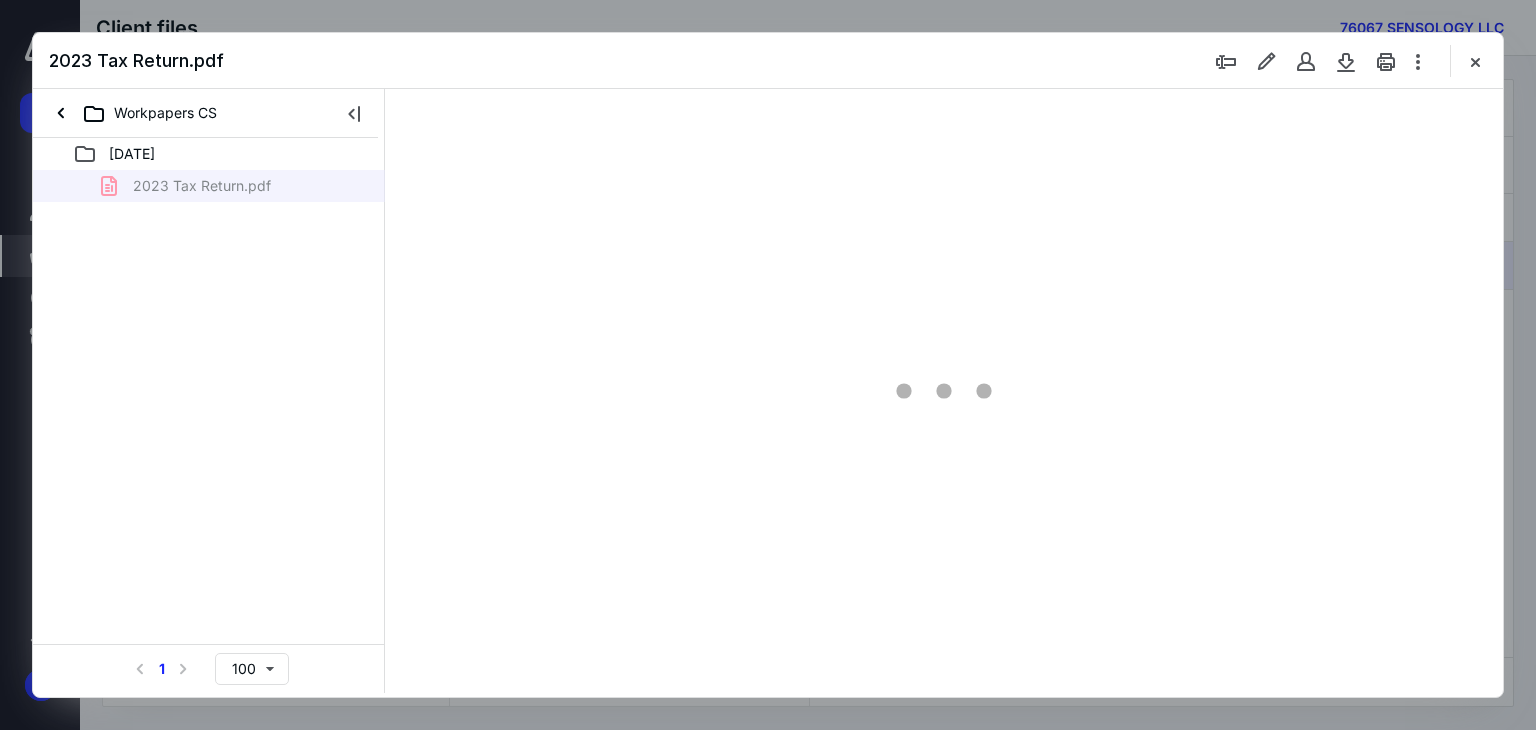 scroll, scrollTop: 0, scrollLeft: 0, axis: both 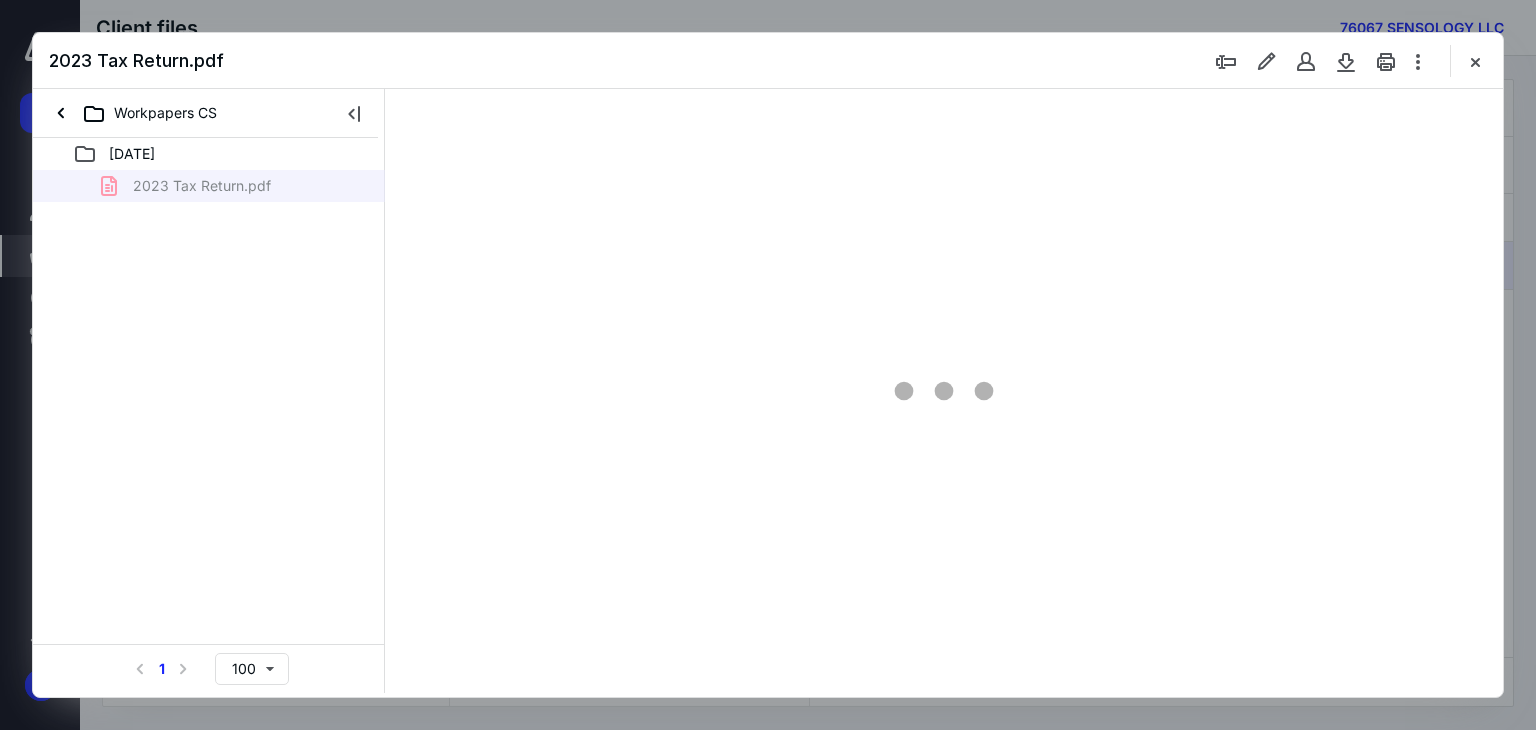 type on "66" 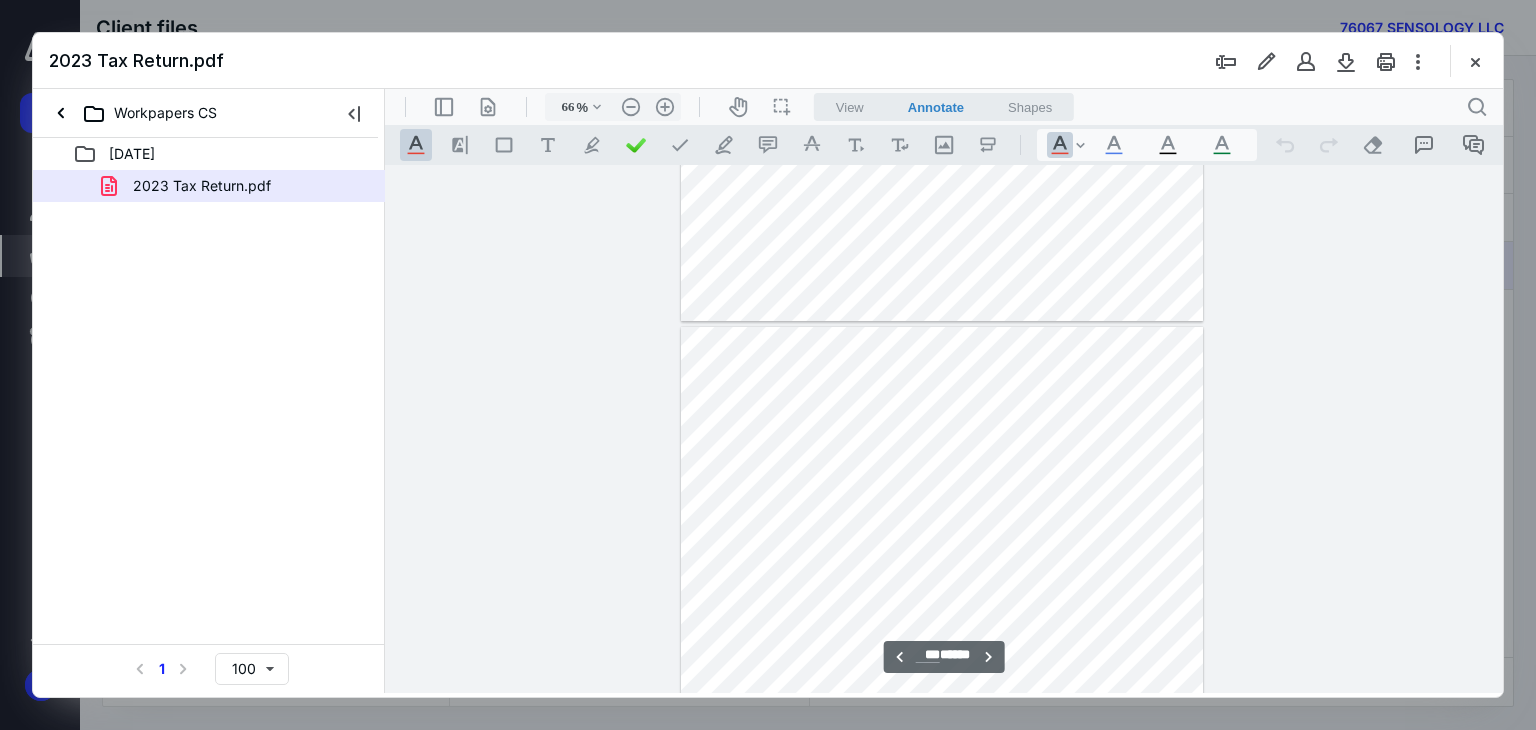 scroll, scrollTop: 123775, scrollLeft: 0, axis: vertical 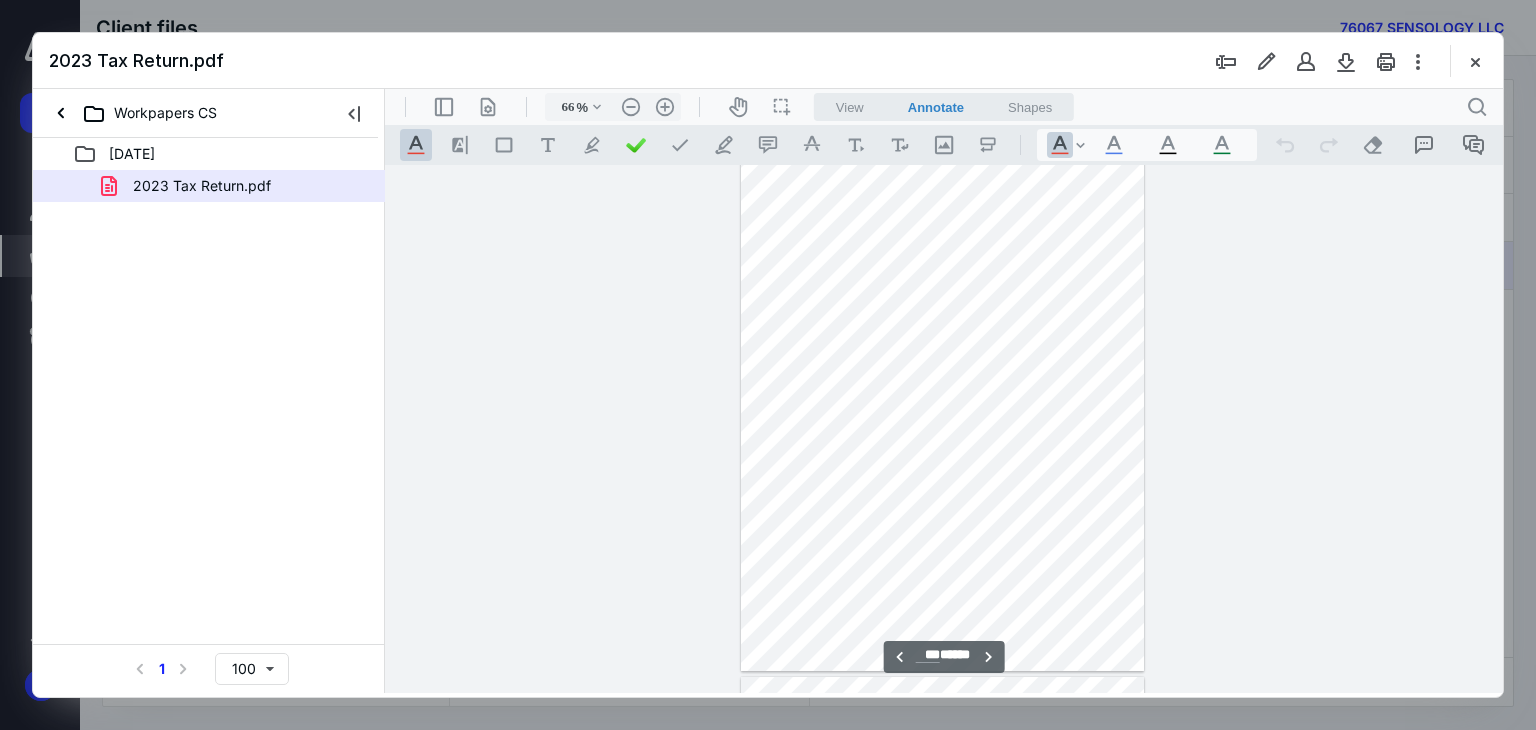 drag, startPoint x: 1497, startPoint y: 180, endPoint x: 1891, endPoint y: 708, distance: 658.80194 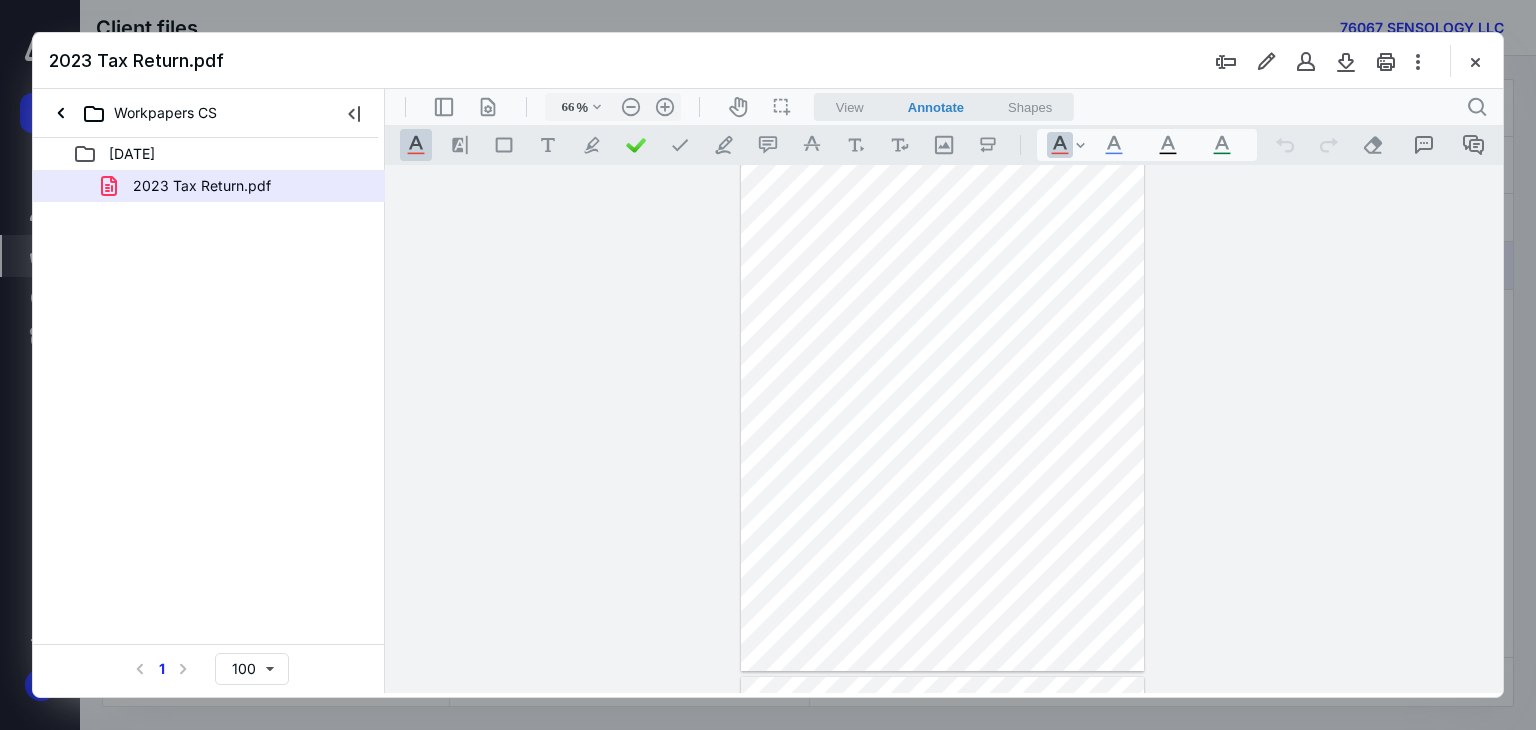 click at bounding box center [943, 410] 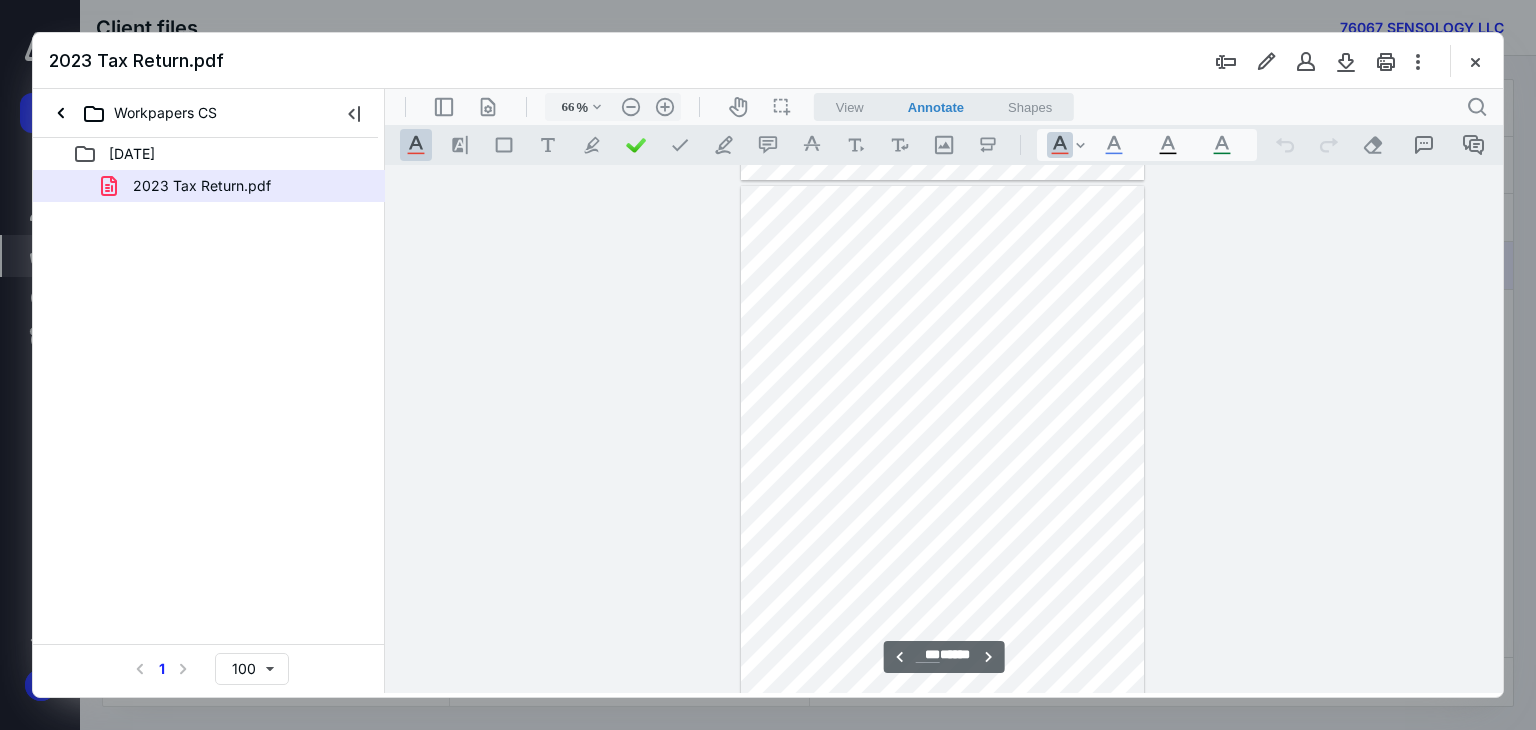 scroll, scrollTop: 123735, scrollLeft: 0, axis: vertical 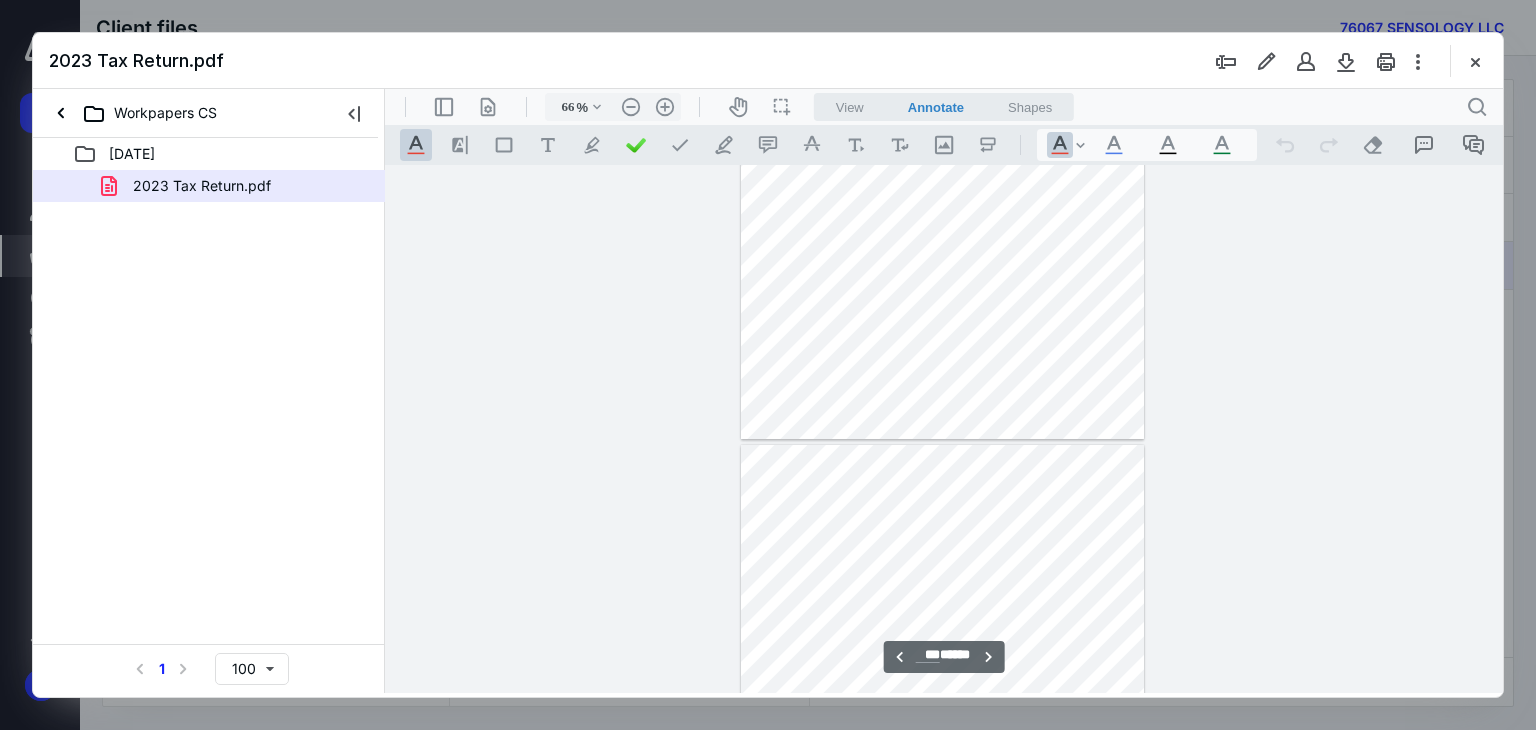 type on "***" 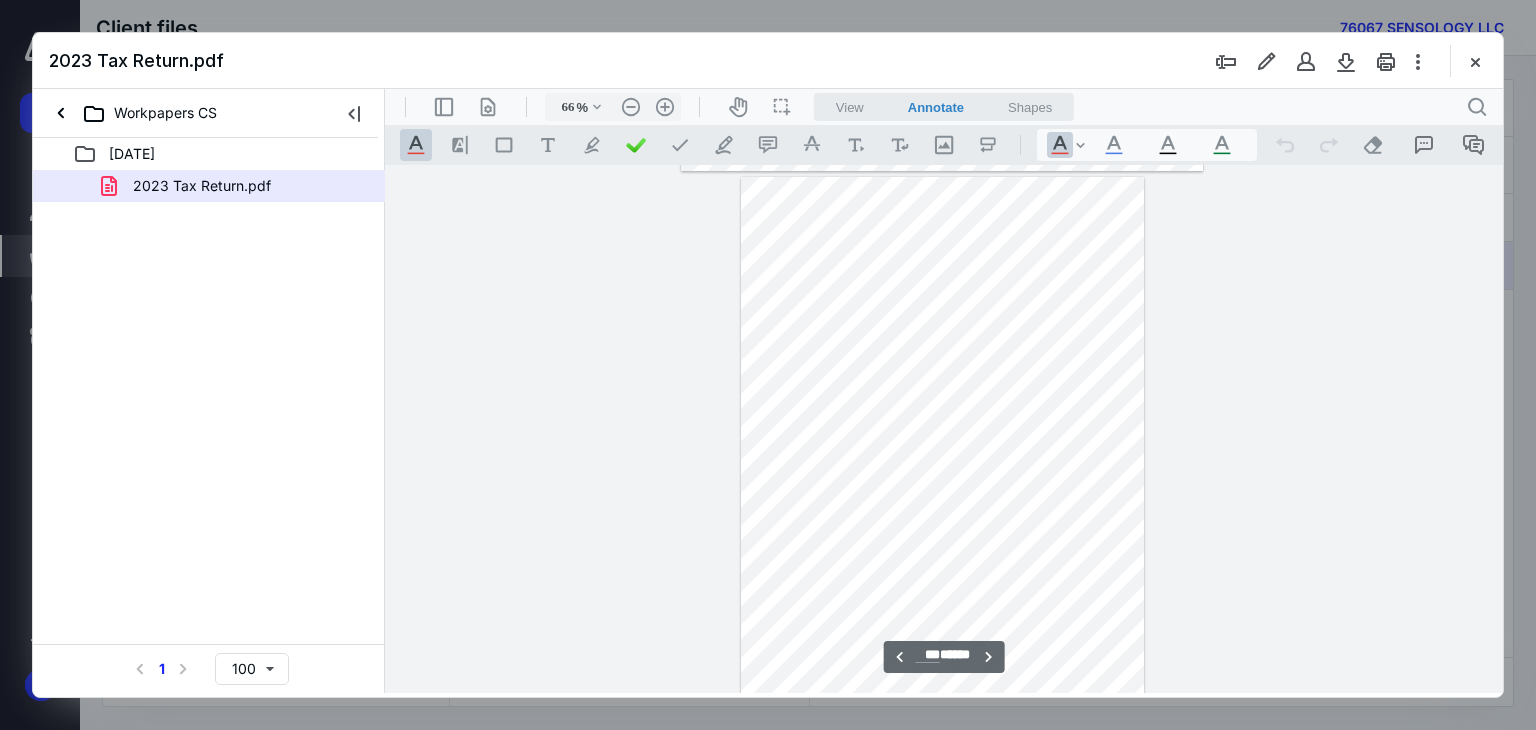 scroll, scrollTop: 123215, scrollLeft: 0, axis: vertical 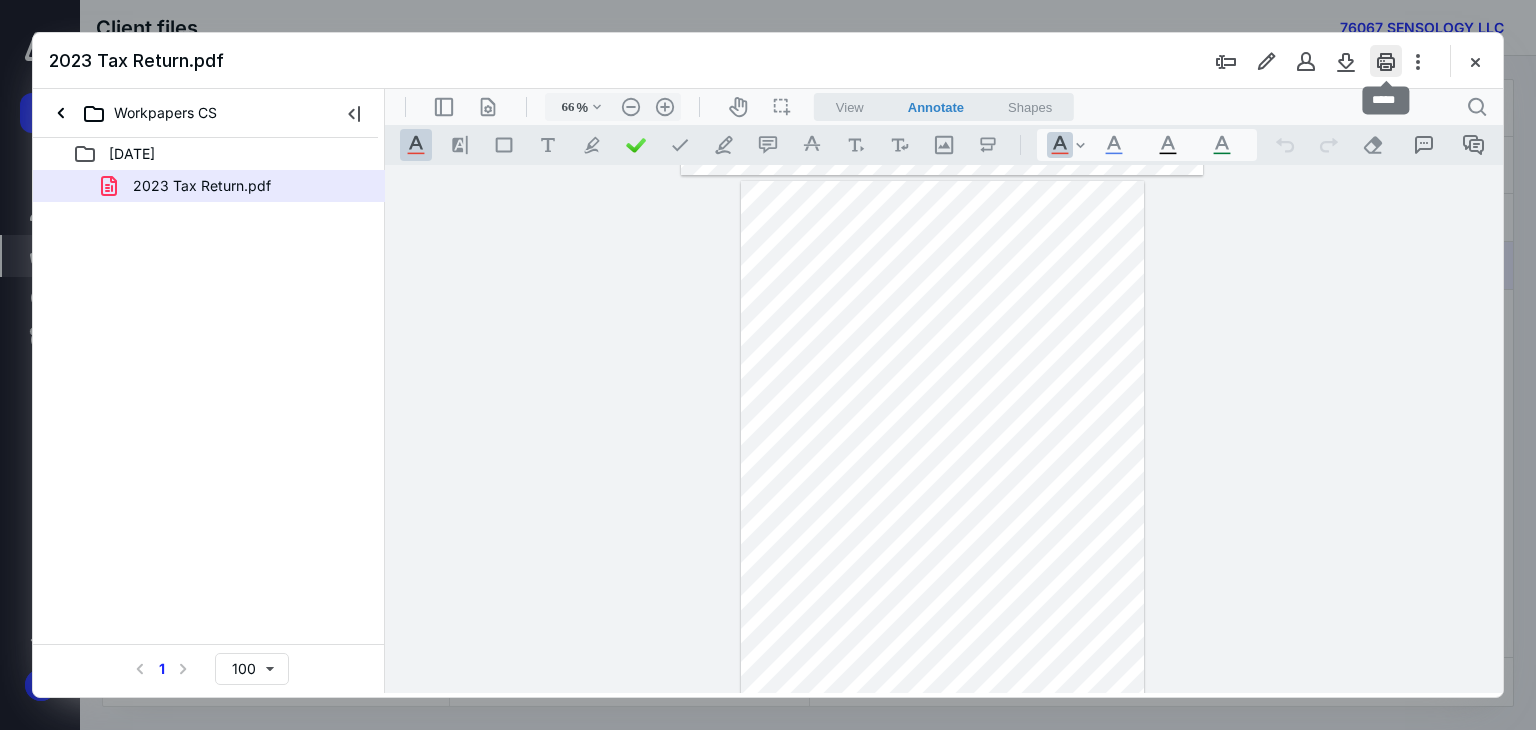 click at bounding box center (1386, 61) 